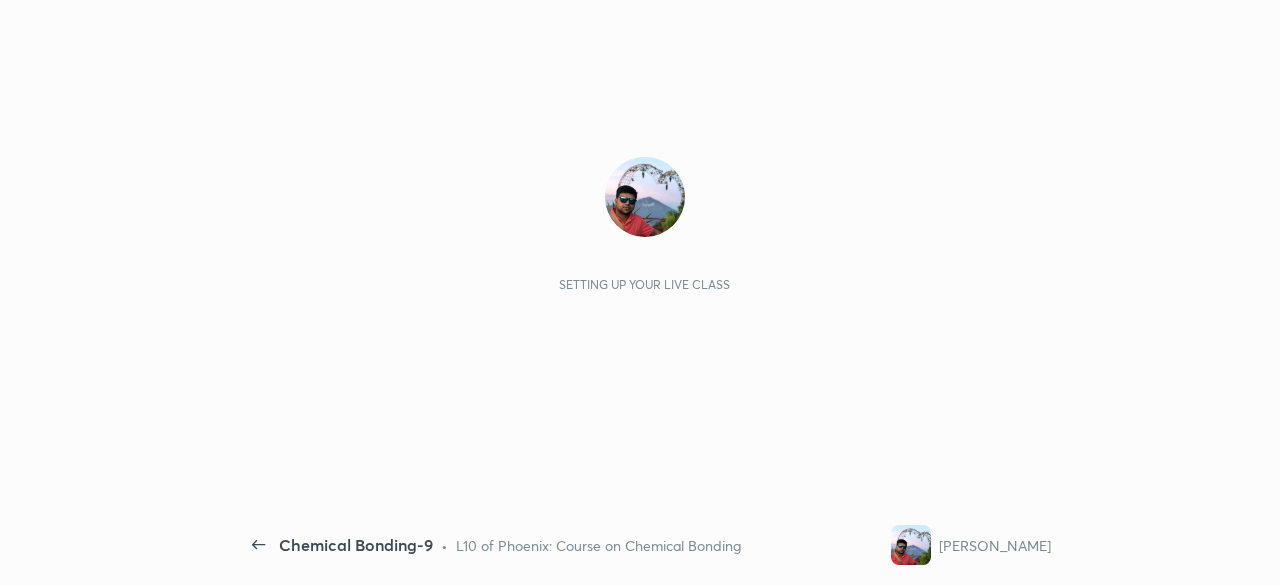 scroll, scrollTop: 0, scrollLeft: 0, axis: both 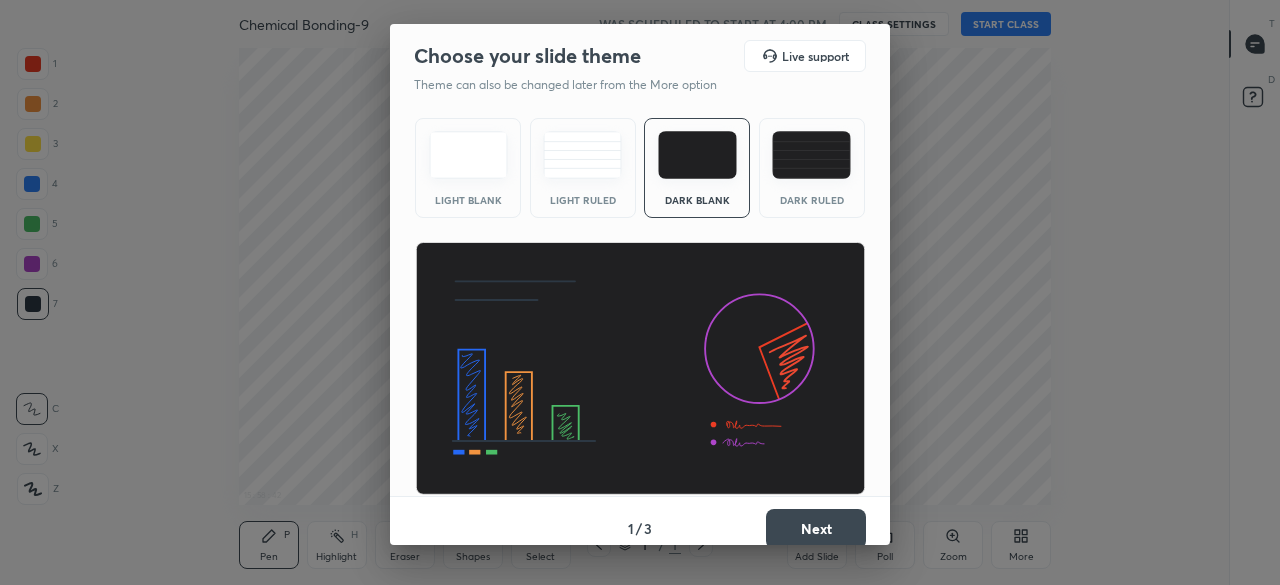 click on "Next" at bounding box center [816, 529] 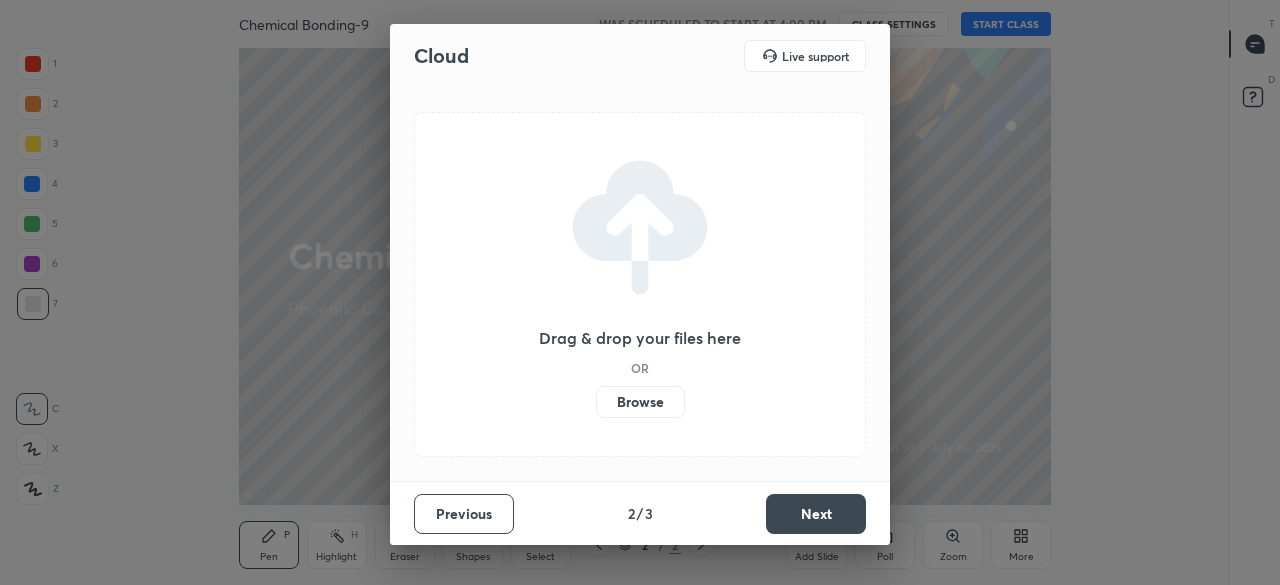 click on "Next" at bounding box center (816, 514) 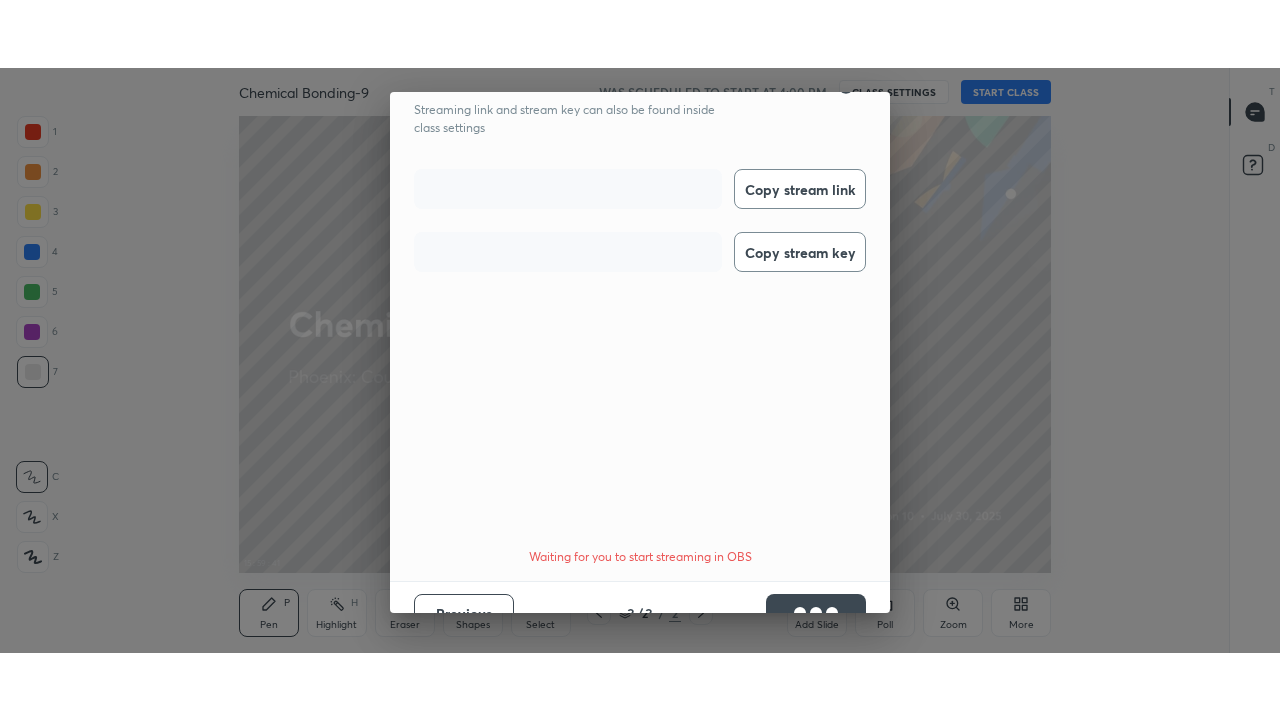 scroll, scrollTop: 72, scrollLeft: 0, axis: vertical 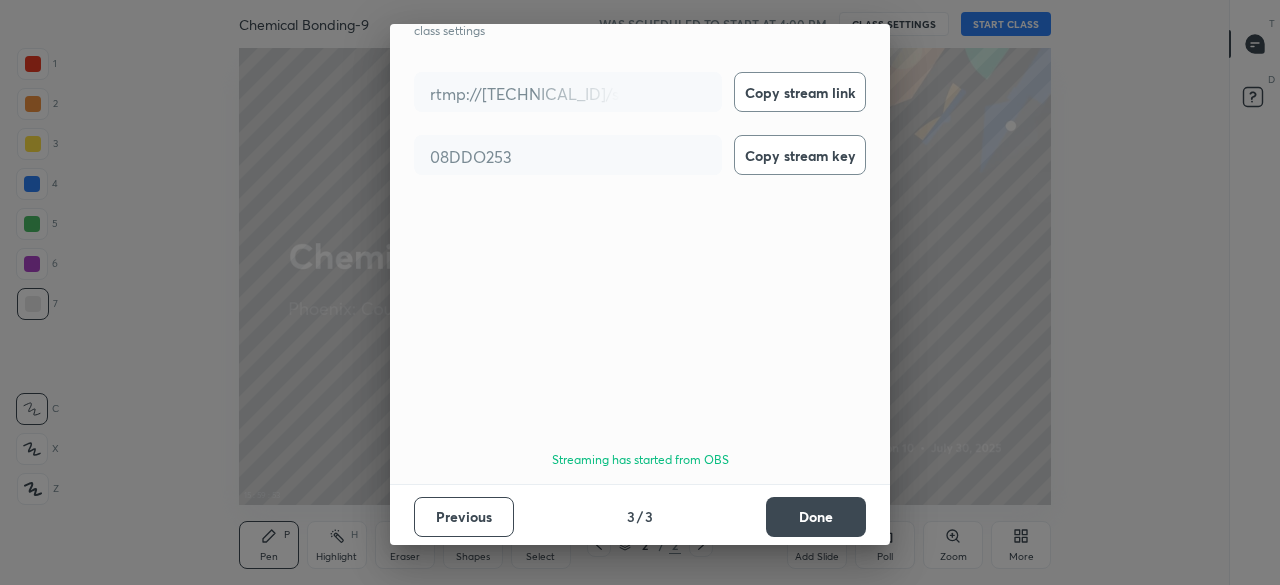 click on "Done" at bounding box center (816, 517) 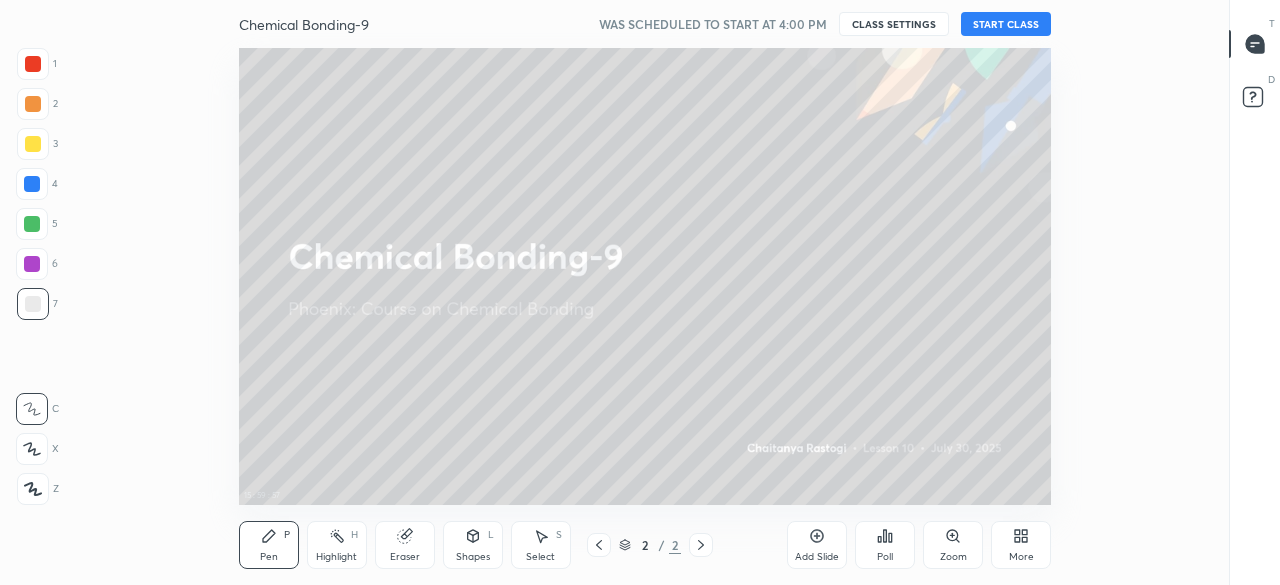 click on "START CLASS" at bounding box center (1006, 24) 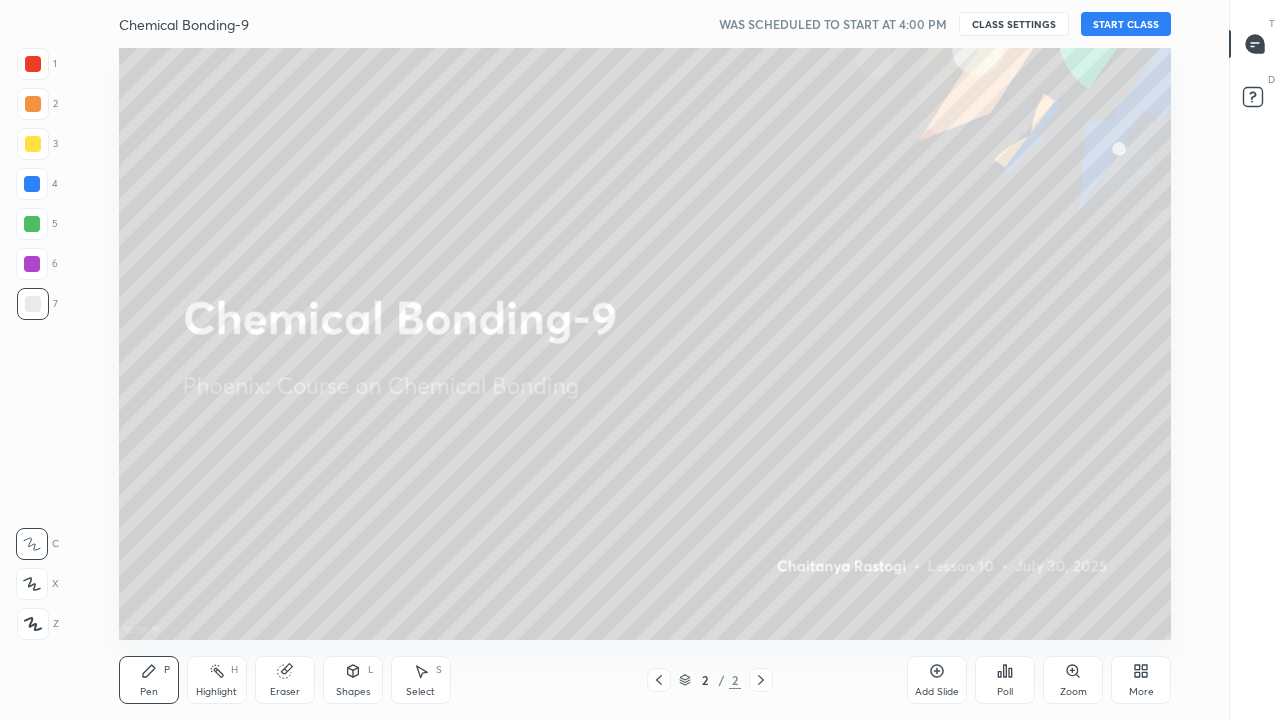 scroll, scrollTop: 99408, scrollLeft: 98838, axis: both 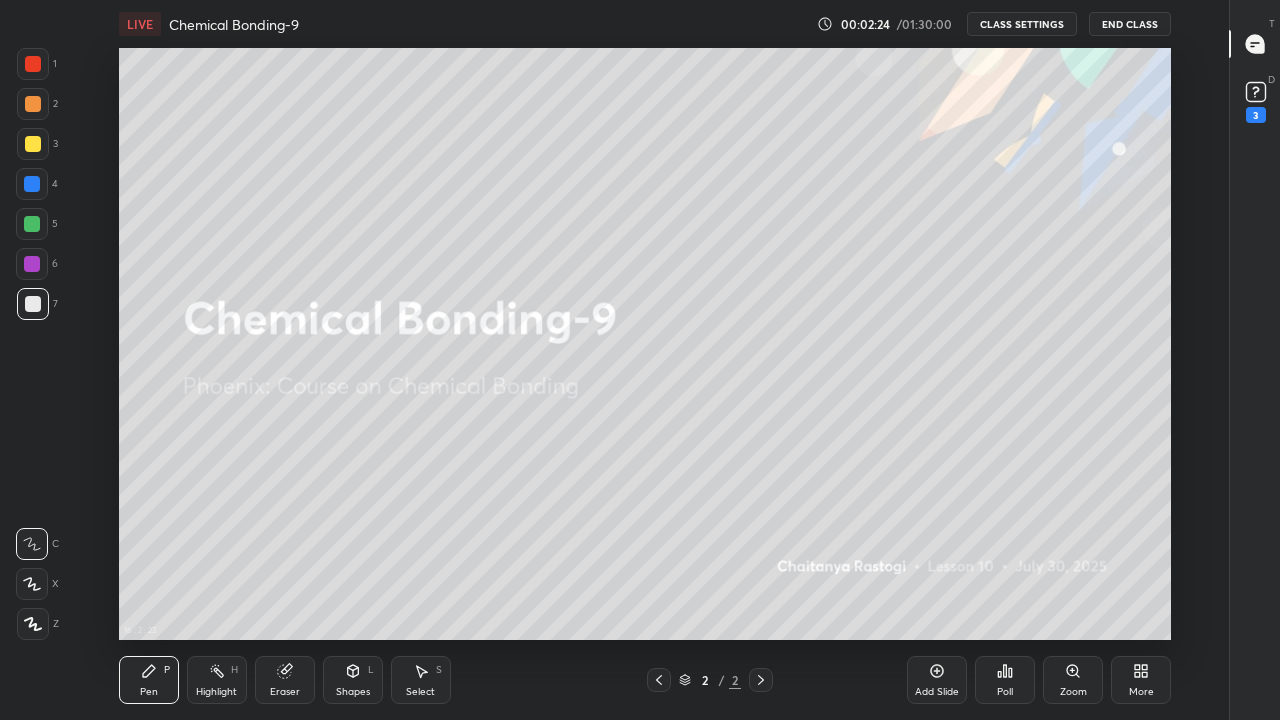 click 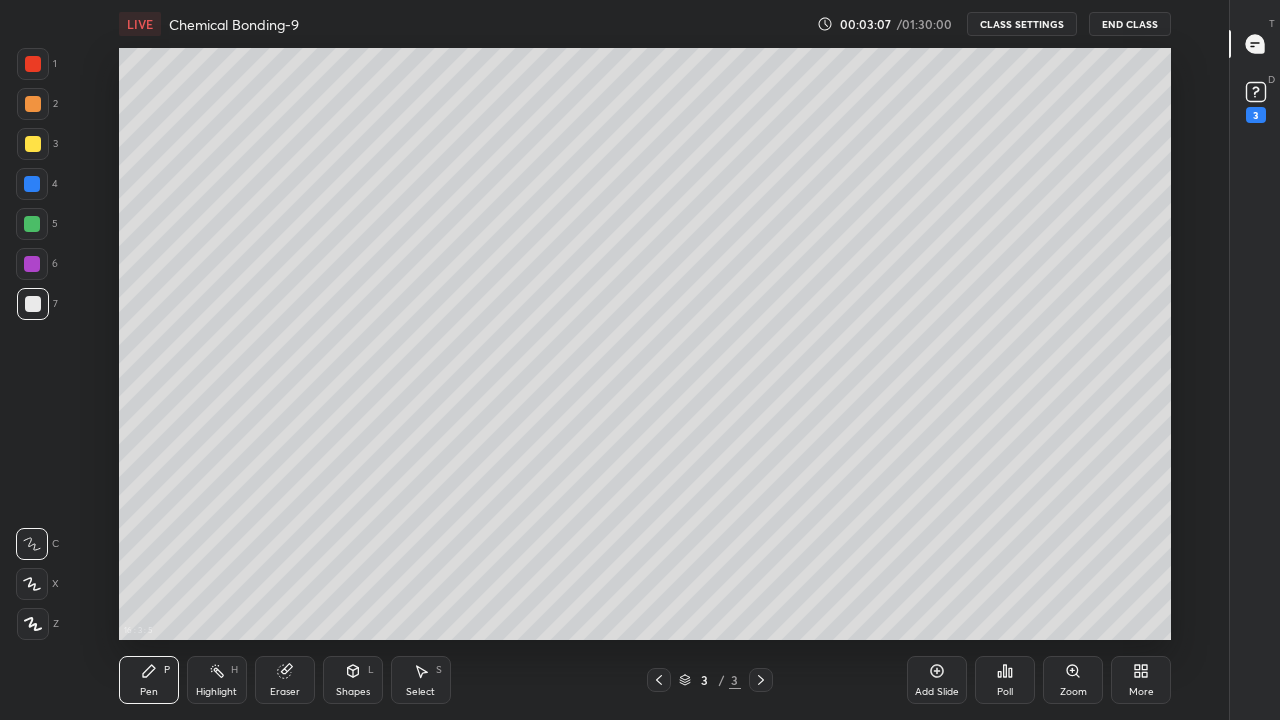 click 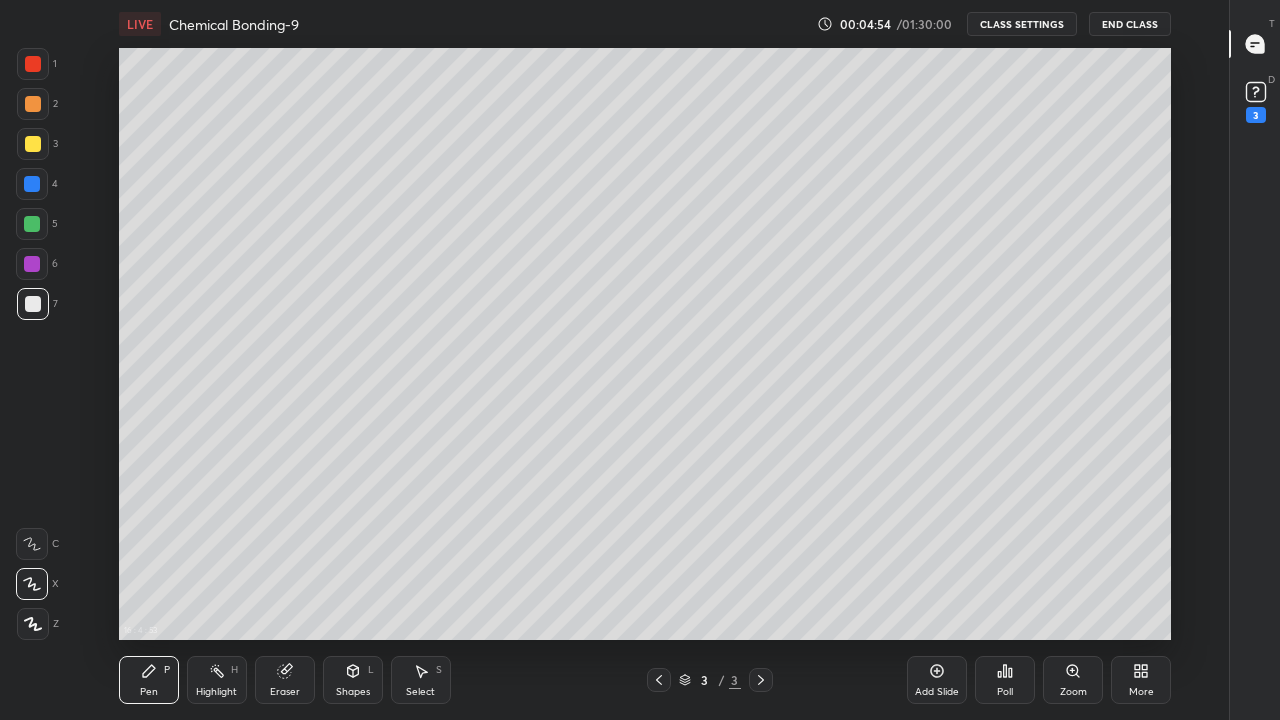 click at bounding box center [33, 144] 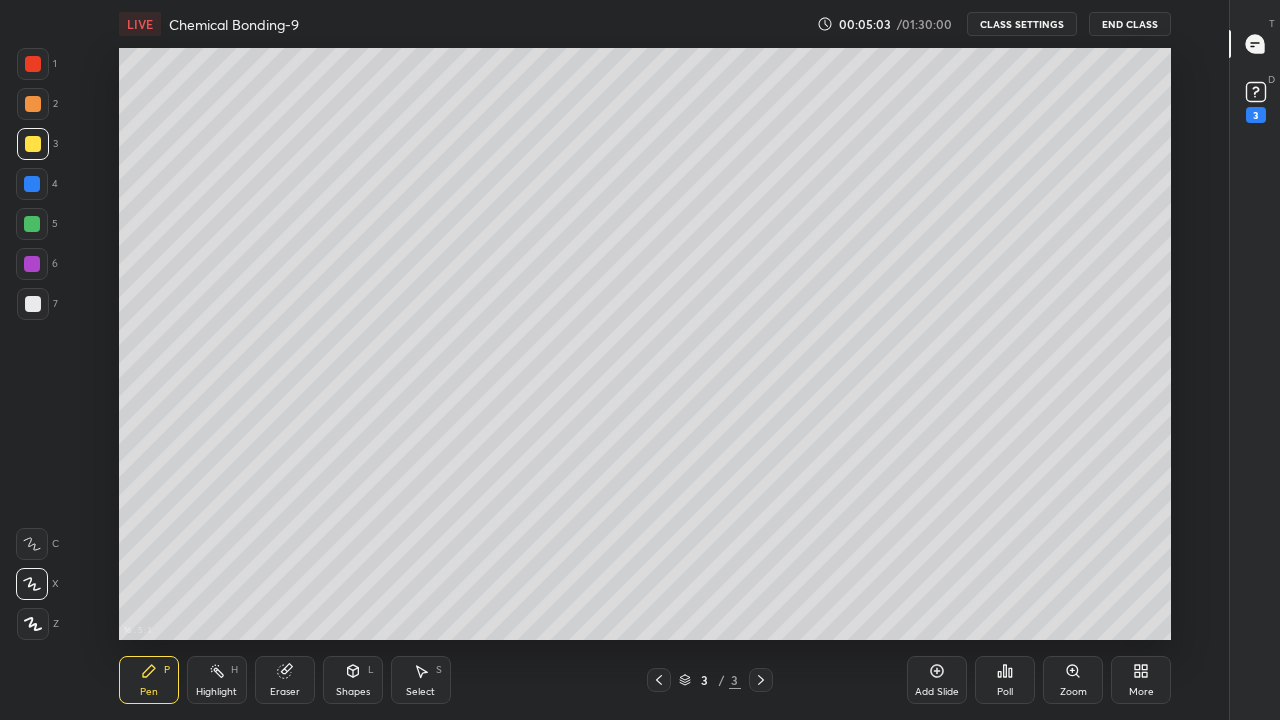 click on "Eraser" at bounding box center (285, 680) 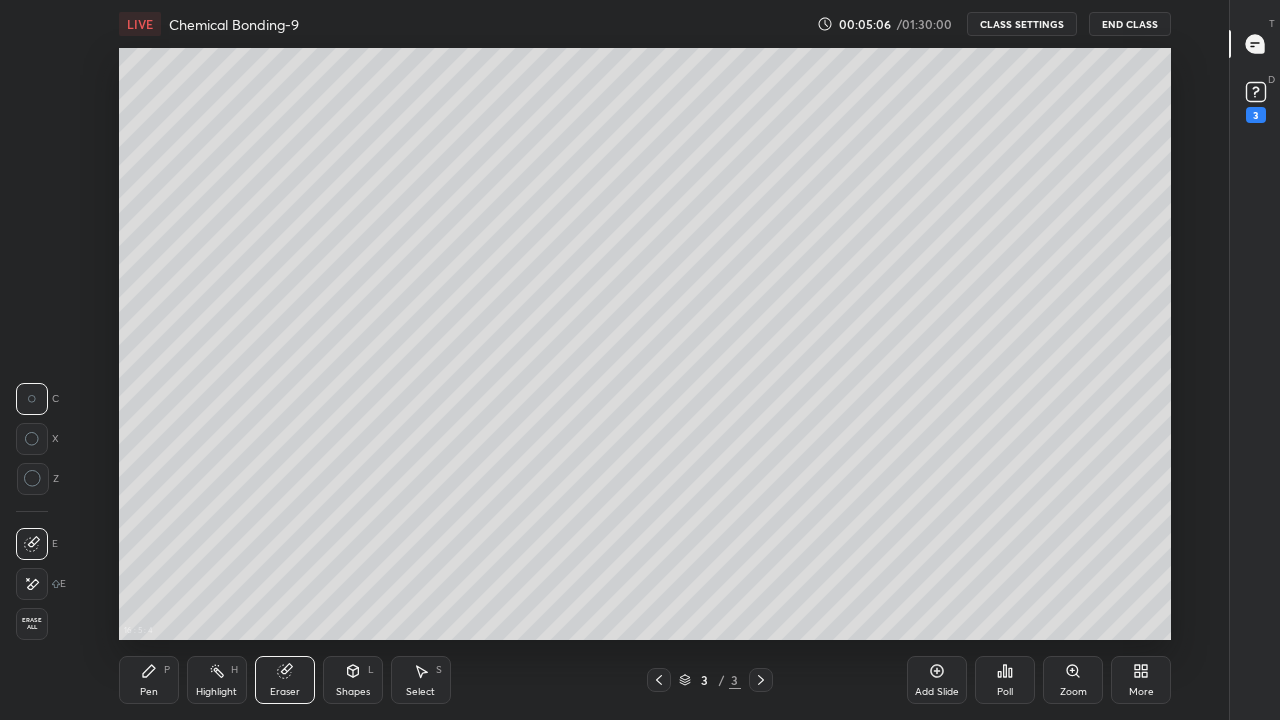 click 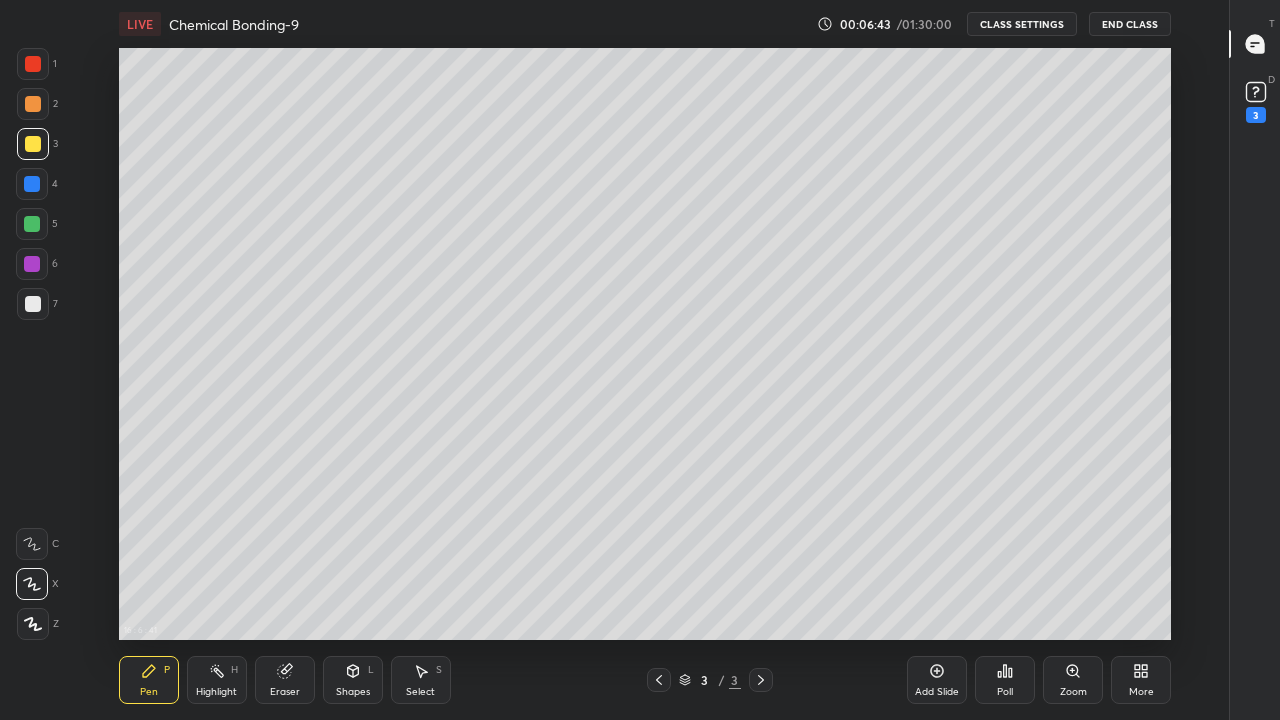 click at bounding box center (32, 224) 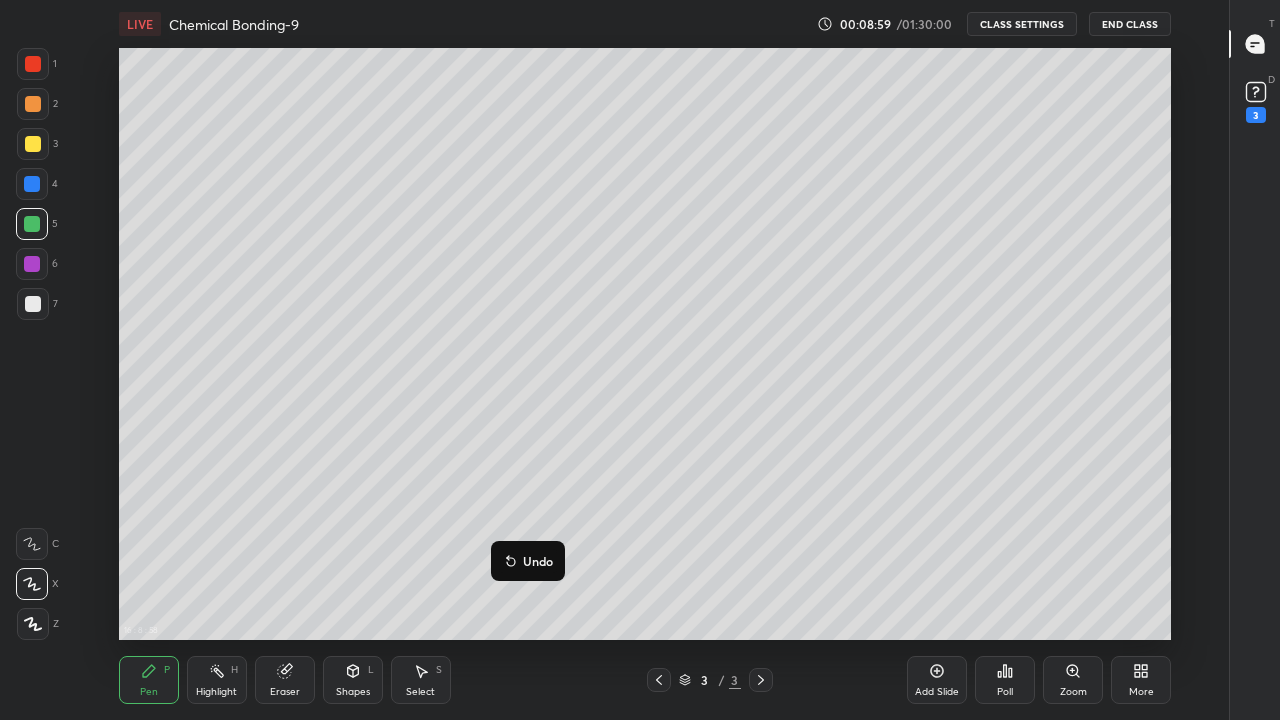 click on "Undo" at bounding box center (538, 561) 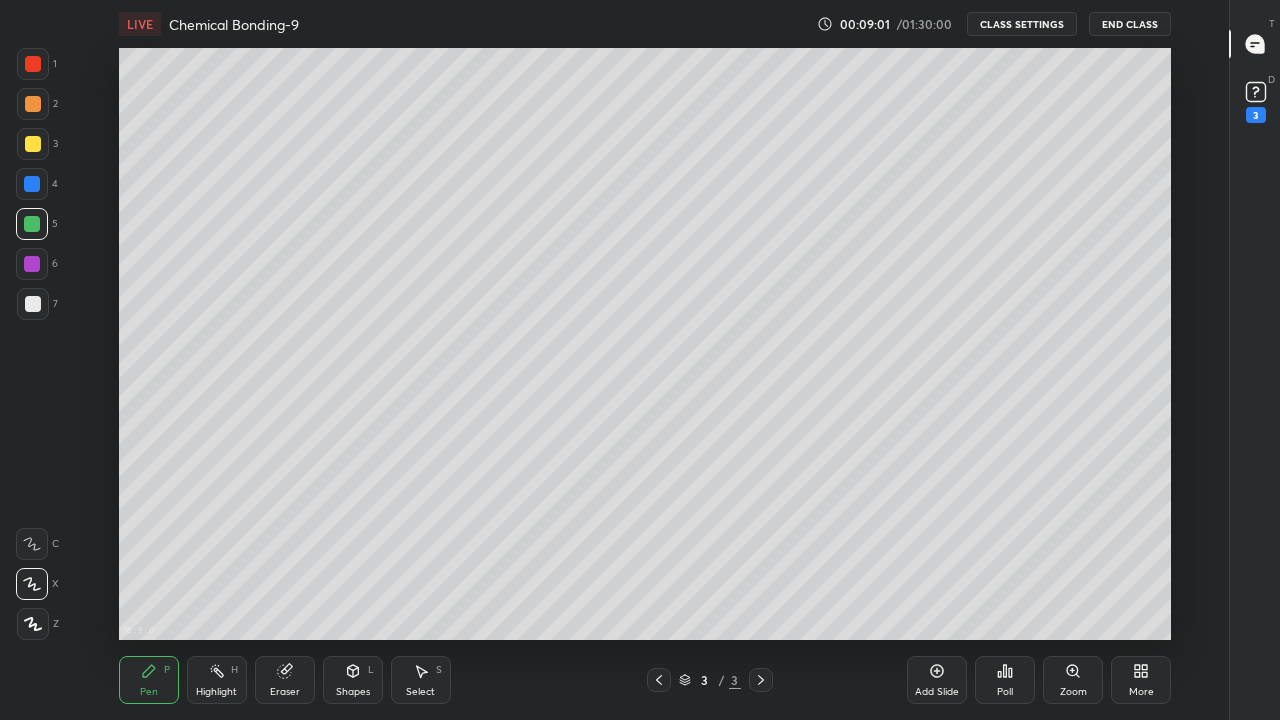 click at bounding box center [32, 264] 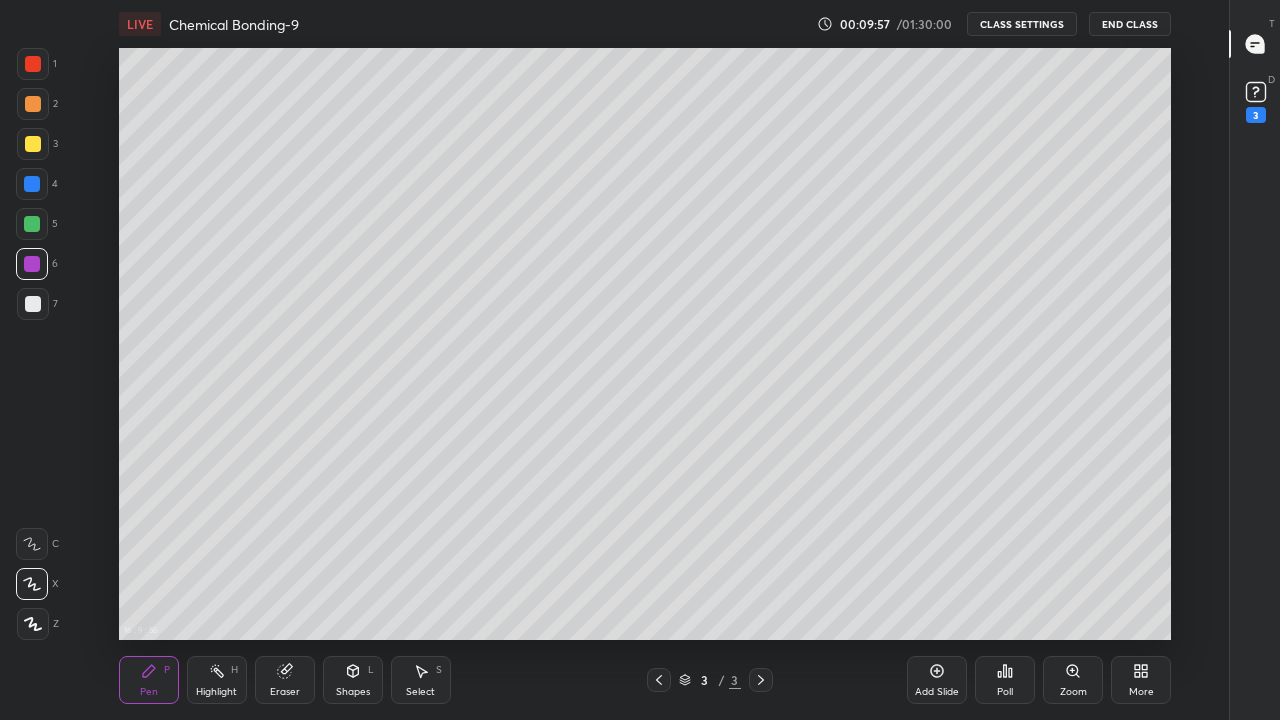 click on "Add Slide" at bounding box center [937, 680] 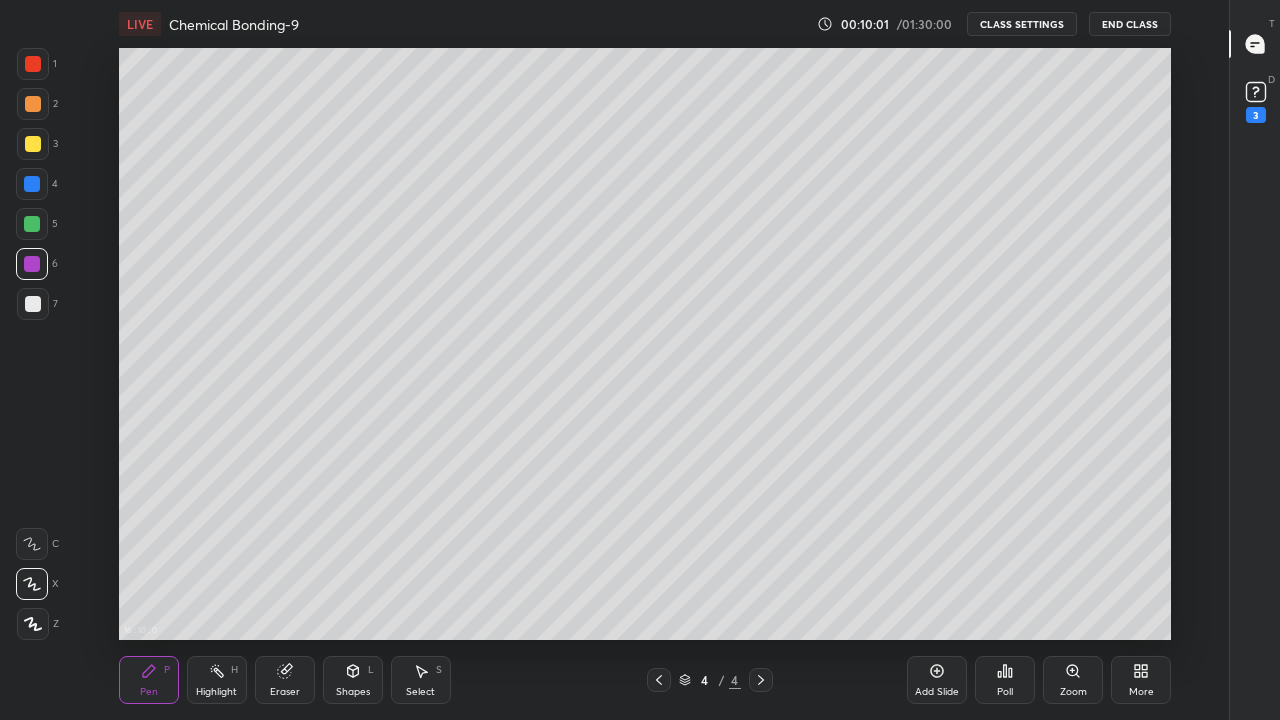 click at bounding box center [33, 144] 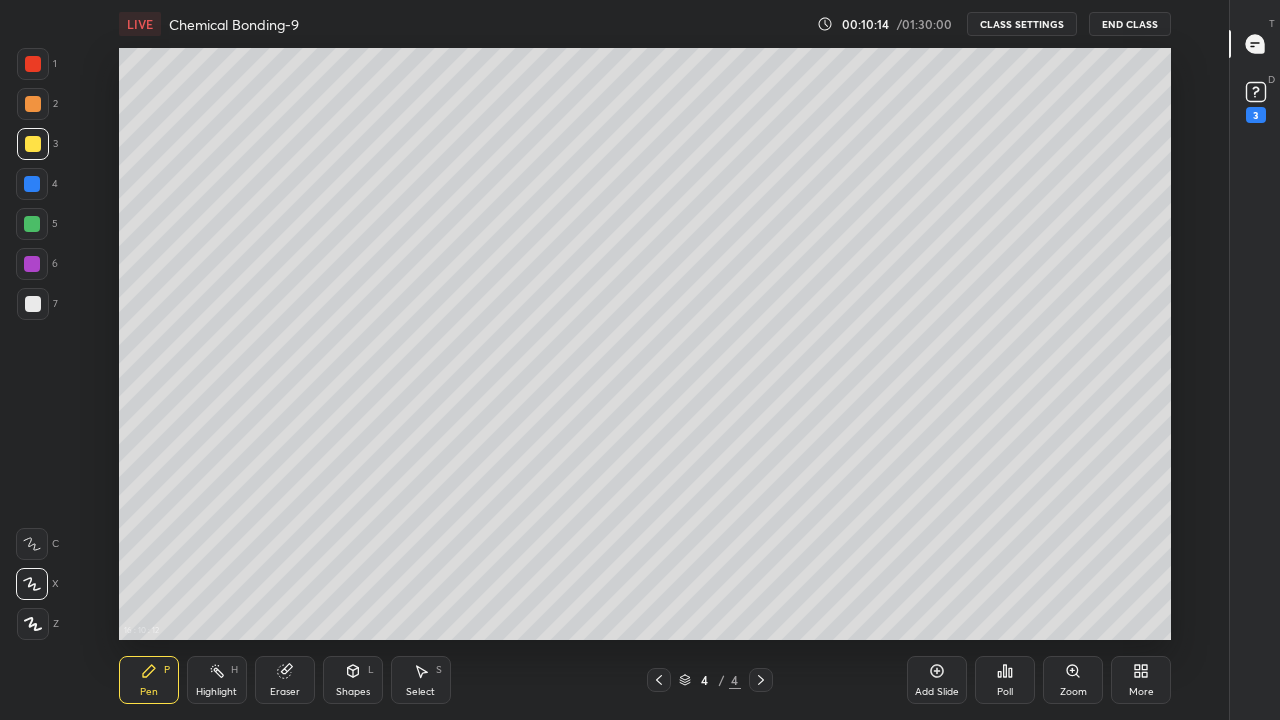 click 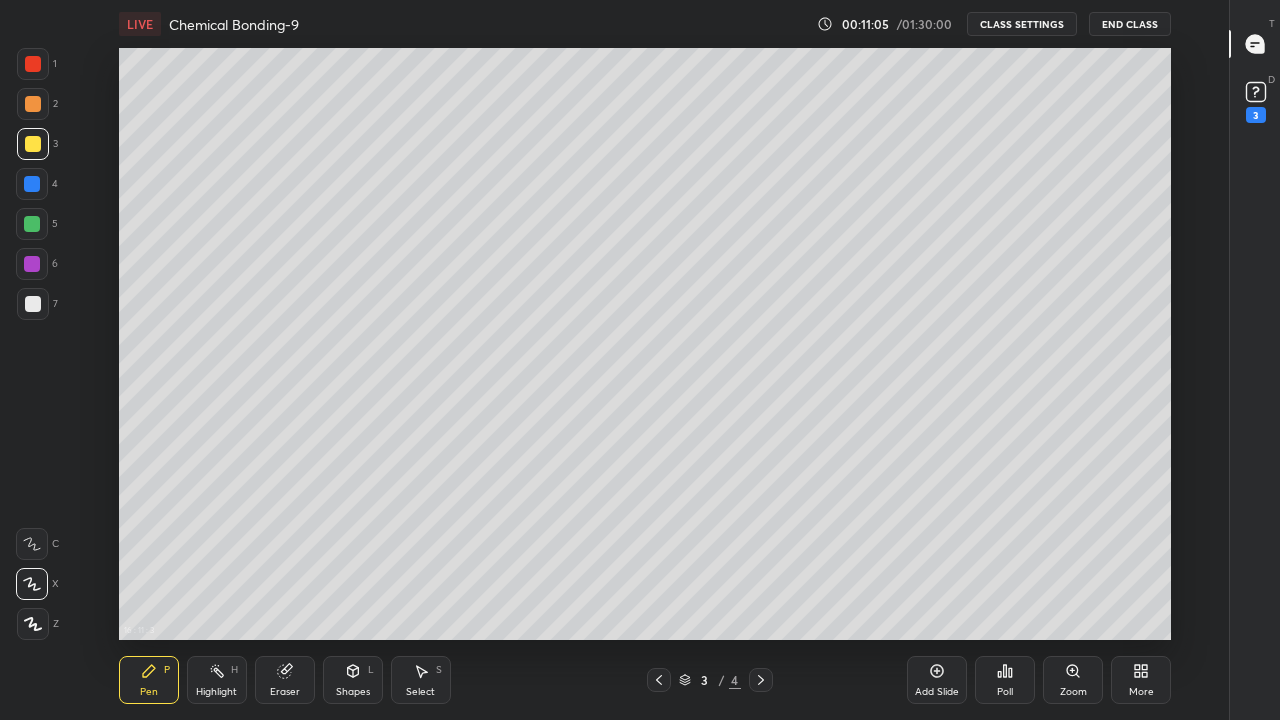 click 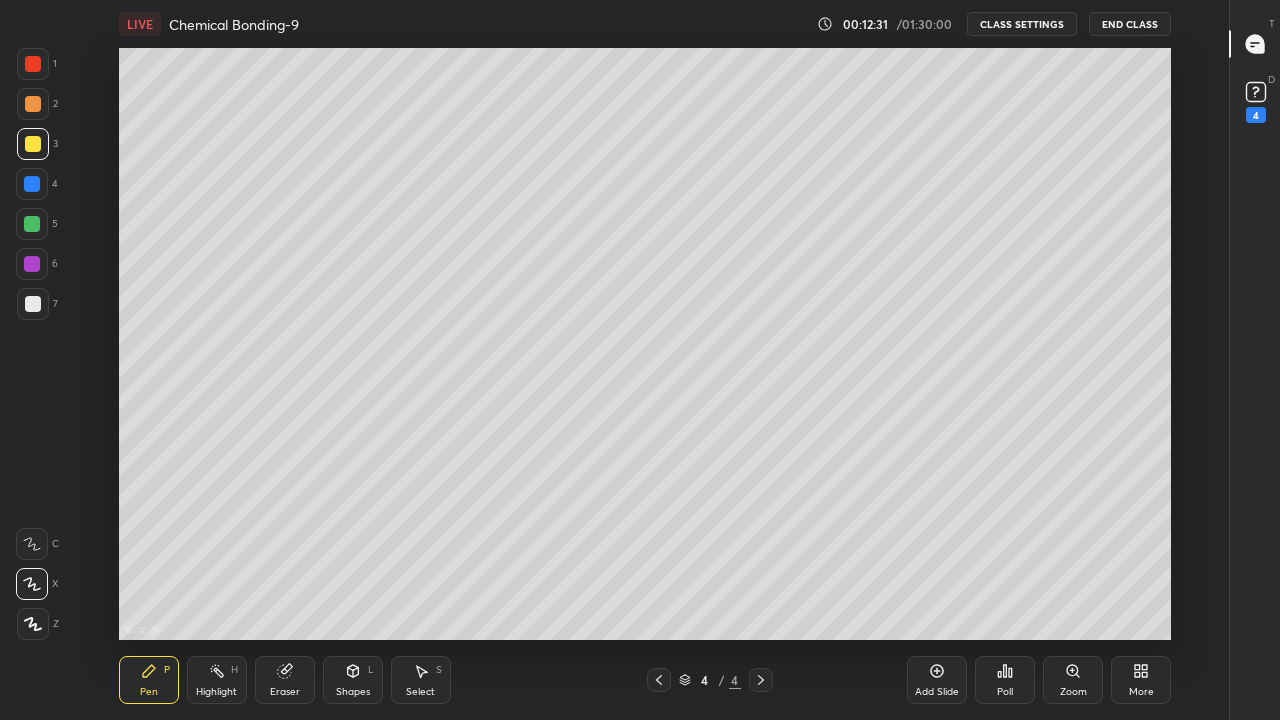click on "Add Slide" at bounding box center [937, 692] 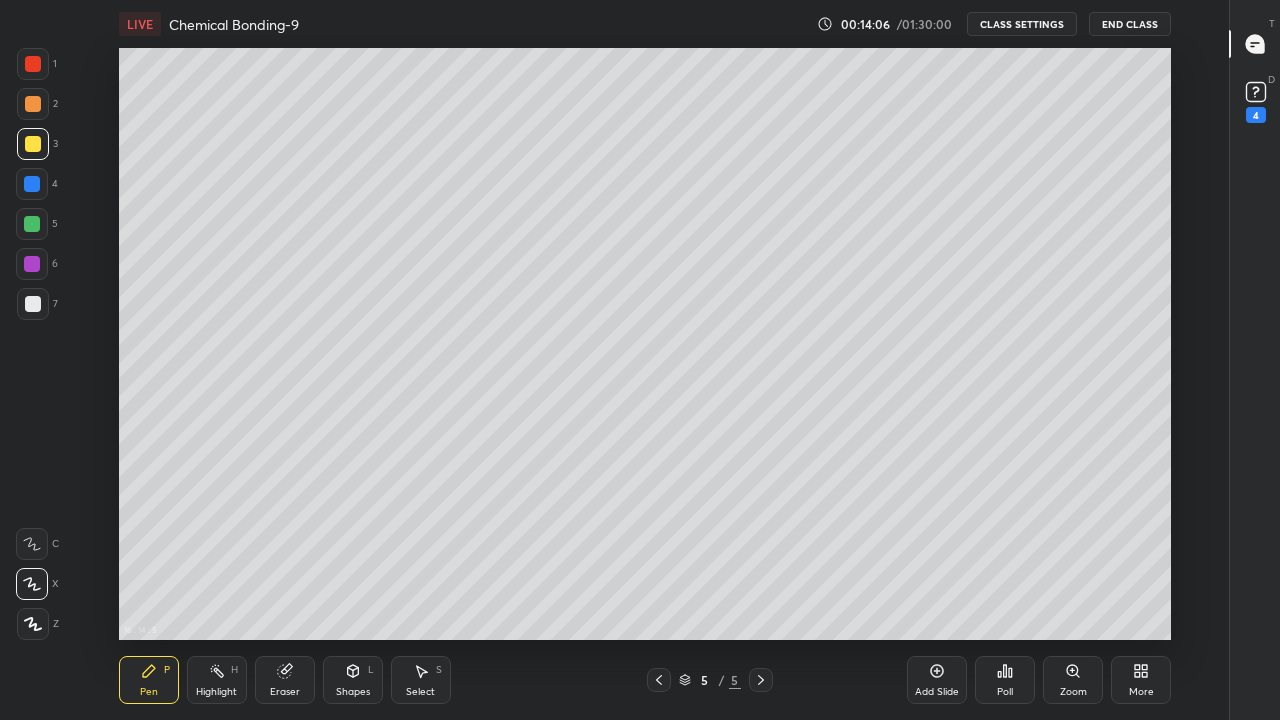 click at bounding box center [32, 264] 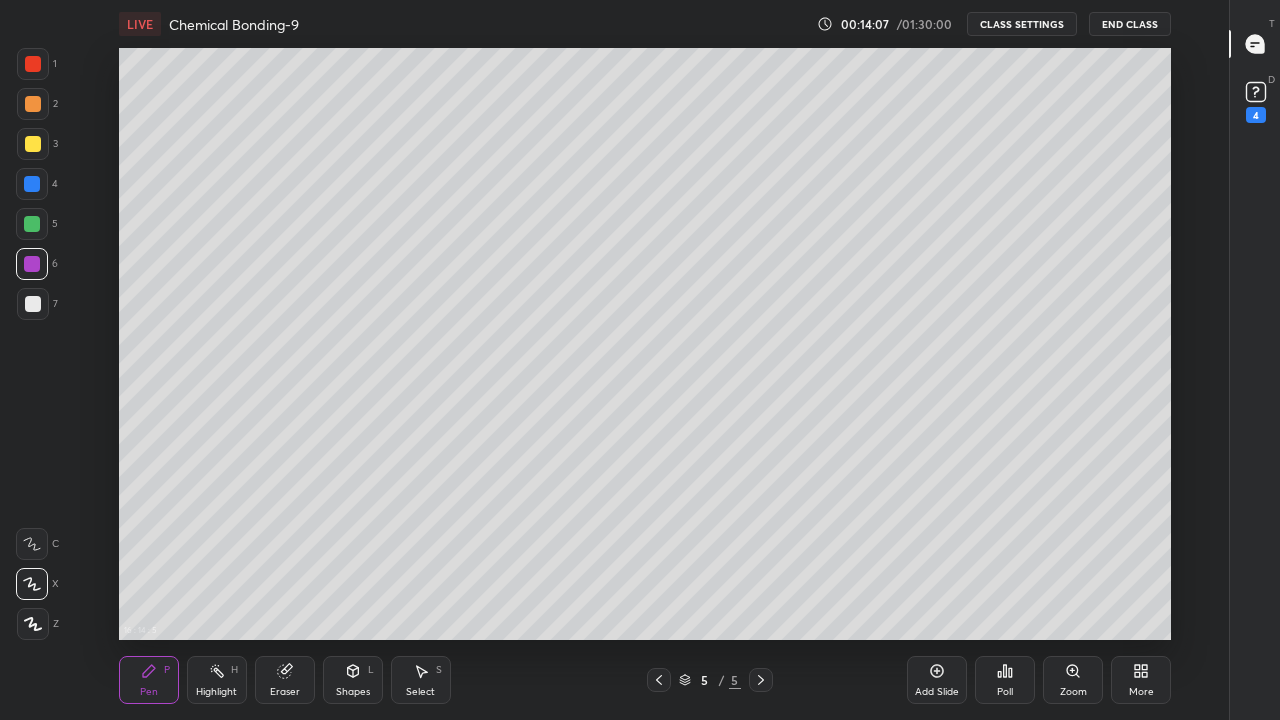click at bounding box center (32, 224) 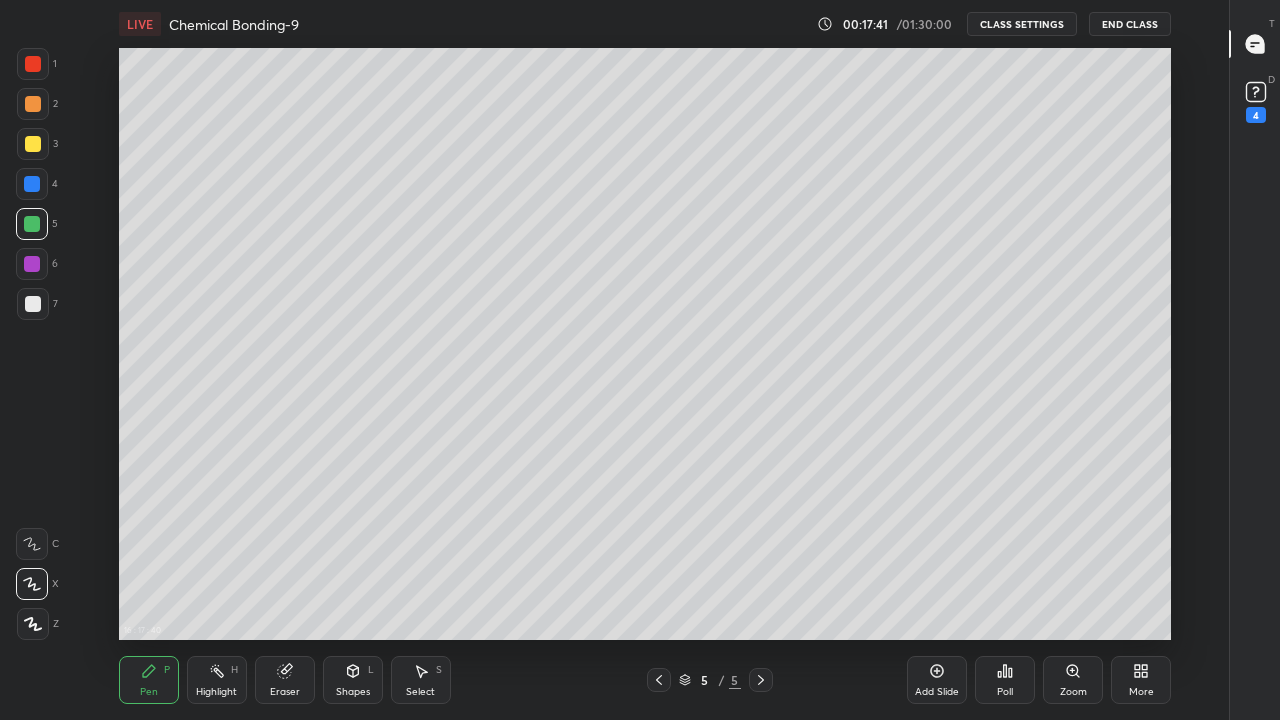 click on "Add Slide" at bounding box center (937, 680) 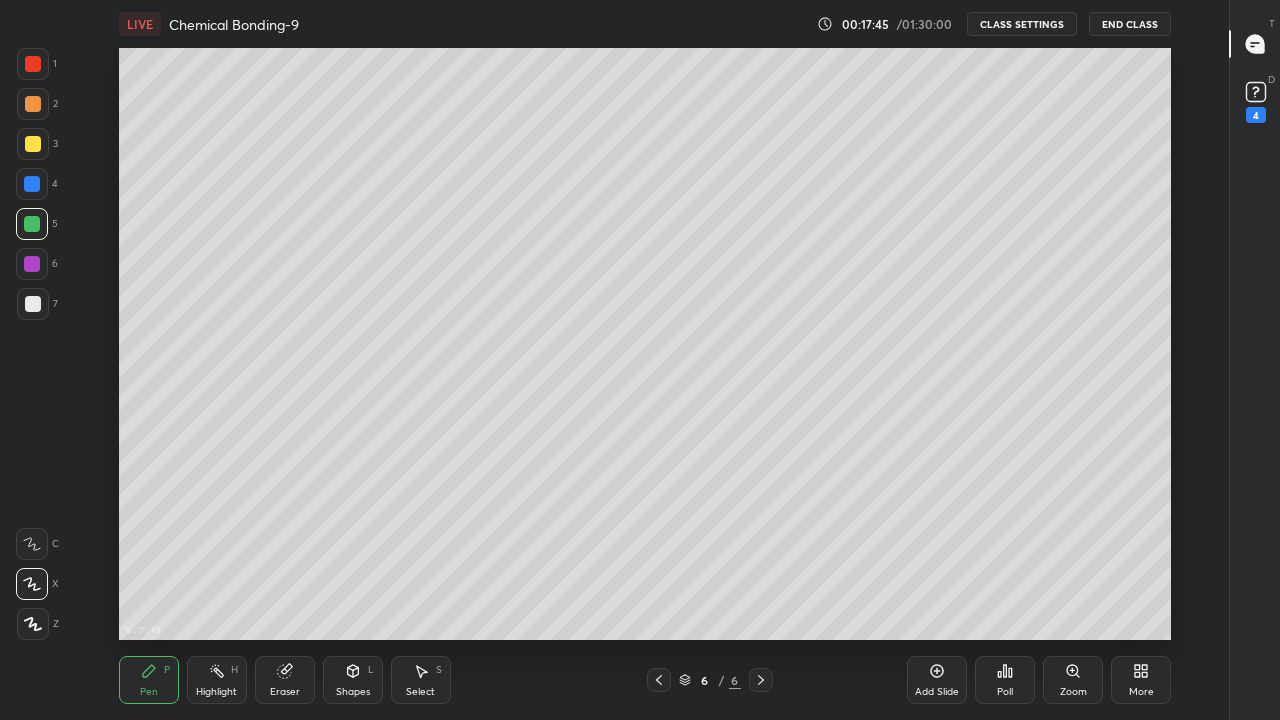 click at bounding box center [33, 144] 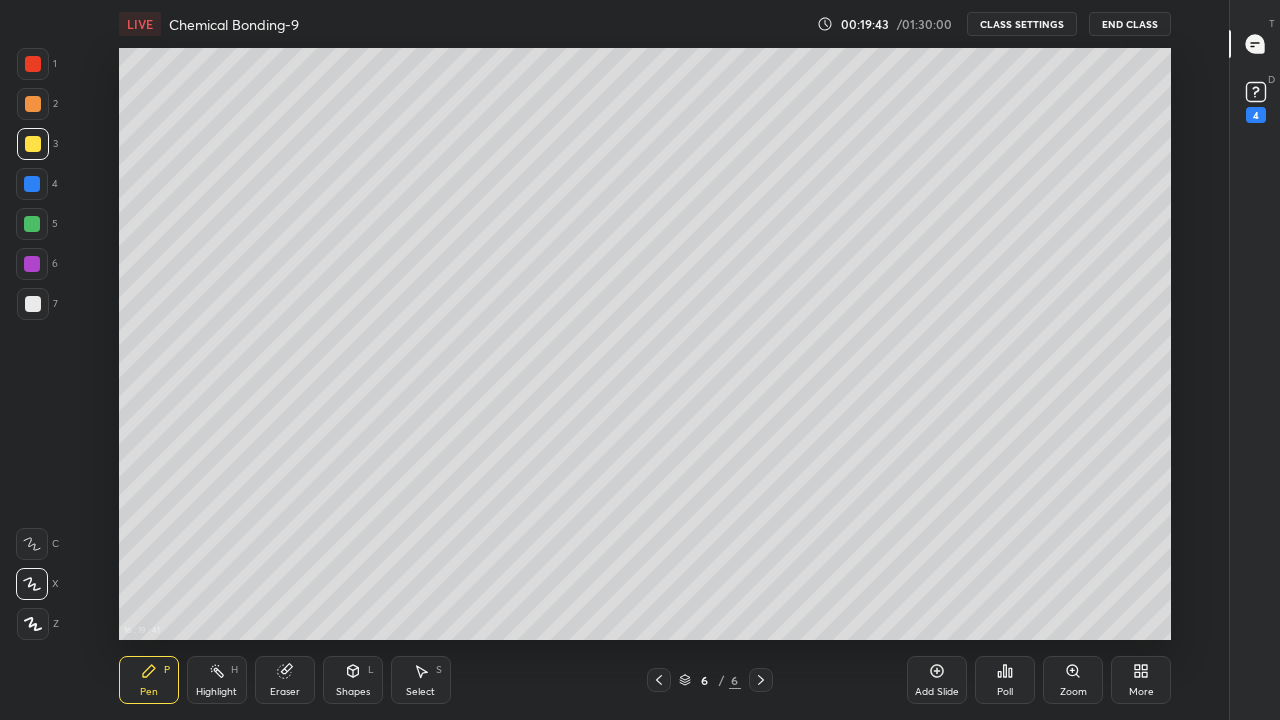 click at bounding box center (32, 224) 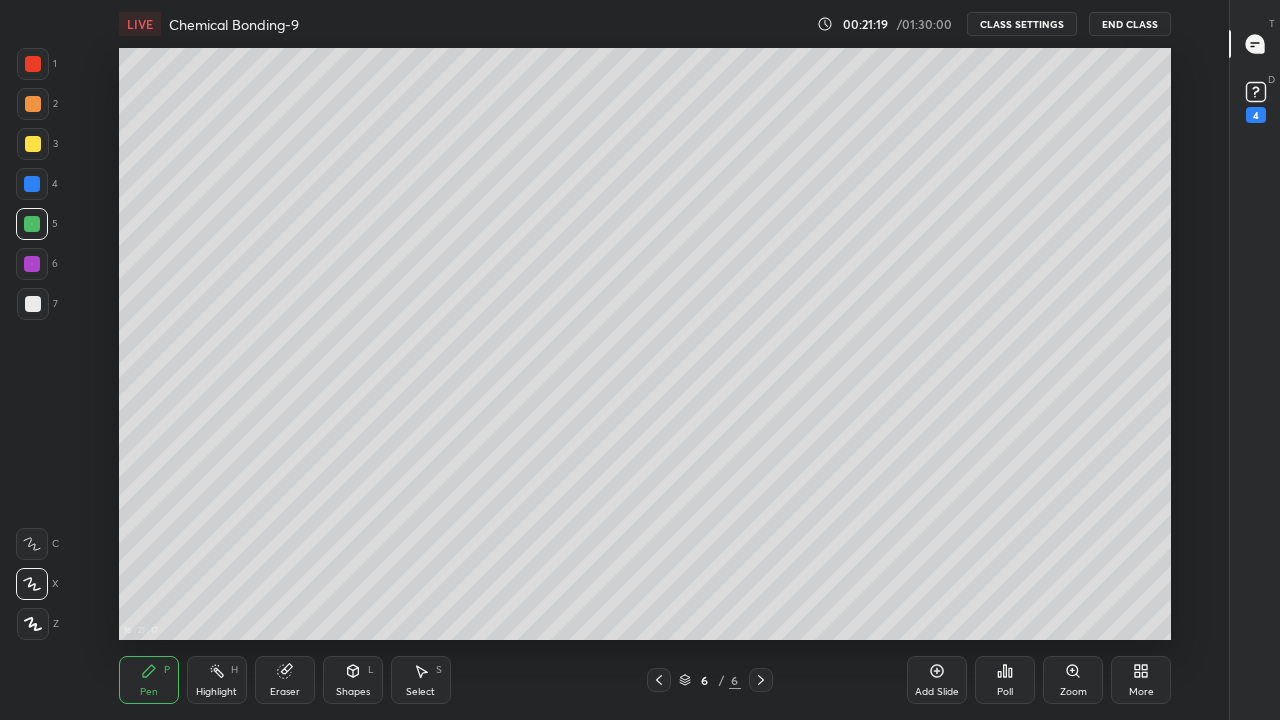 click on "Add Slide" at bounding box center [937, 692] 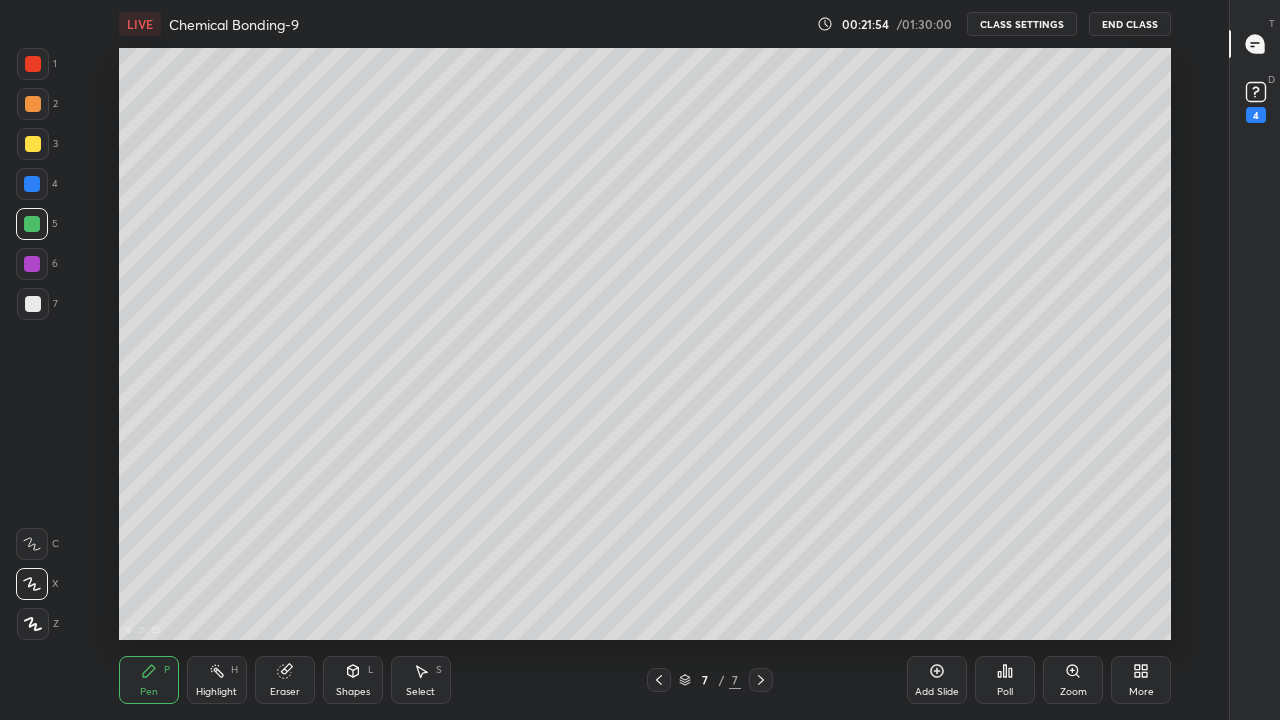 click at bounding box center [33, 144] 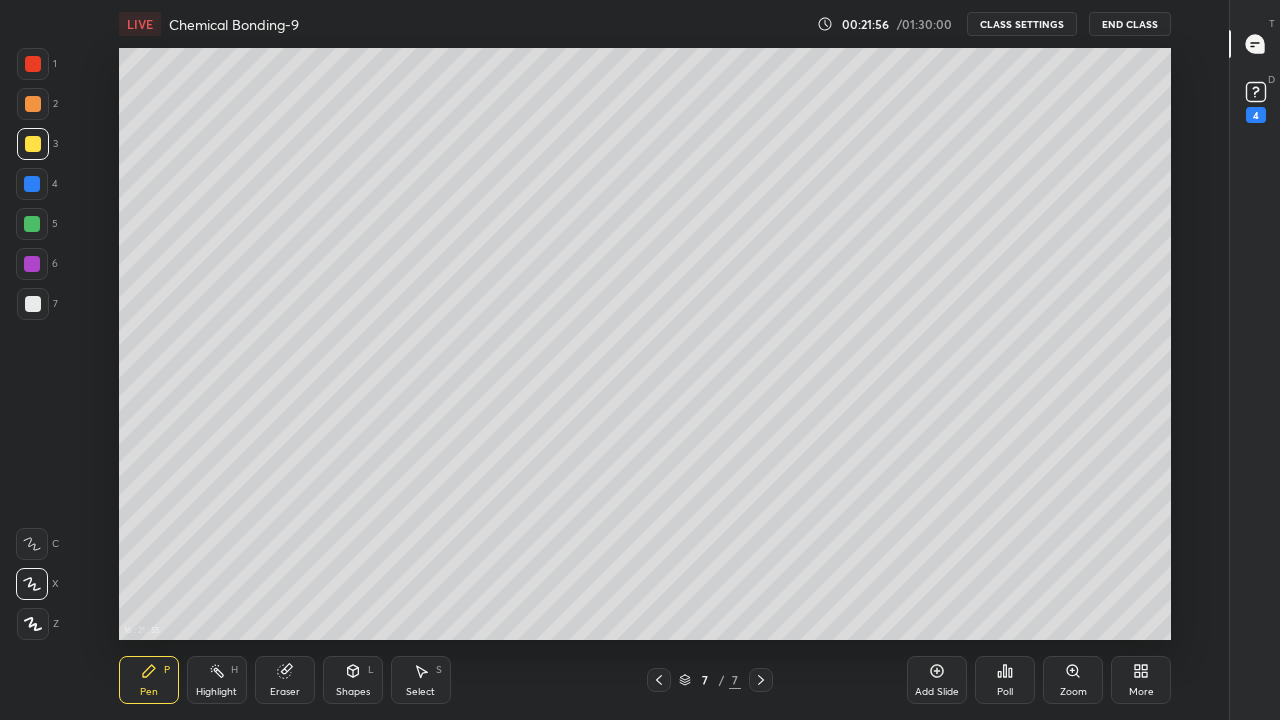 click at bounding box center (33, 304) 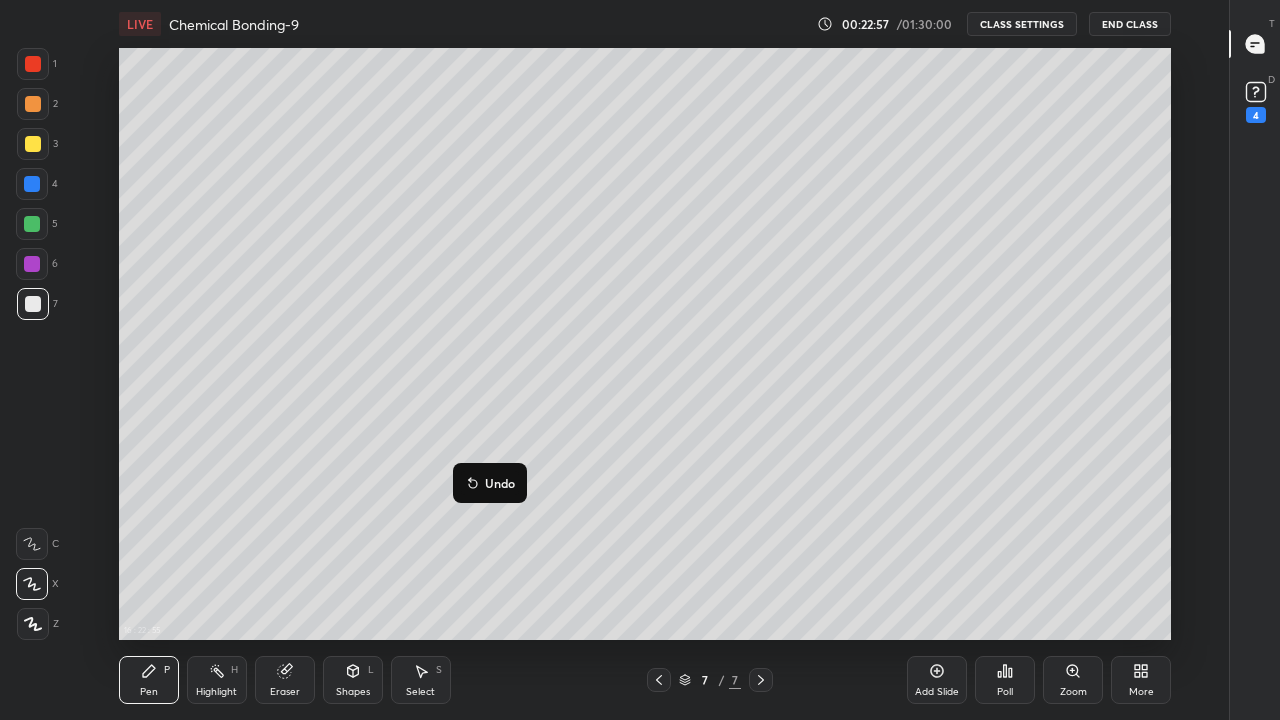 click on "Undo" at bounding box center (500, 483) 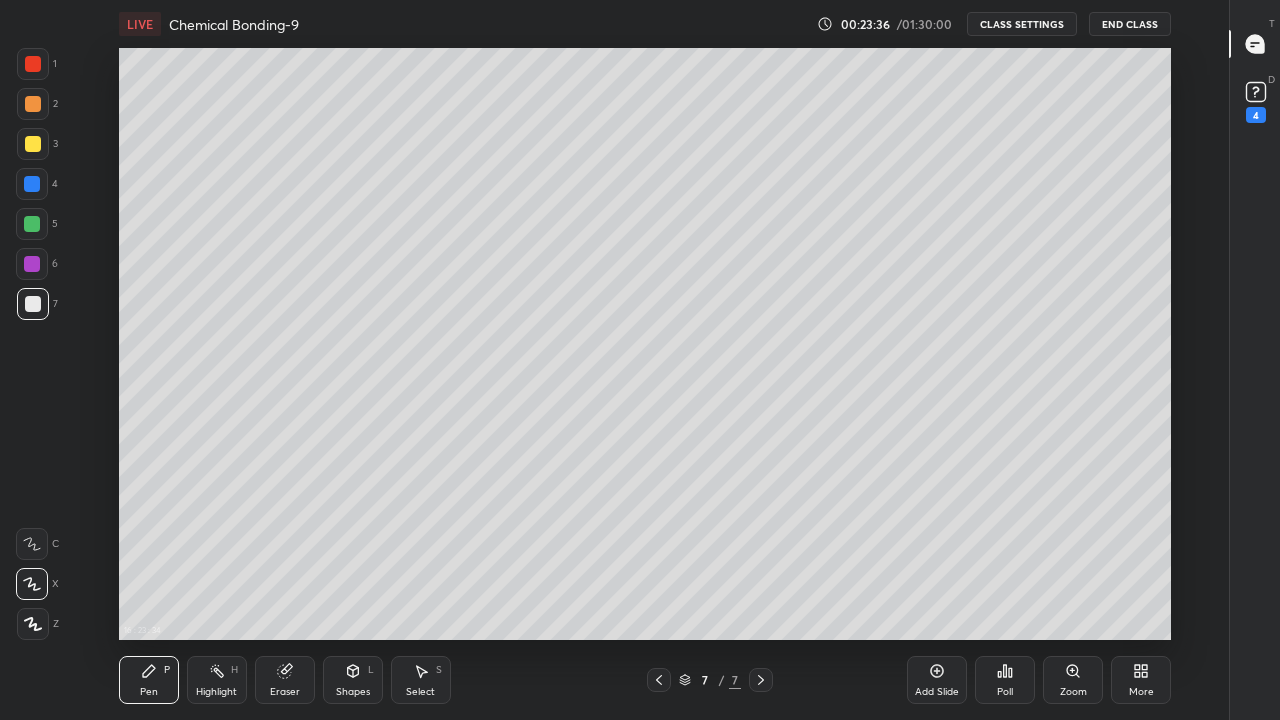 click 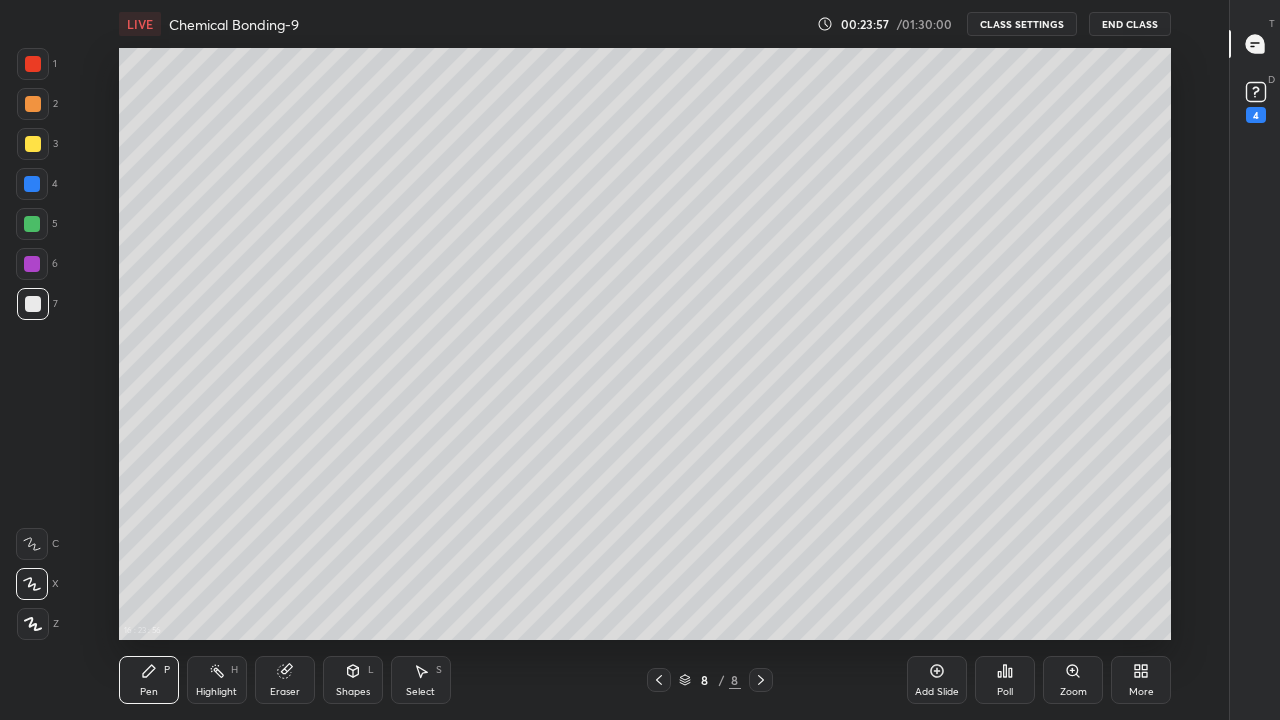 click at bounding box center (33, 144) 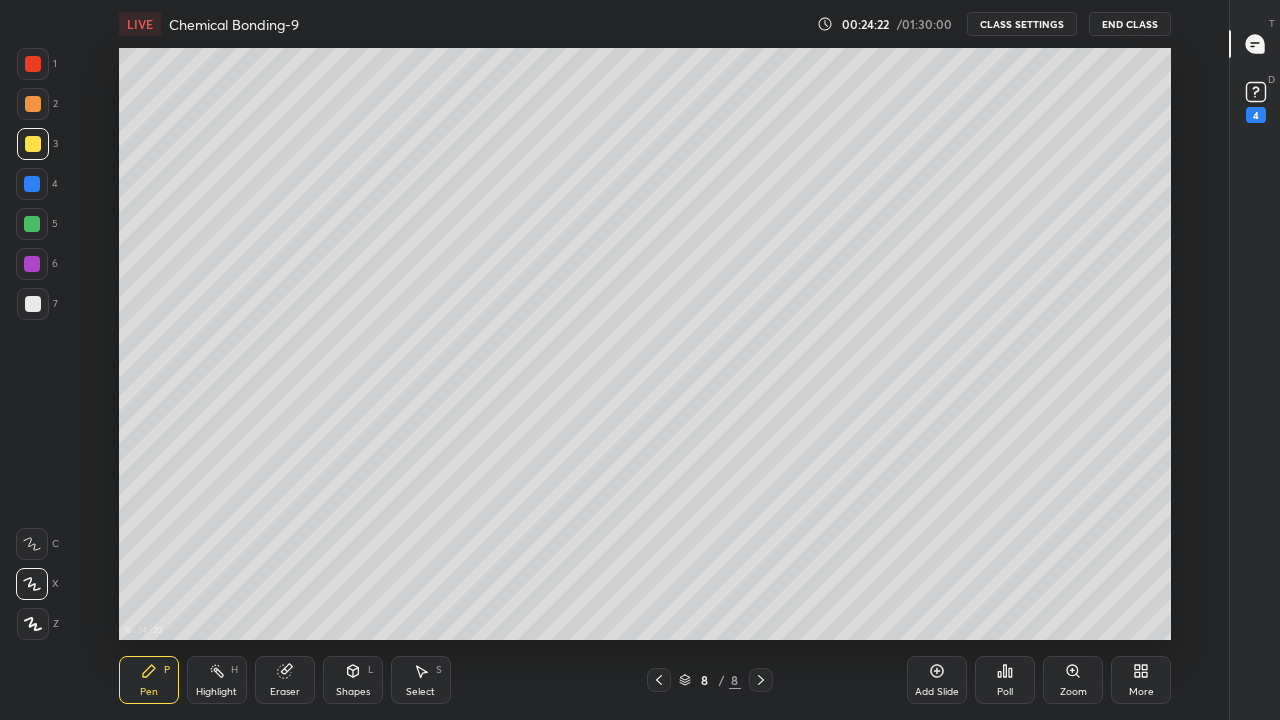 click 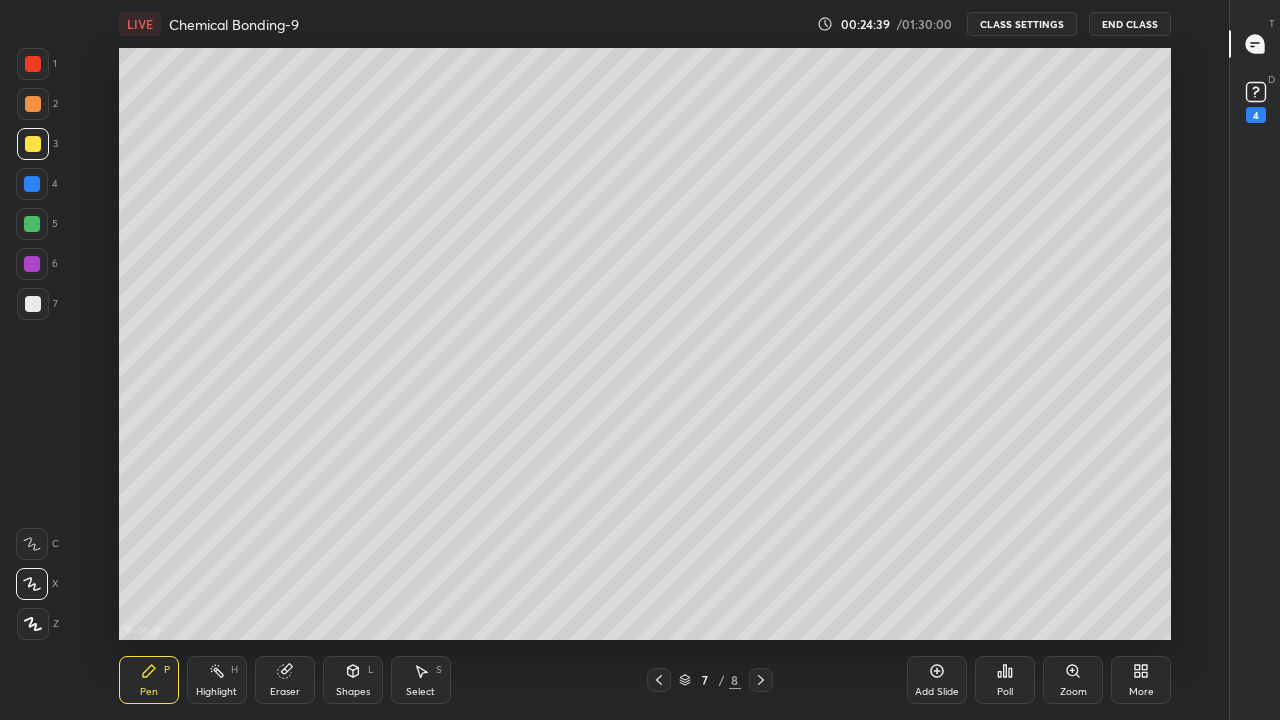click 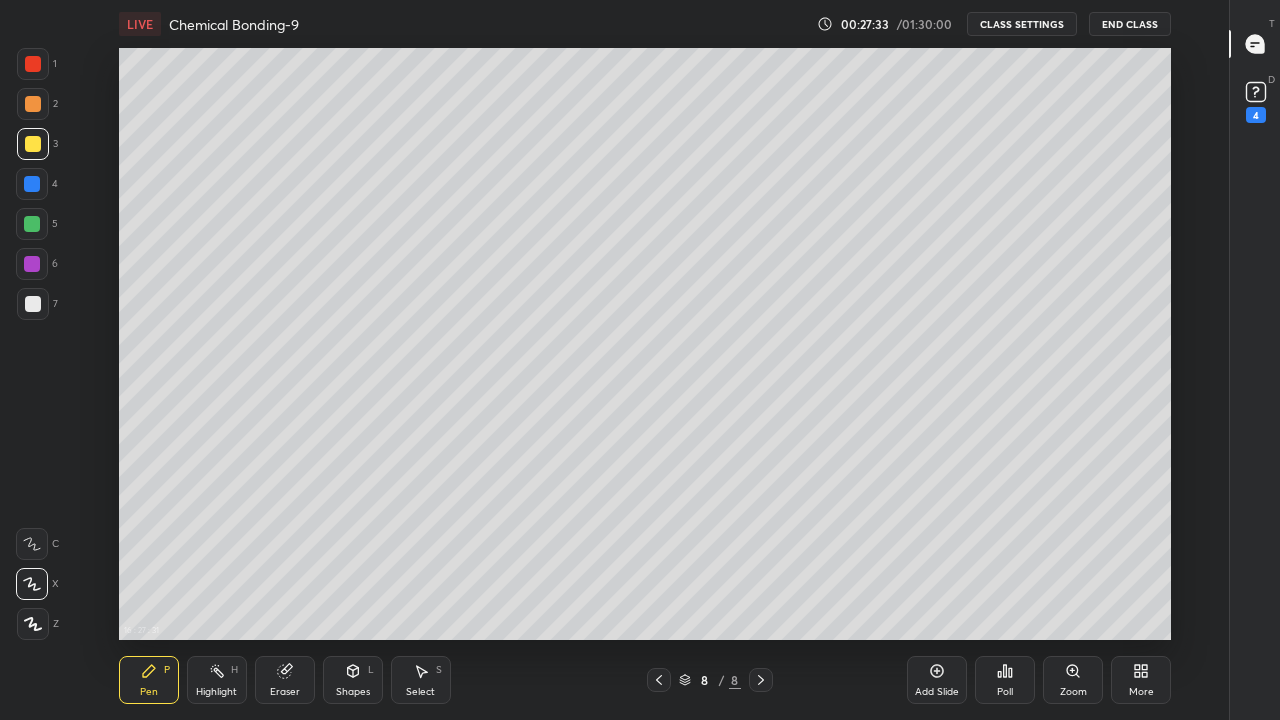 click at bounding box center [32, 224] 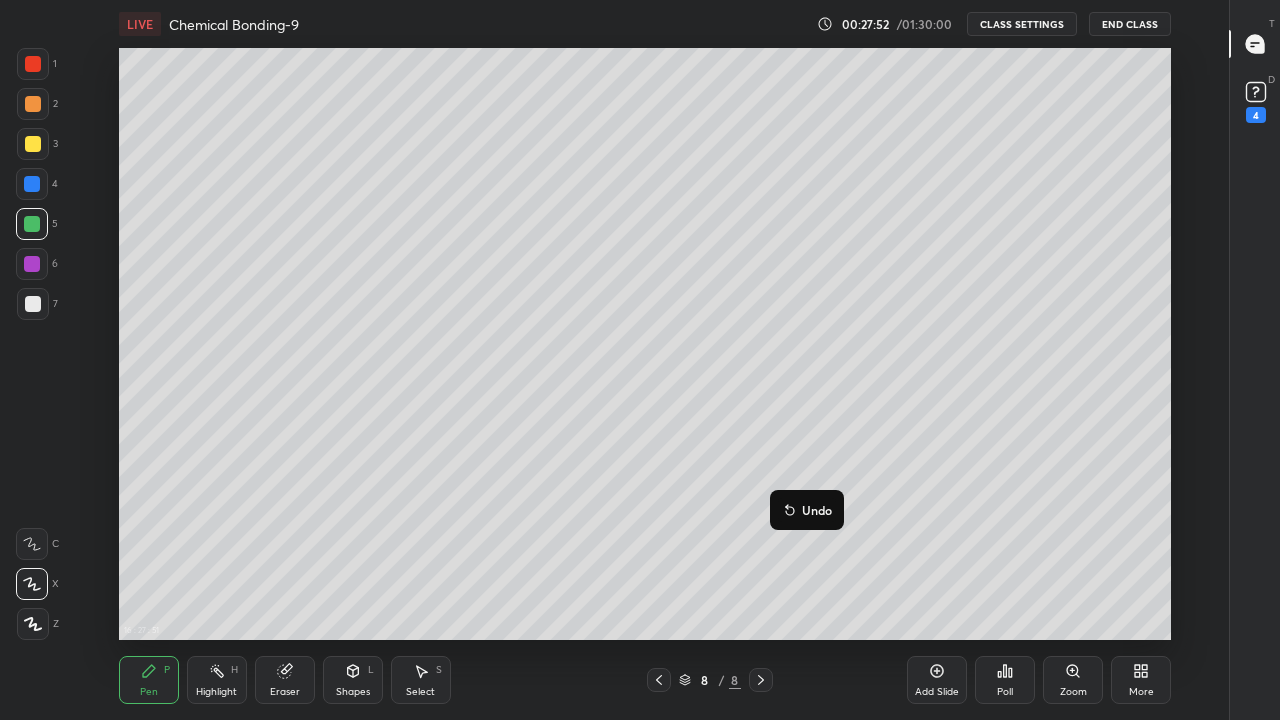 click on "Undo" at bounding box center (817, 510) 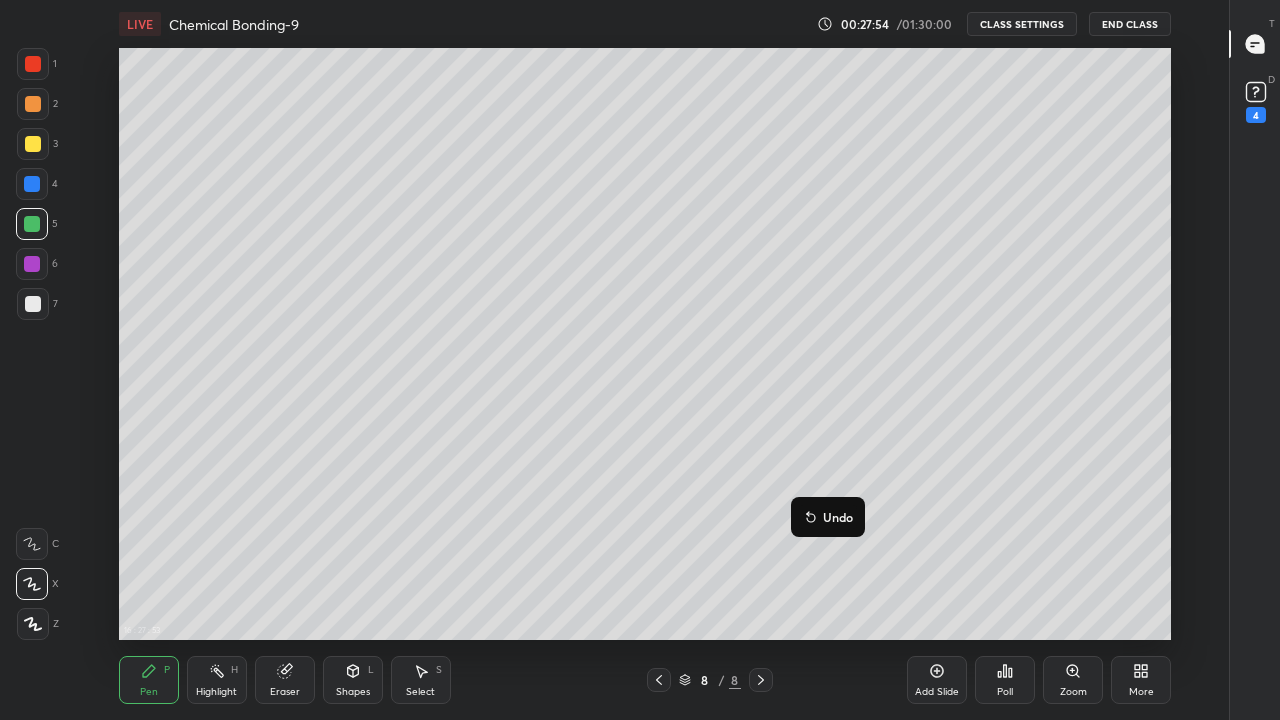 click on "Undo" at bounding box center (838, 517) 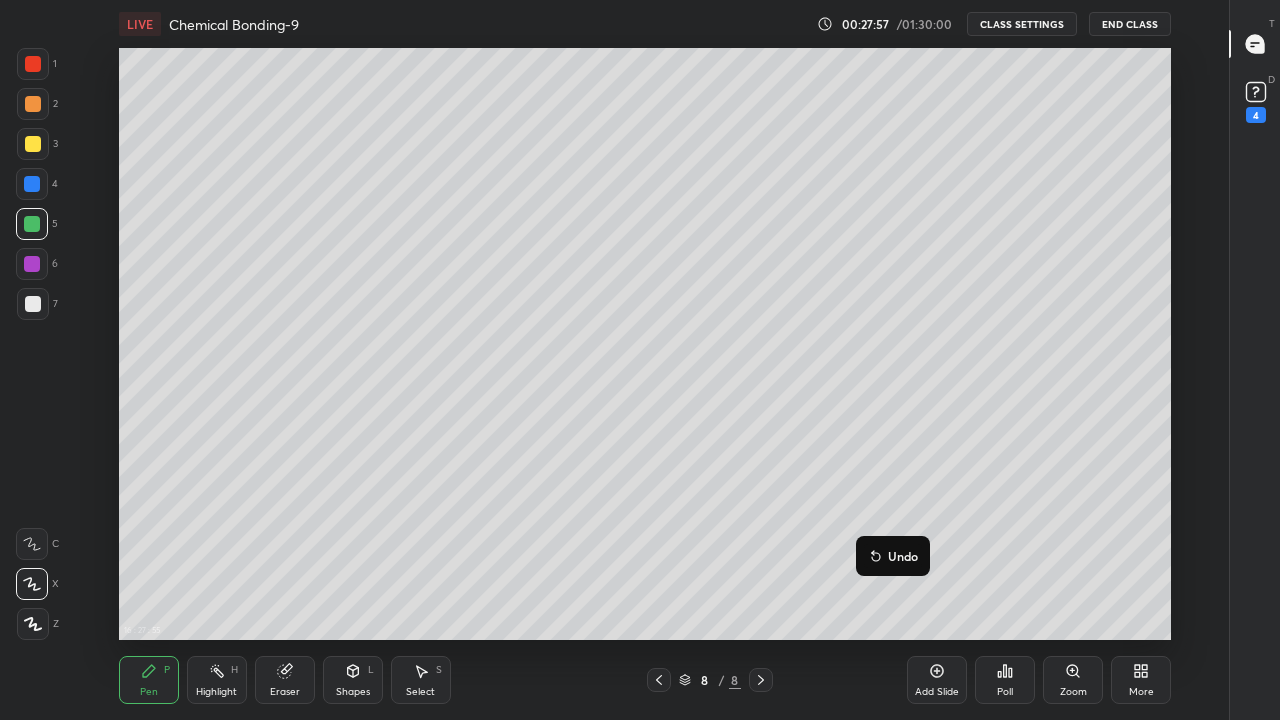 click 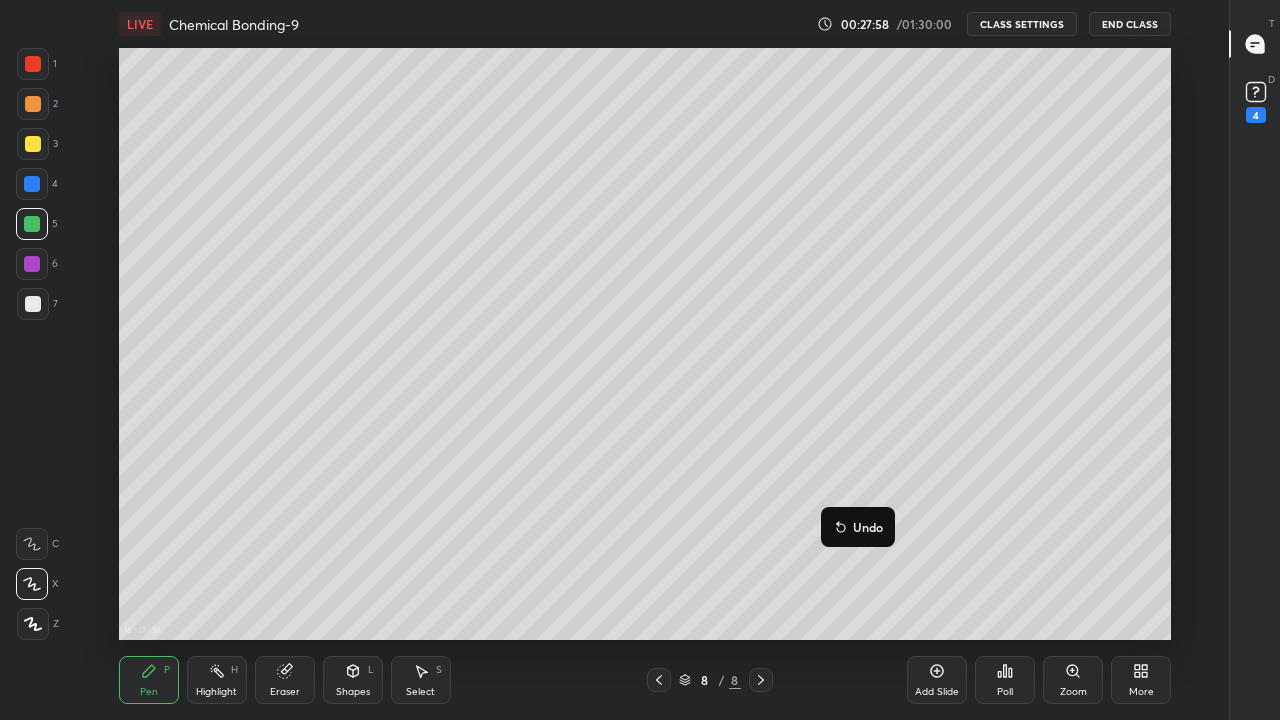 click on "Undo" at bounding box center [868, 527] 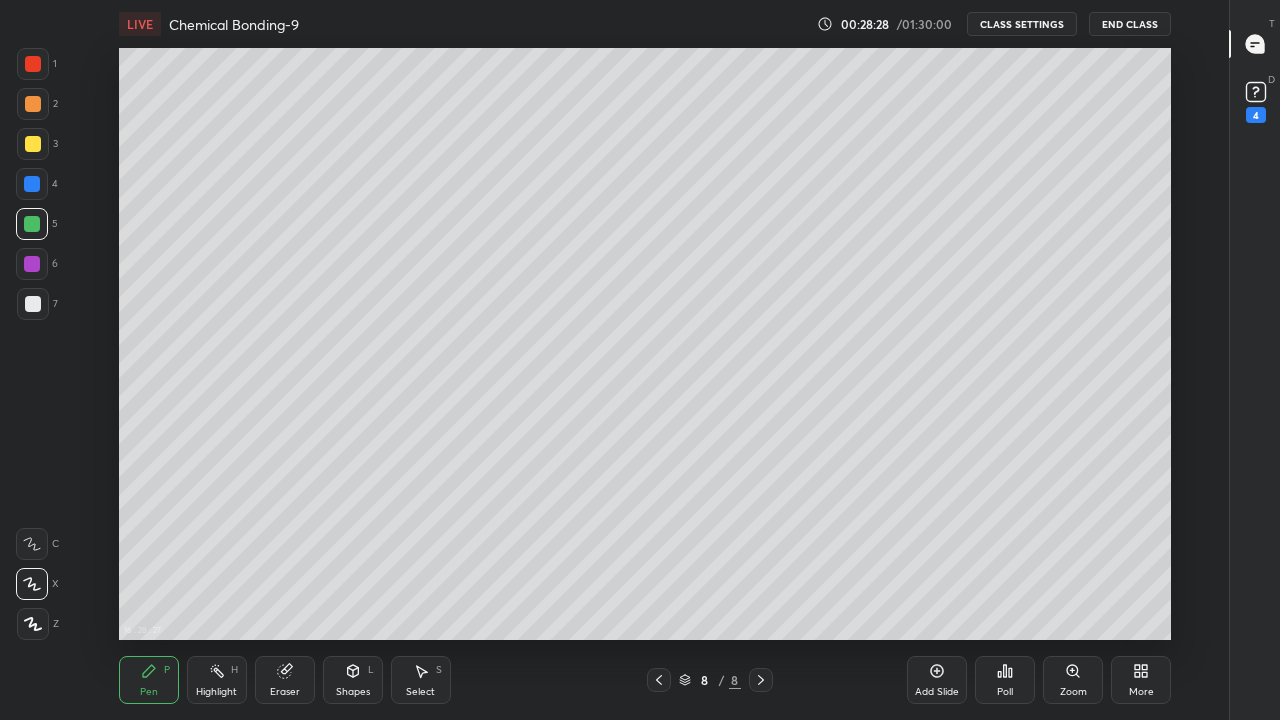 click at bounding box center [659, 680] 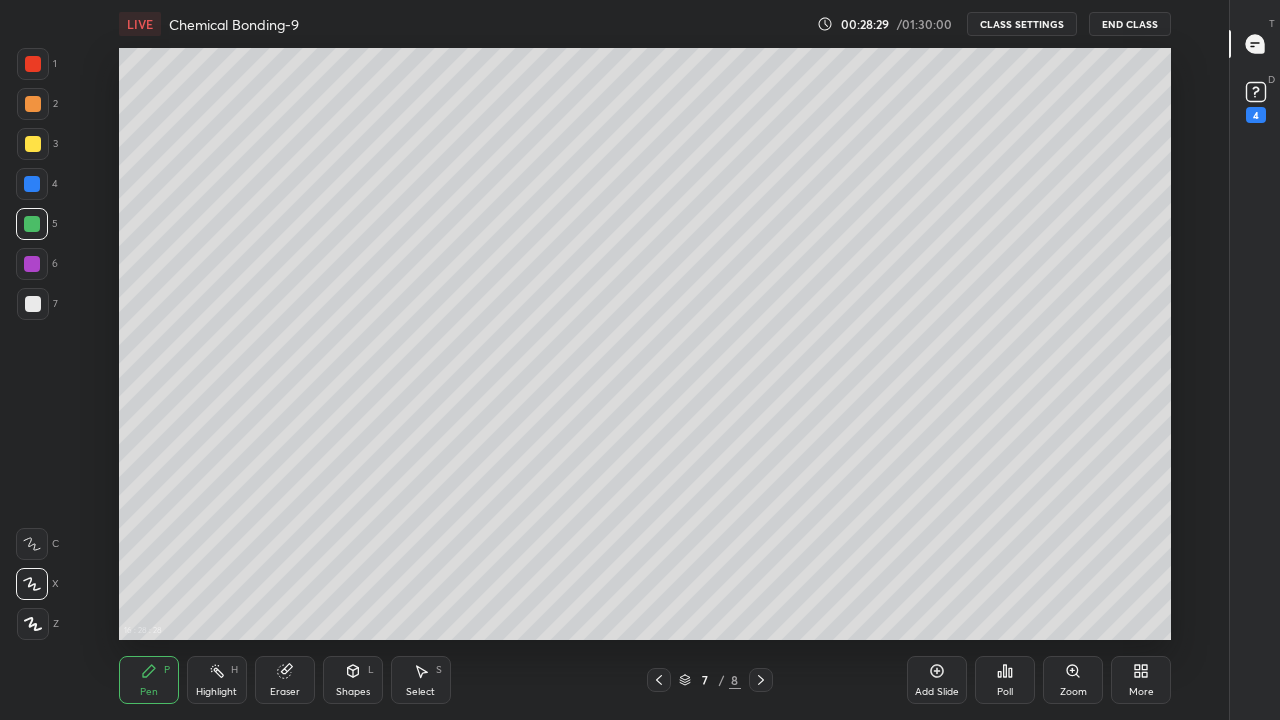 click 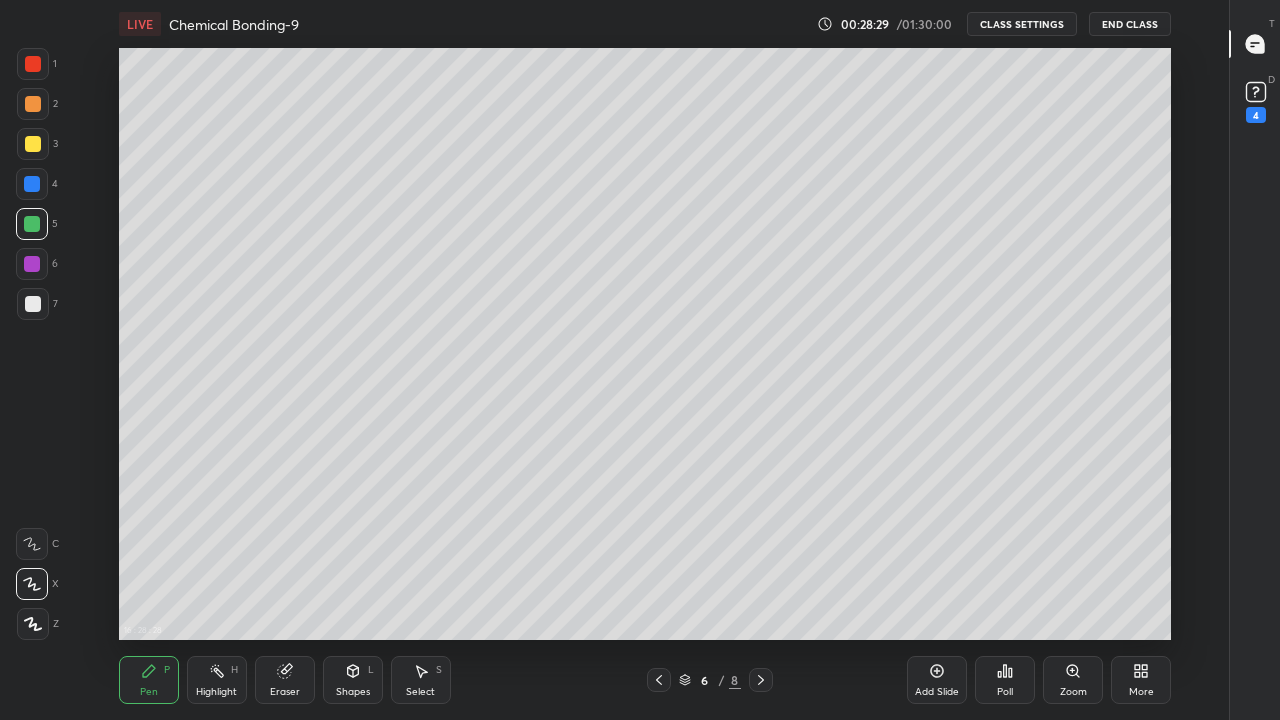 click 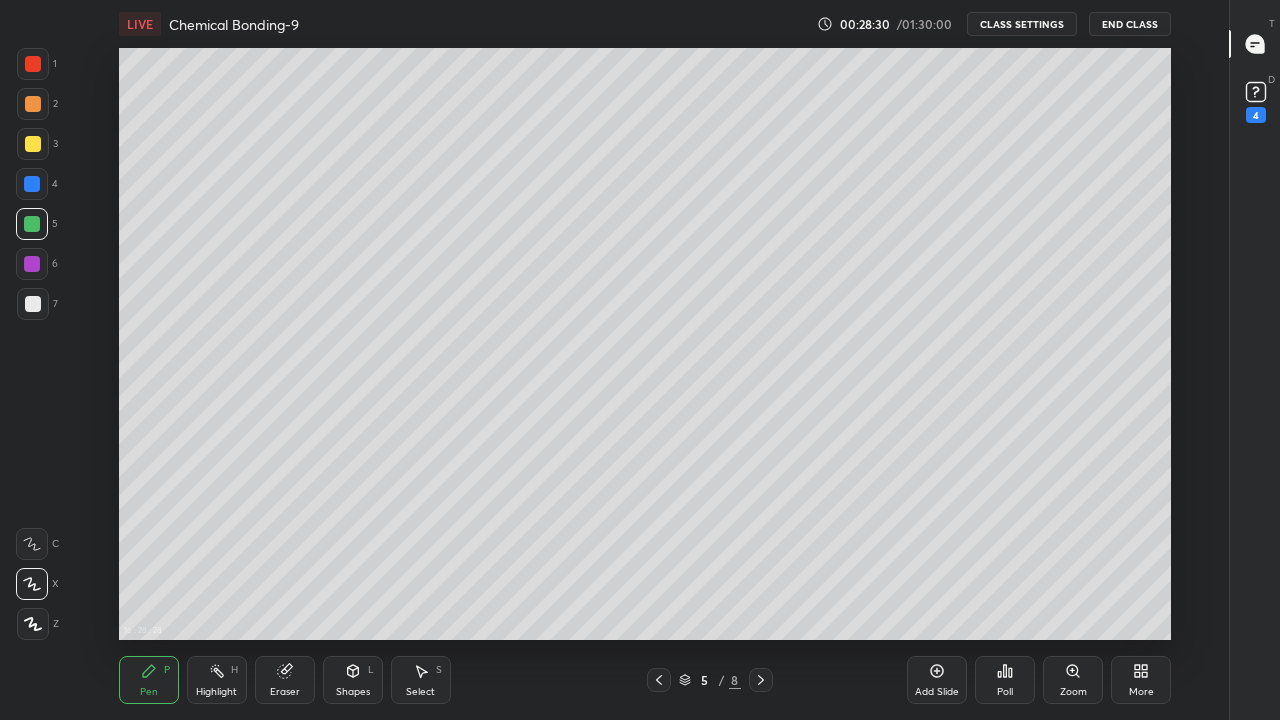 click at bounding box center [659, 680] 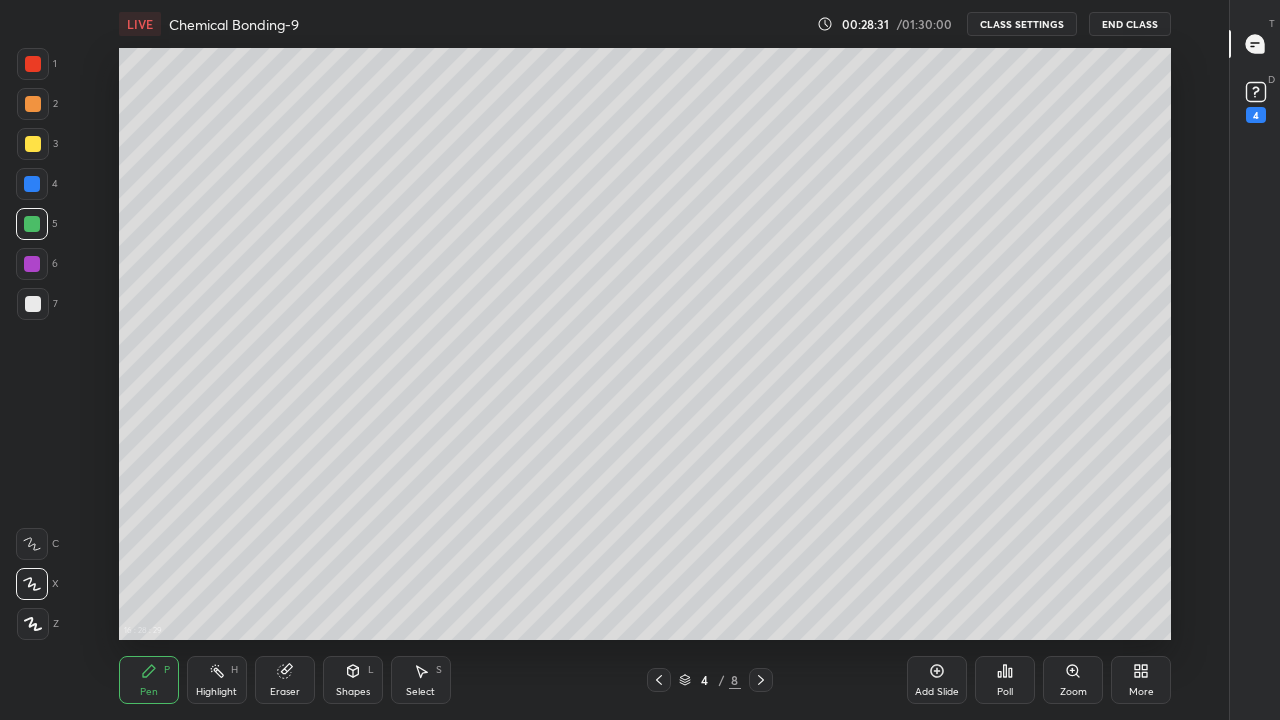 click 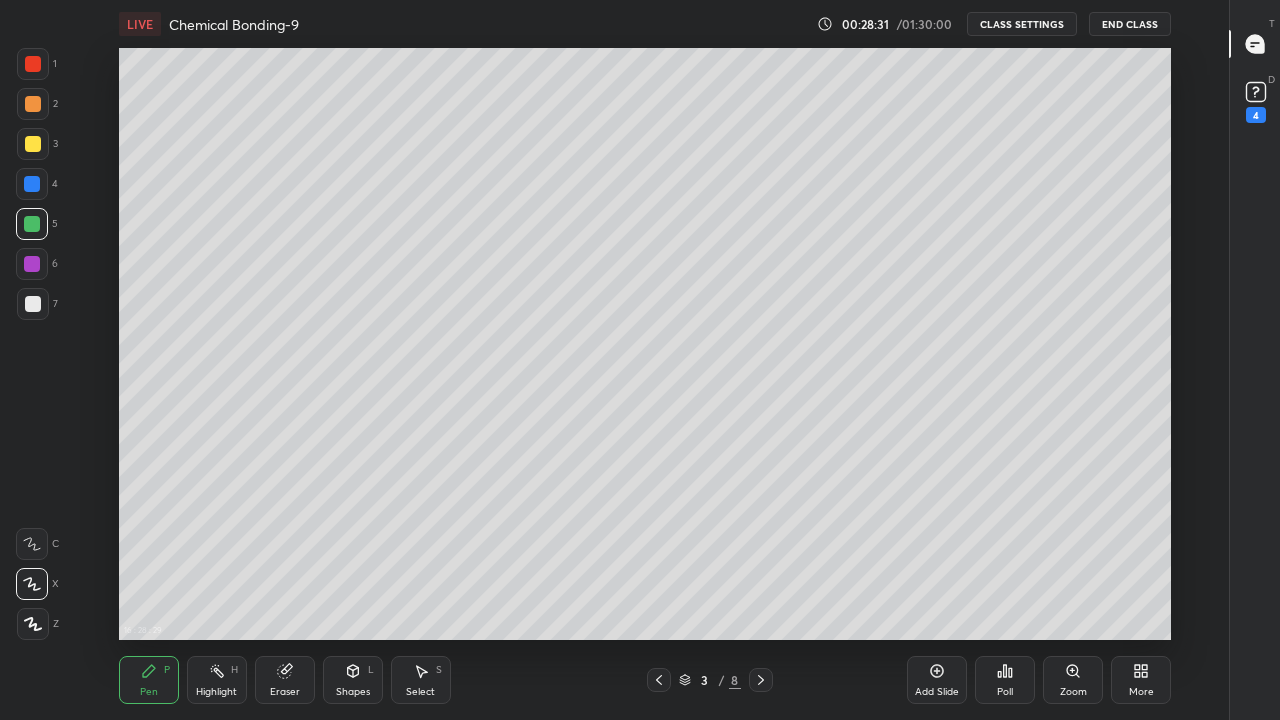 click 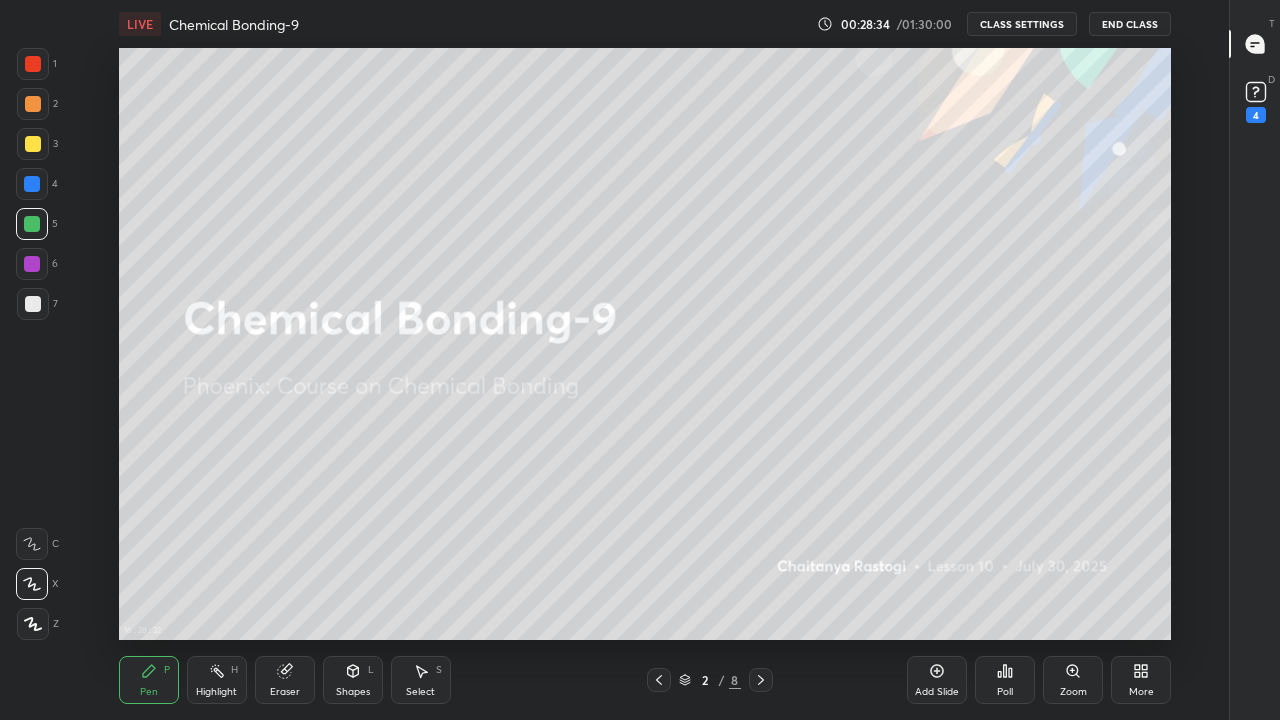 click at bounding box center [761, 680] 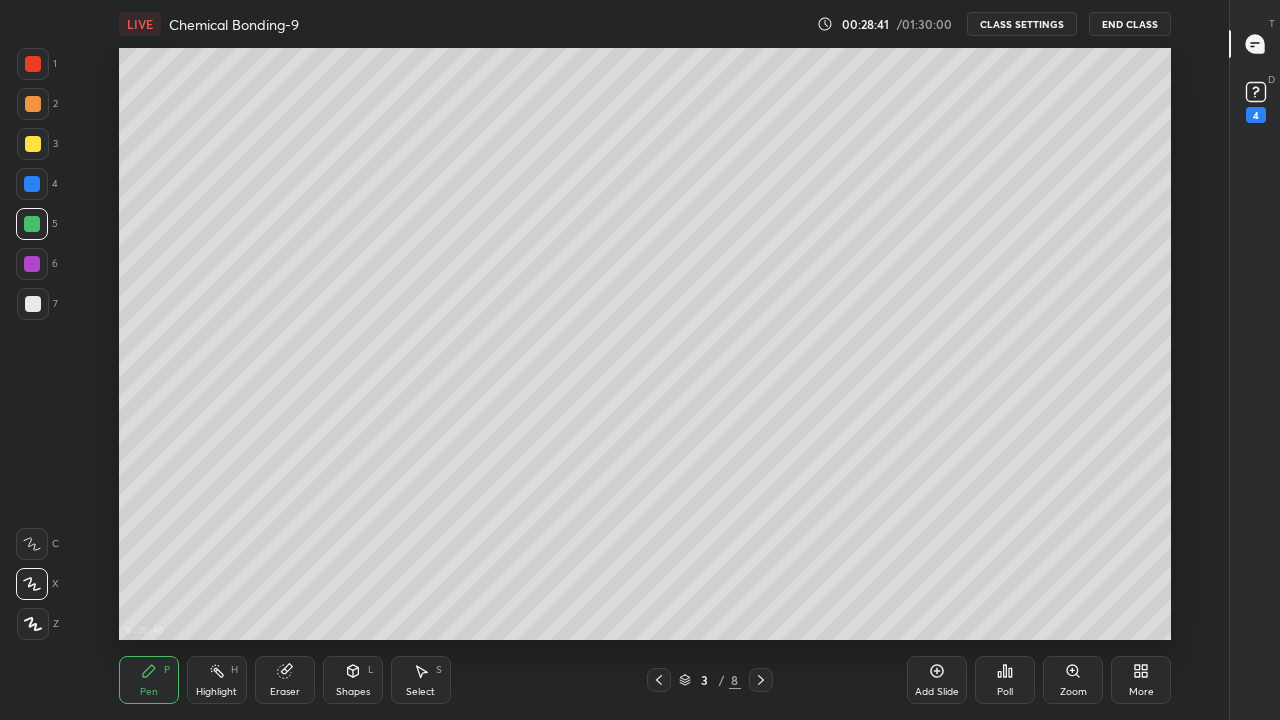 click 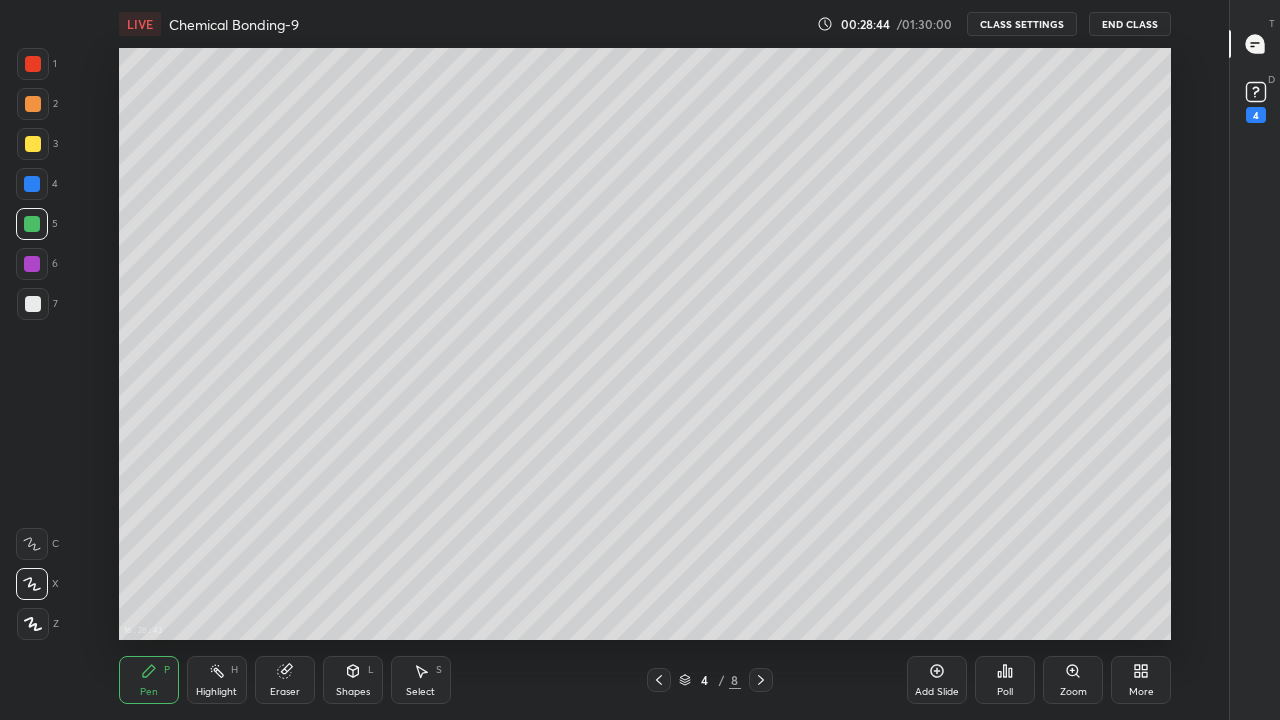 click 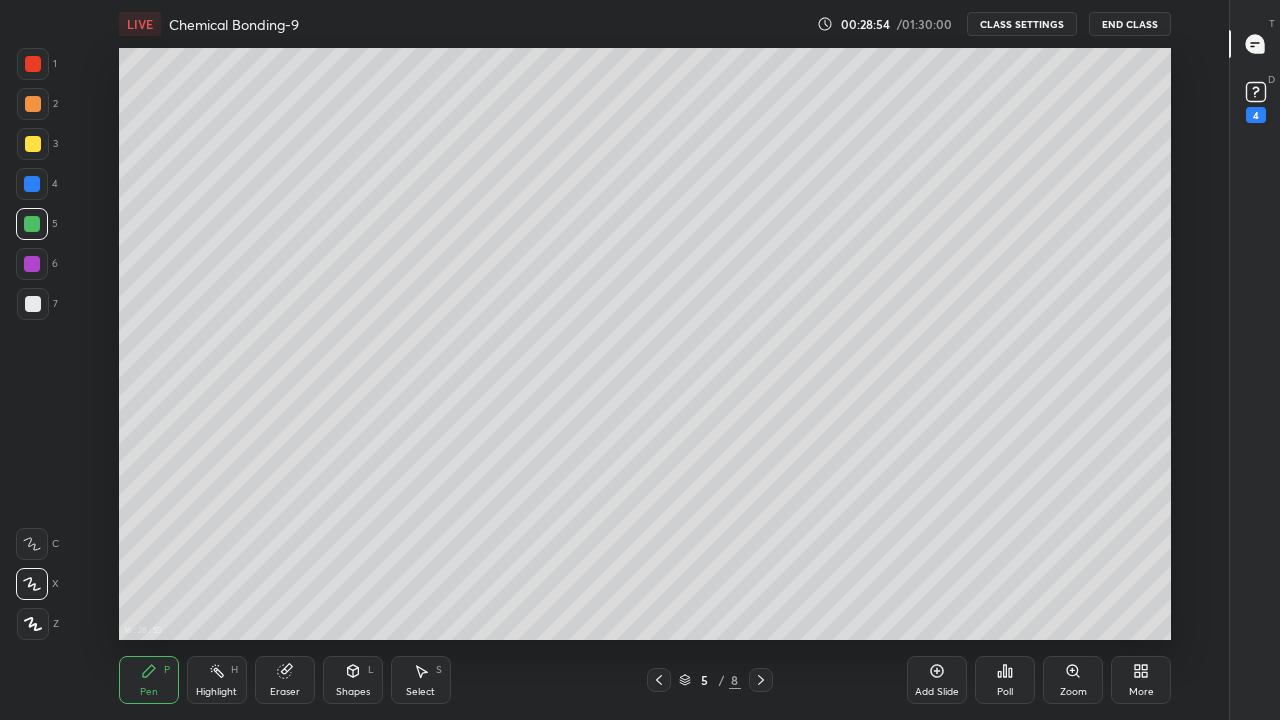 click 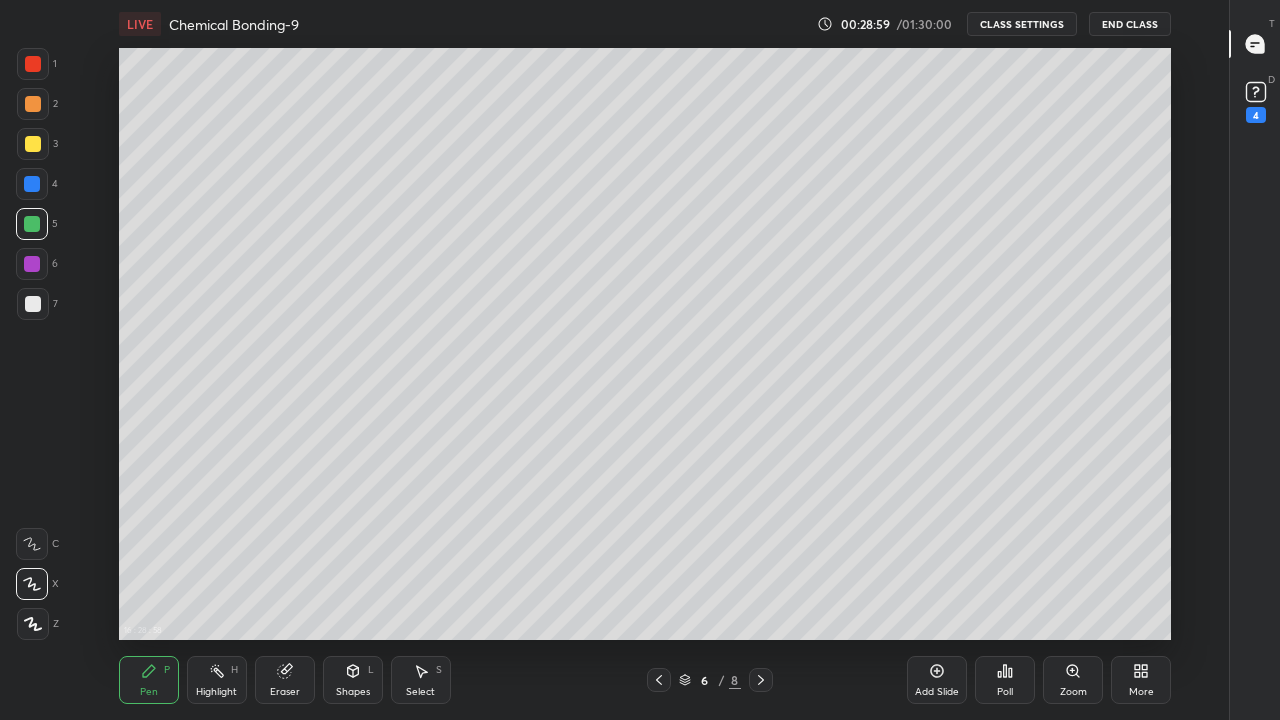 click at bounding box center (761, 680) 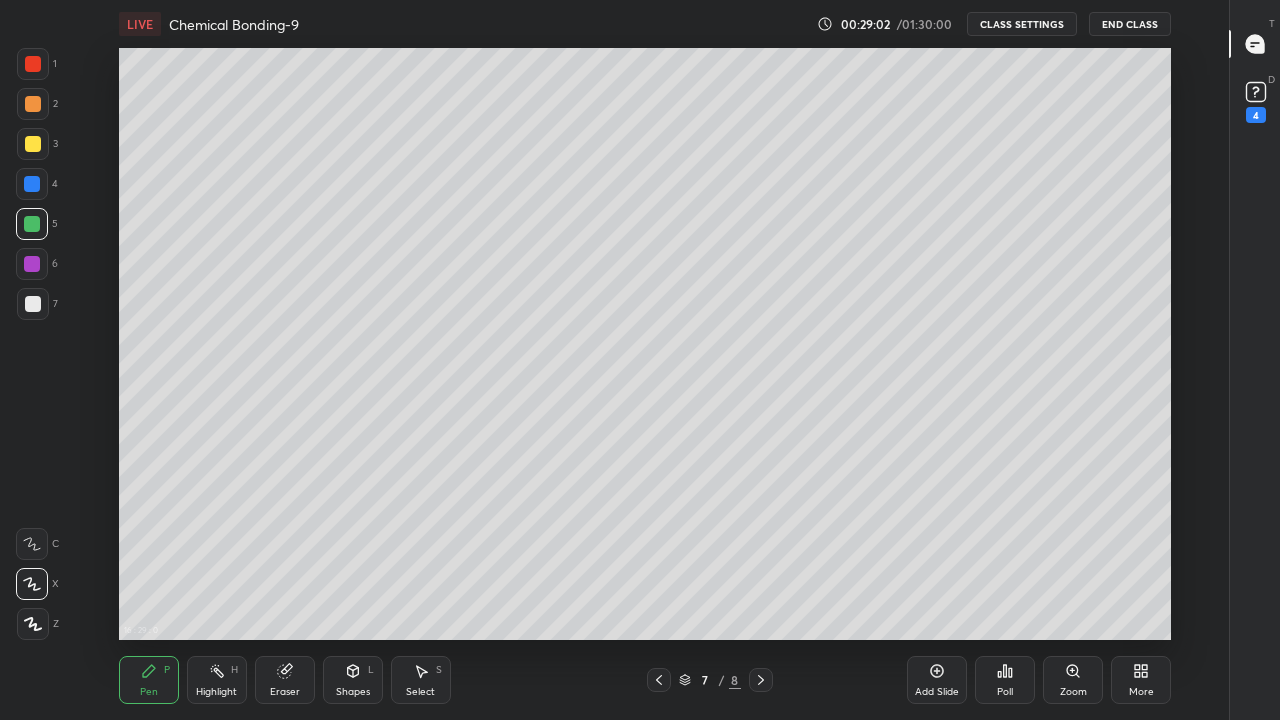 click 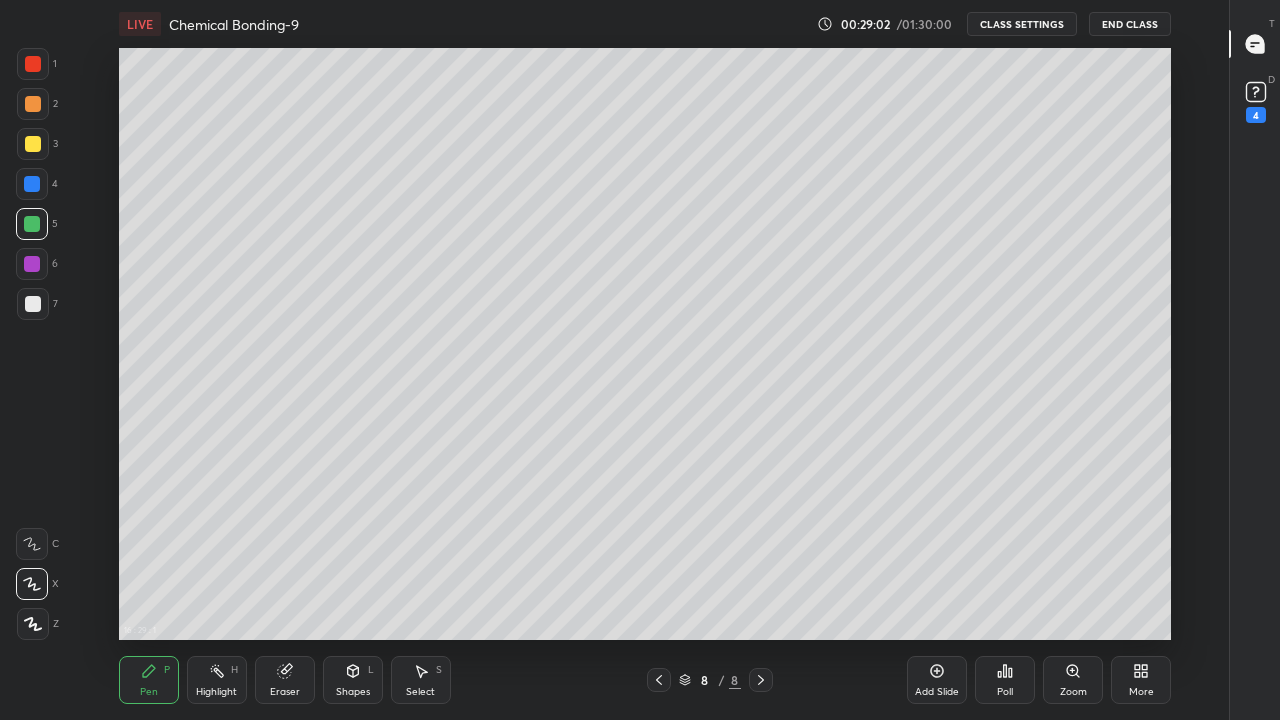 click 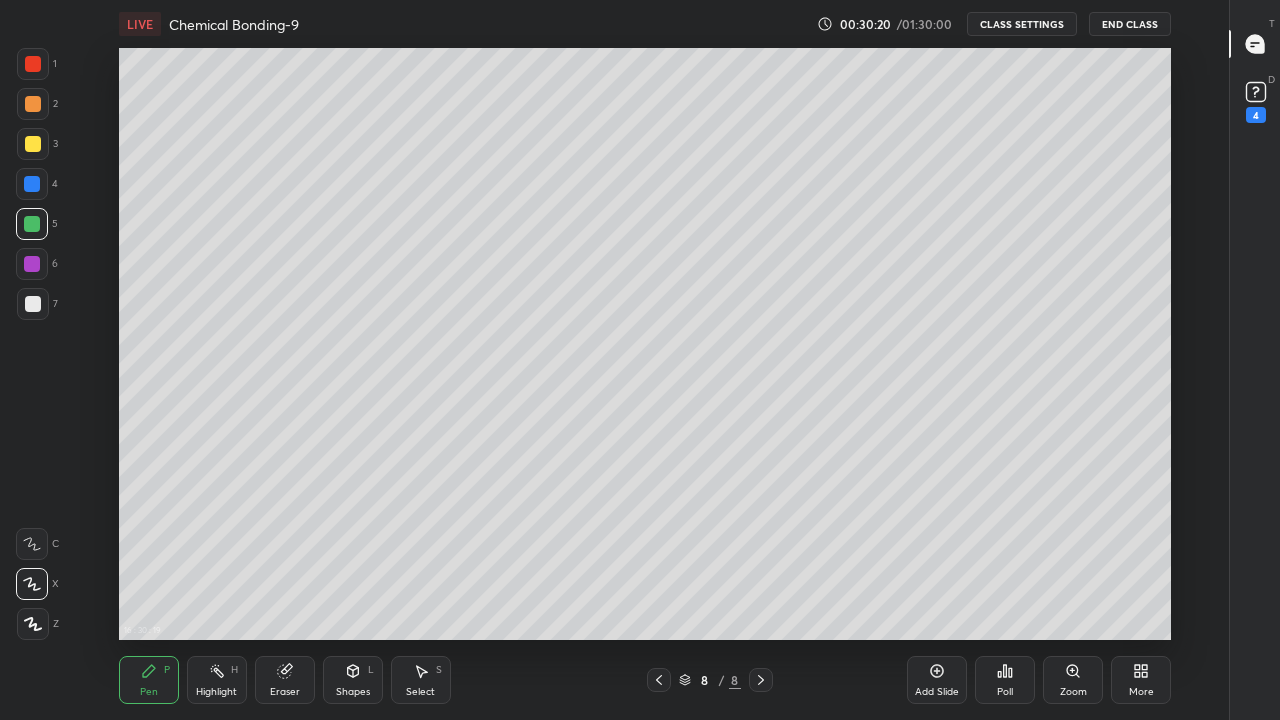 click on "Add Slide" at bounding box center (937, 680) 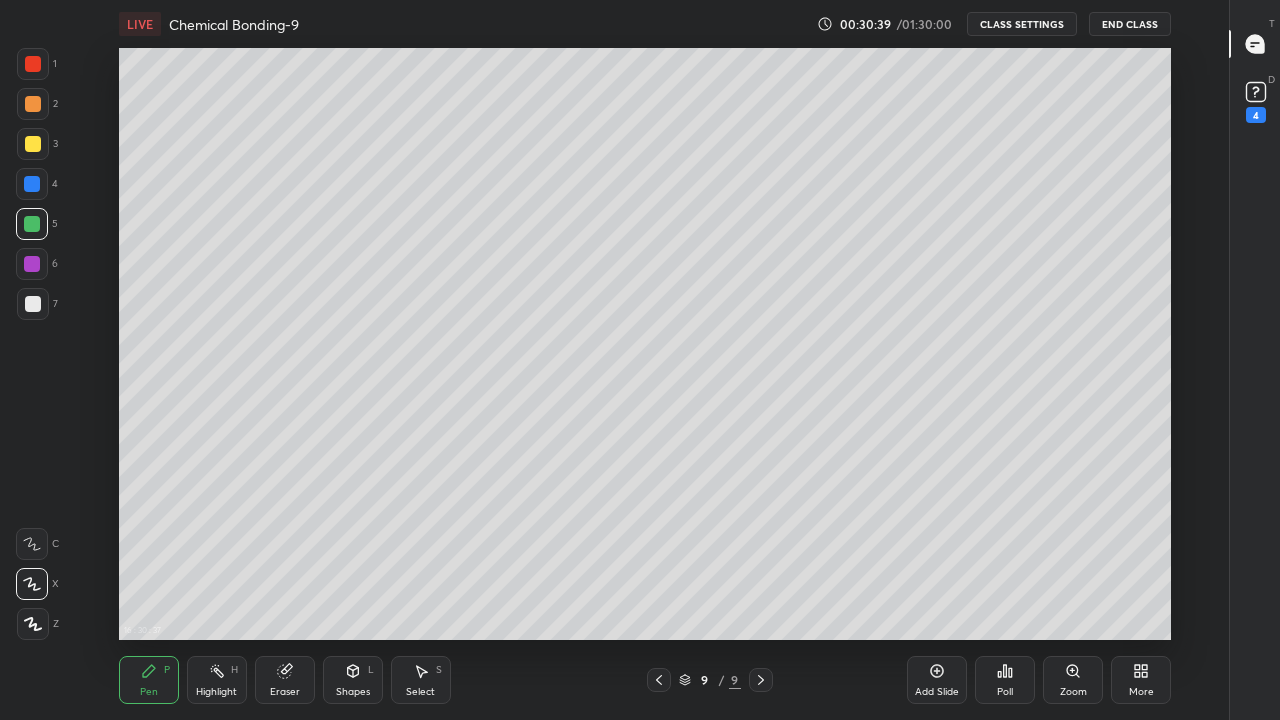 click at bounding box center (33, 144) 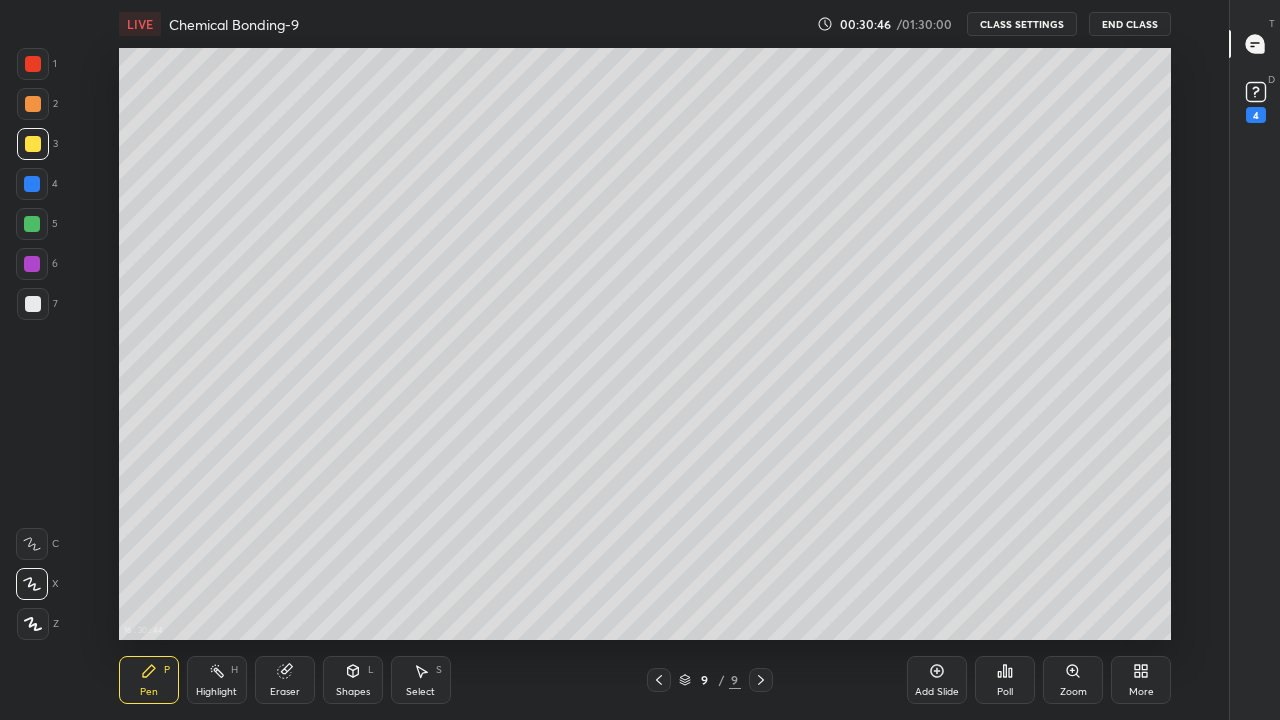 click on "Eraser" at bounding box center [285, 692] 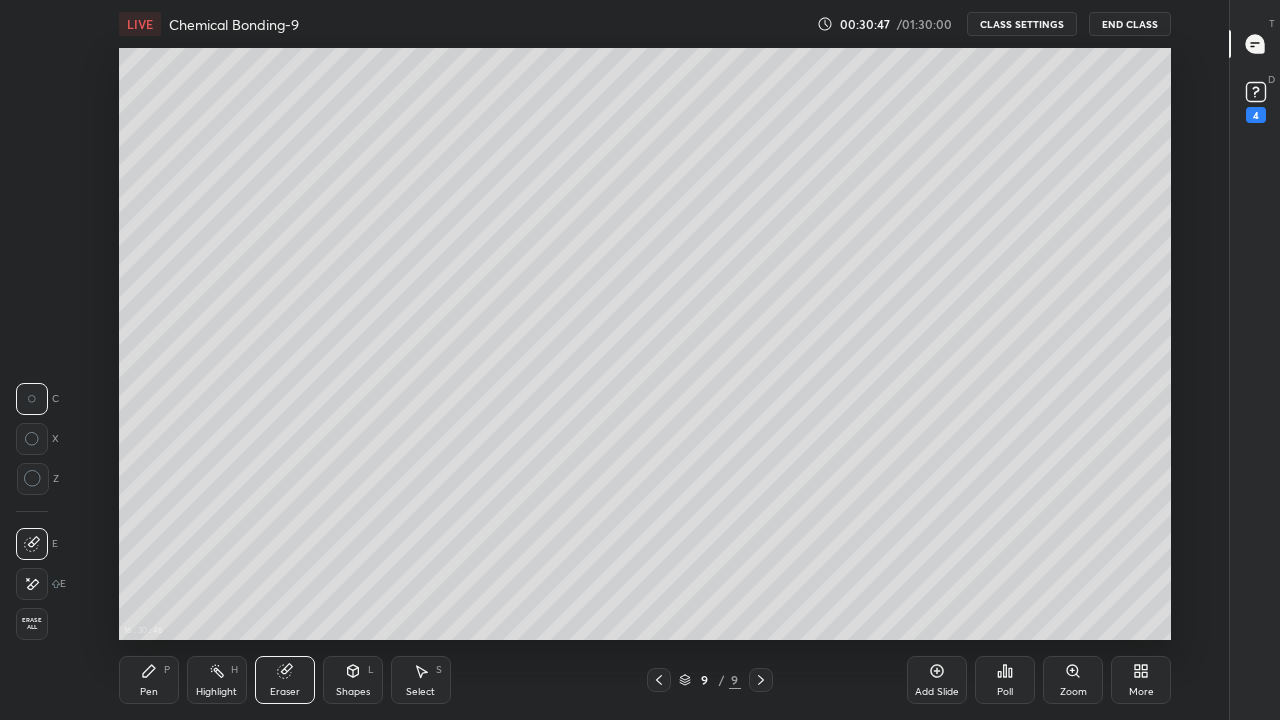 click at bounding box center [32, 584] 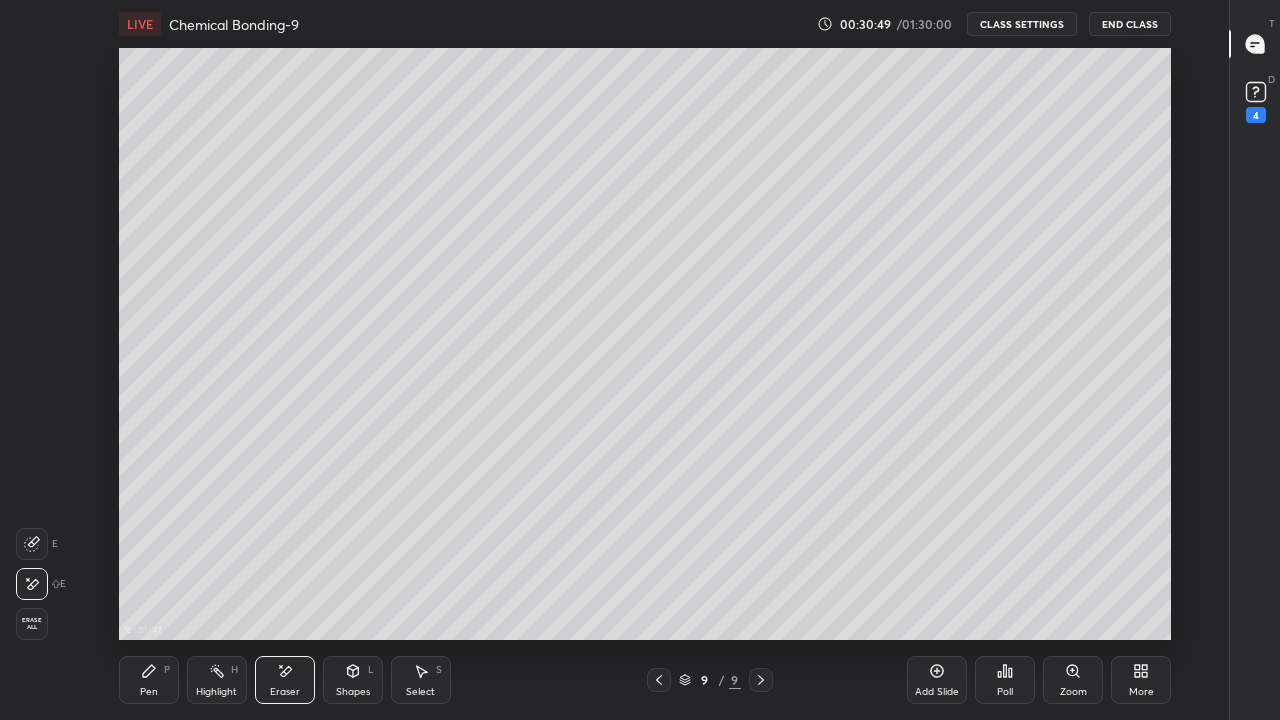 click on "Pen P" at bounding box center (149, 680) 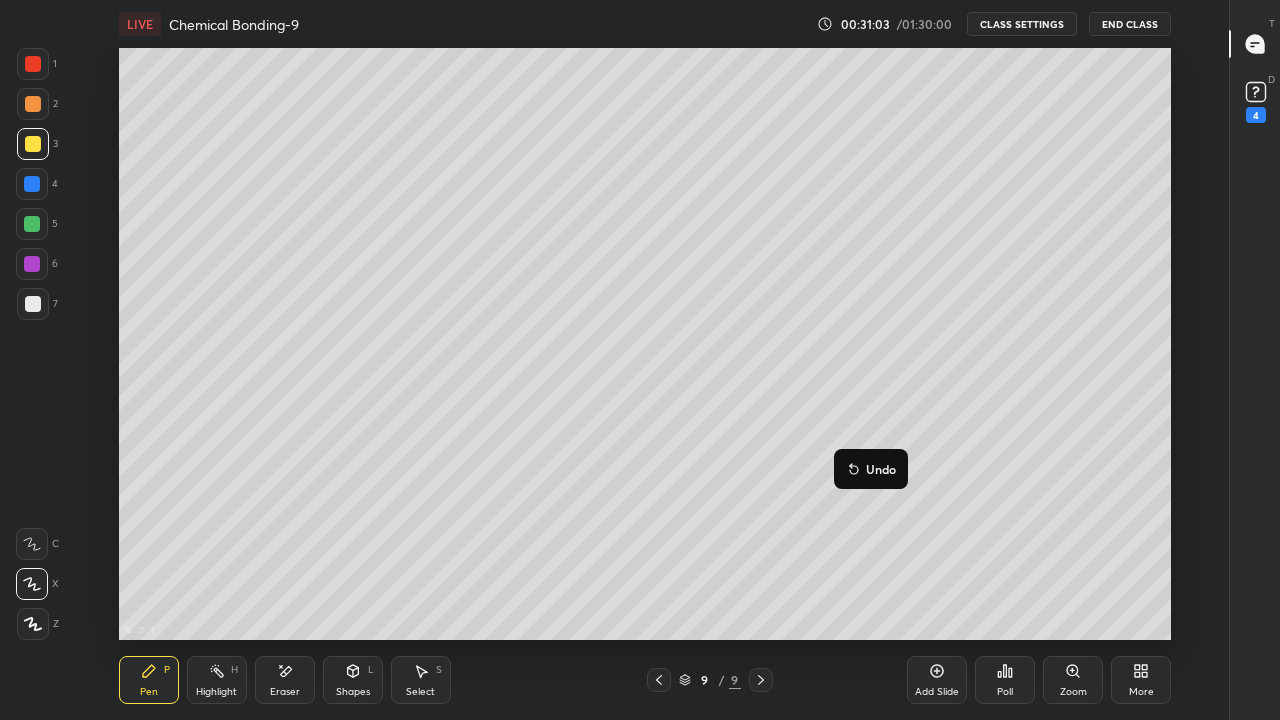 click on "Undo" at bounding box center [881, 469] 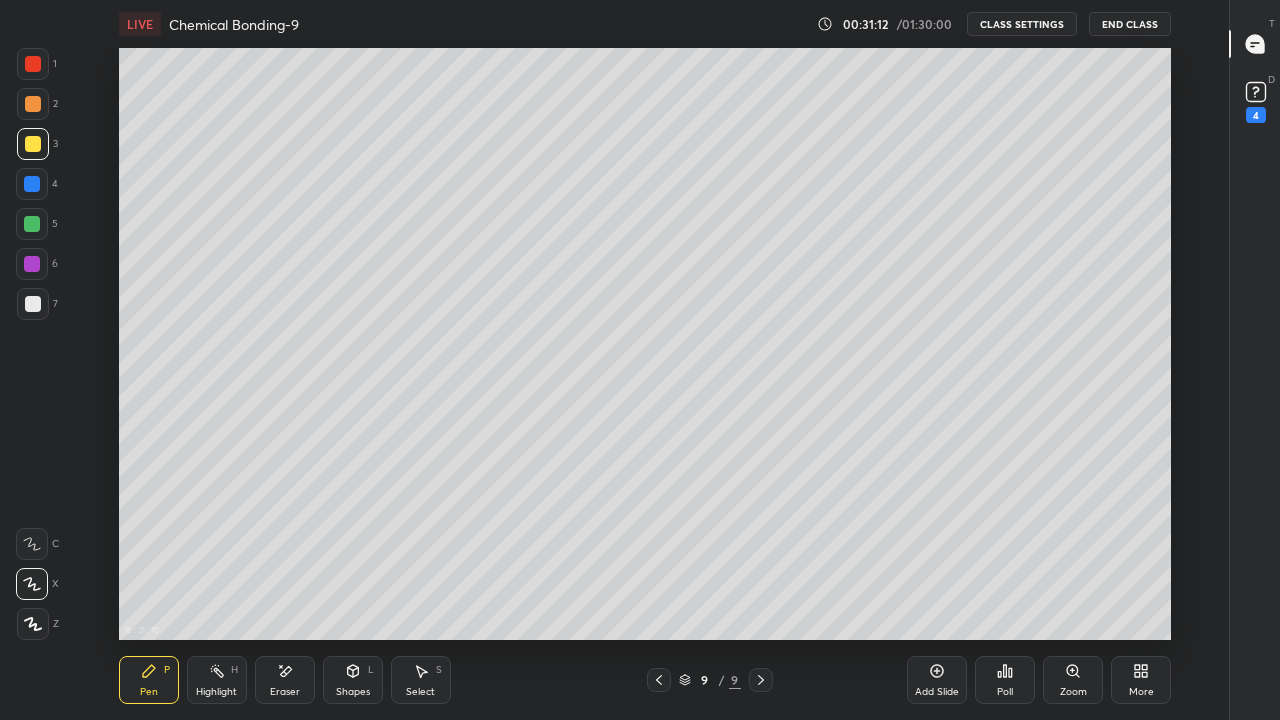 click on "Eraser" at bounding box center [285, 680] 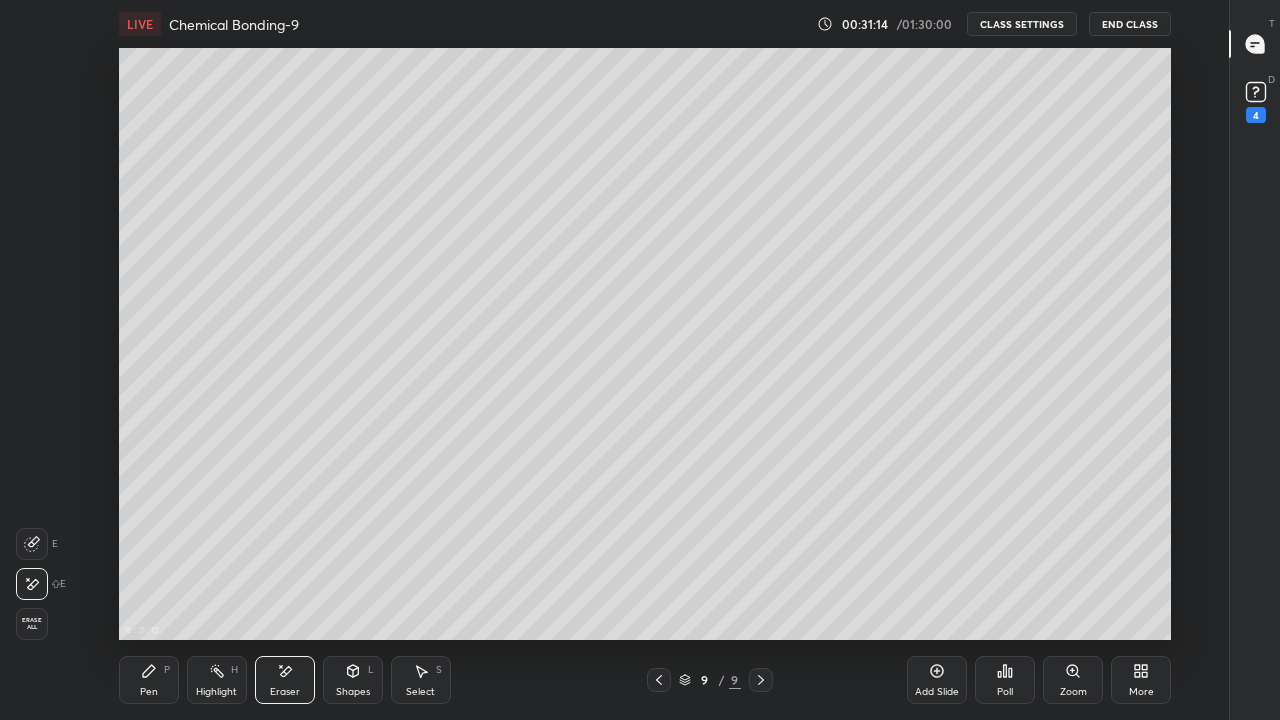click on "Pen P" at bounding box center [149, 680] 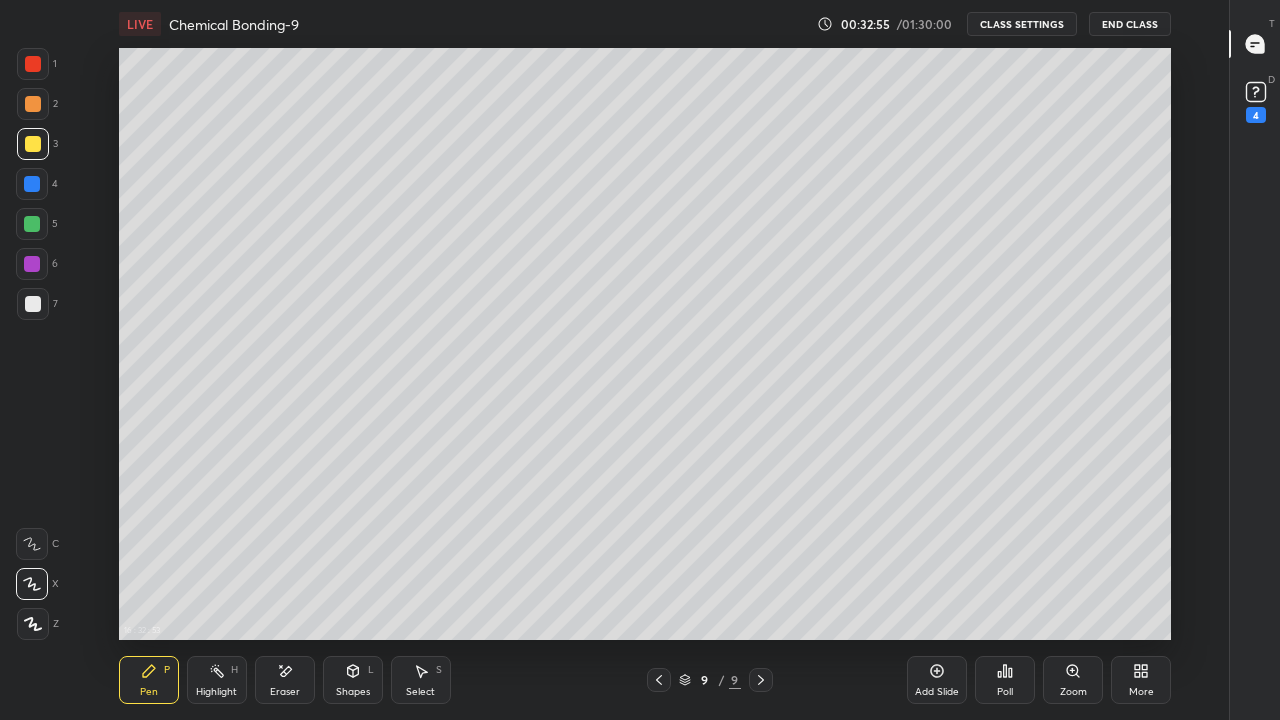 click at bounding box center [33, 104] 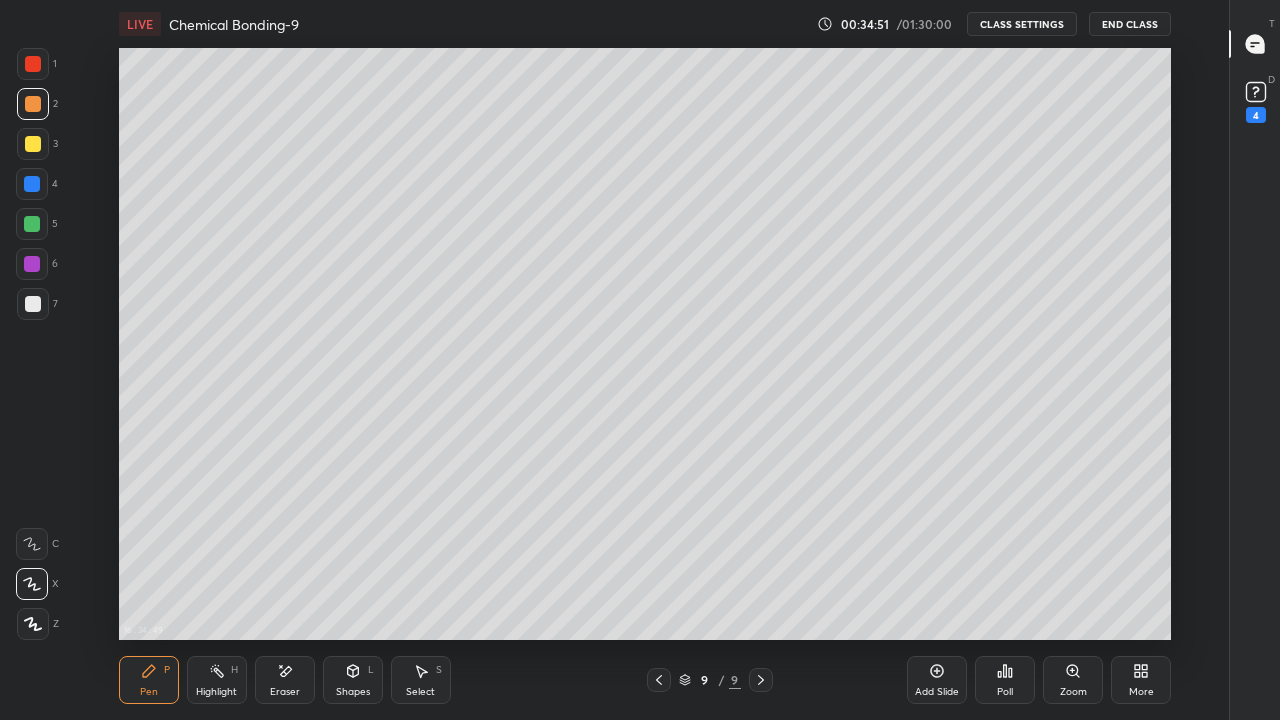 click at bounding box center (32, 224) 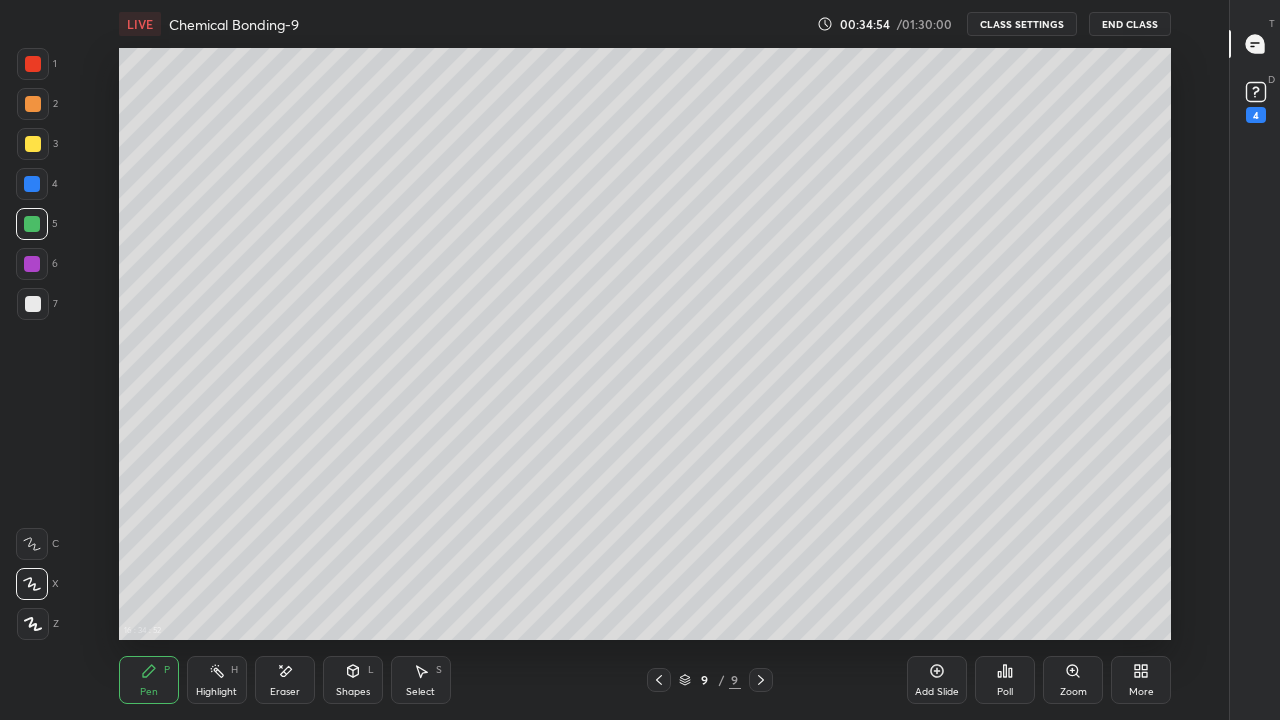 click on "16 : 34 : 52 Setting up your live class" at bounding box center (645, 344) 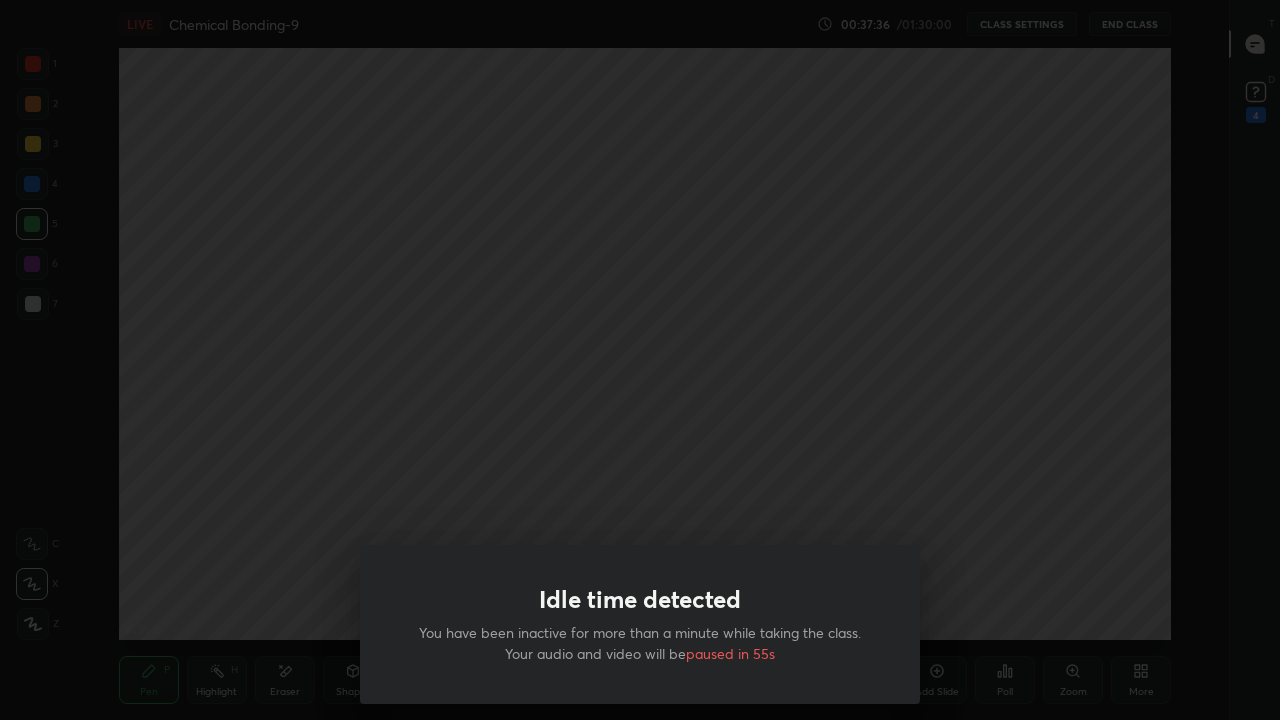 click on "Idle time detected You have been inactive for more than a minute while taking the class. Your audio and video will be  paused in 55s" at bounding box center [640, 360] 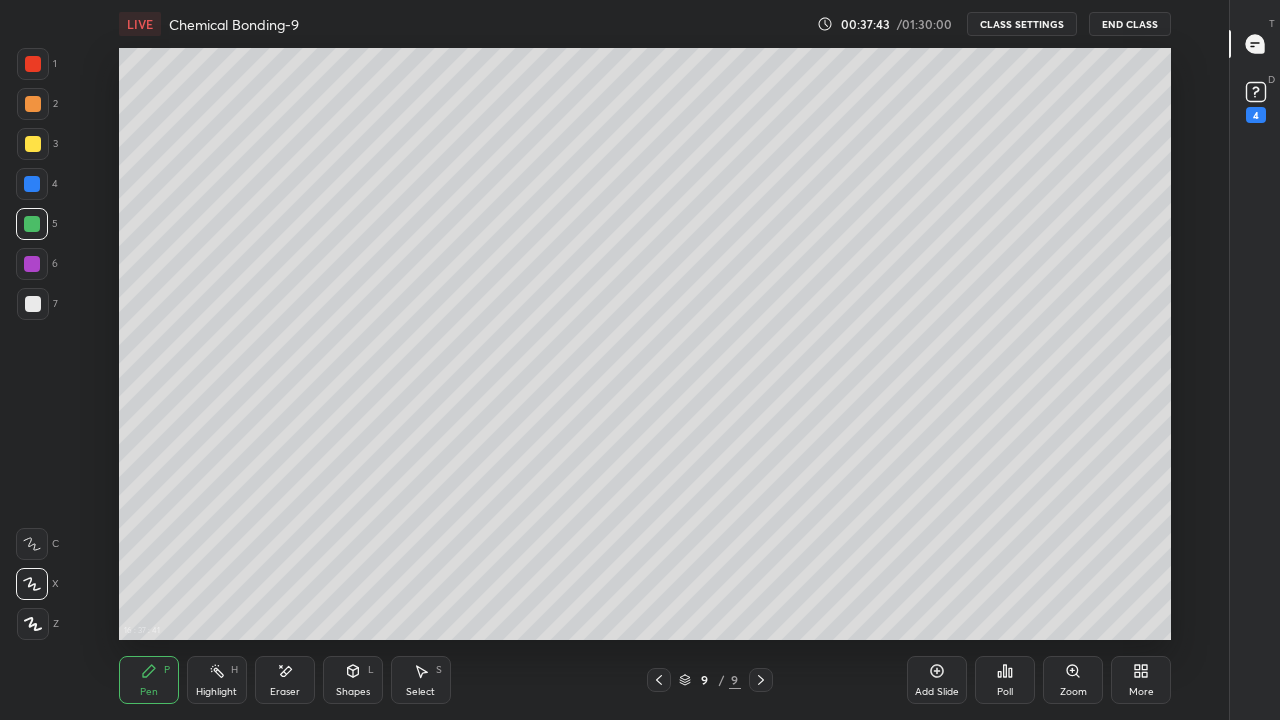 click on "Add Slide" at bounding box center [937, 680] 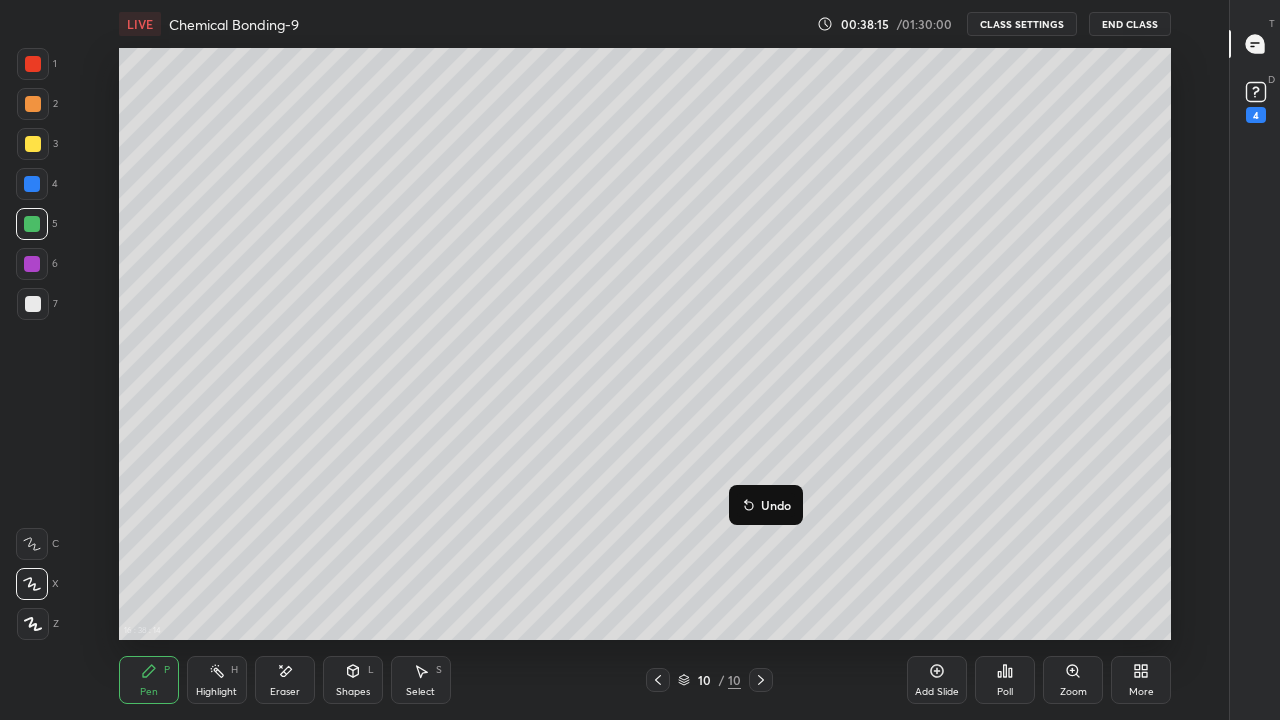 click on "Undo" at bounding box center (776, 505) 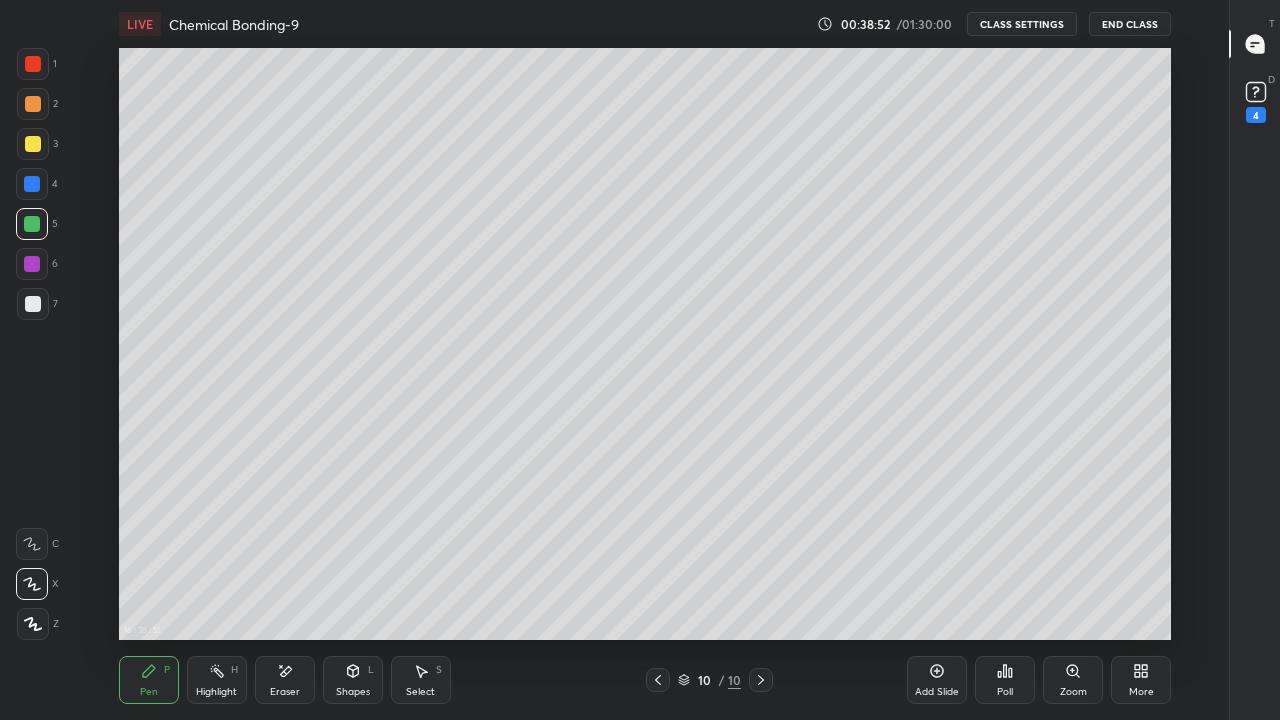 click 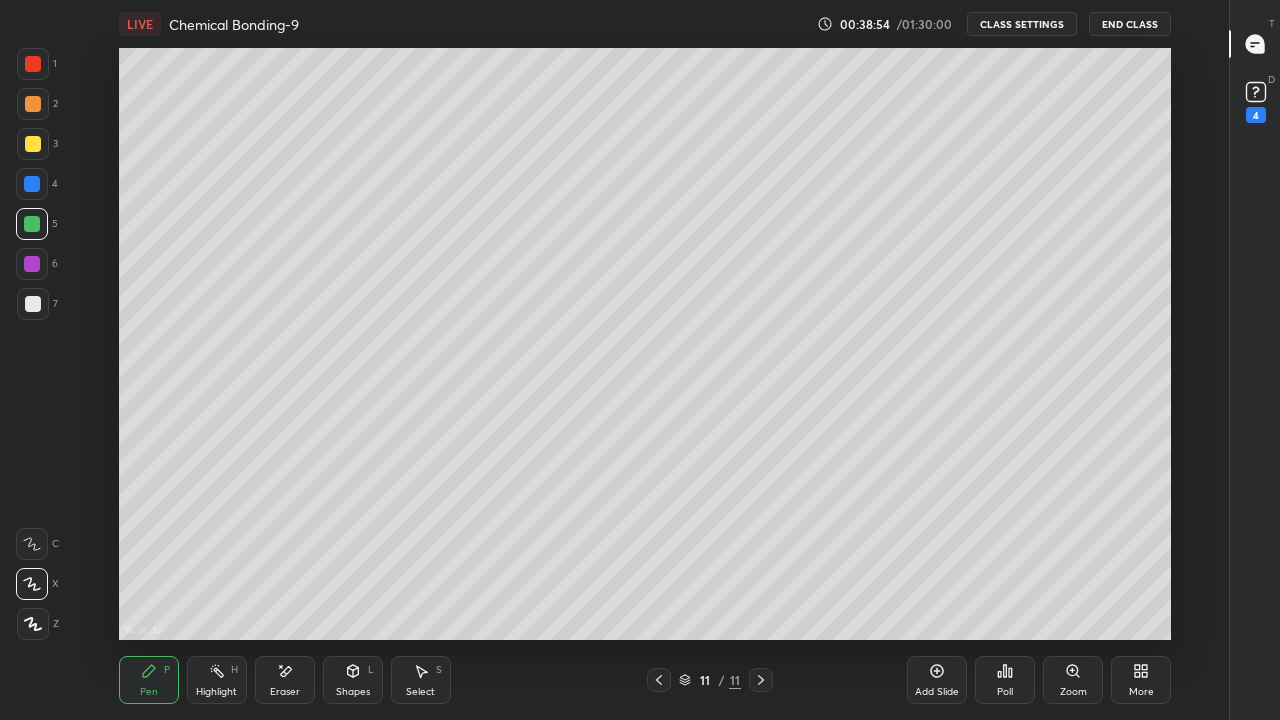 click at bounding box center (33, 104) 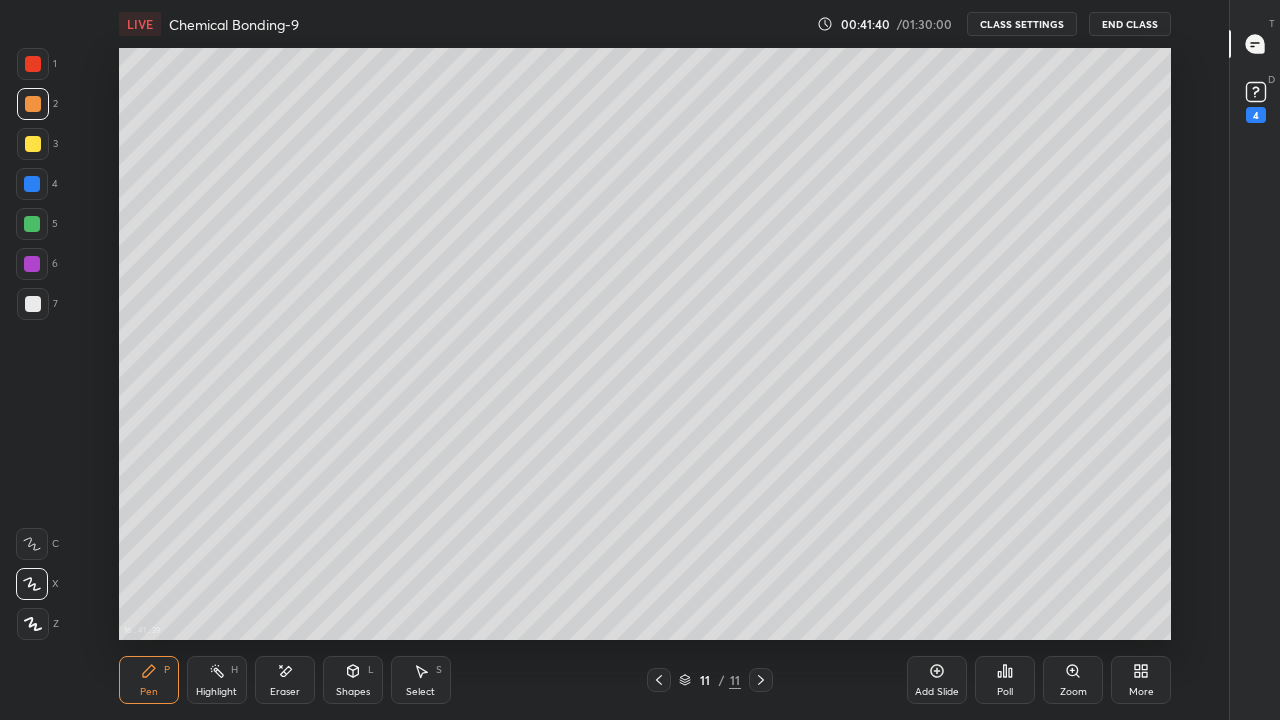 click 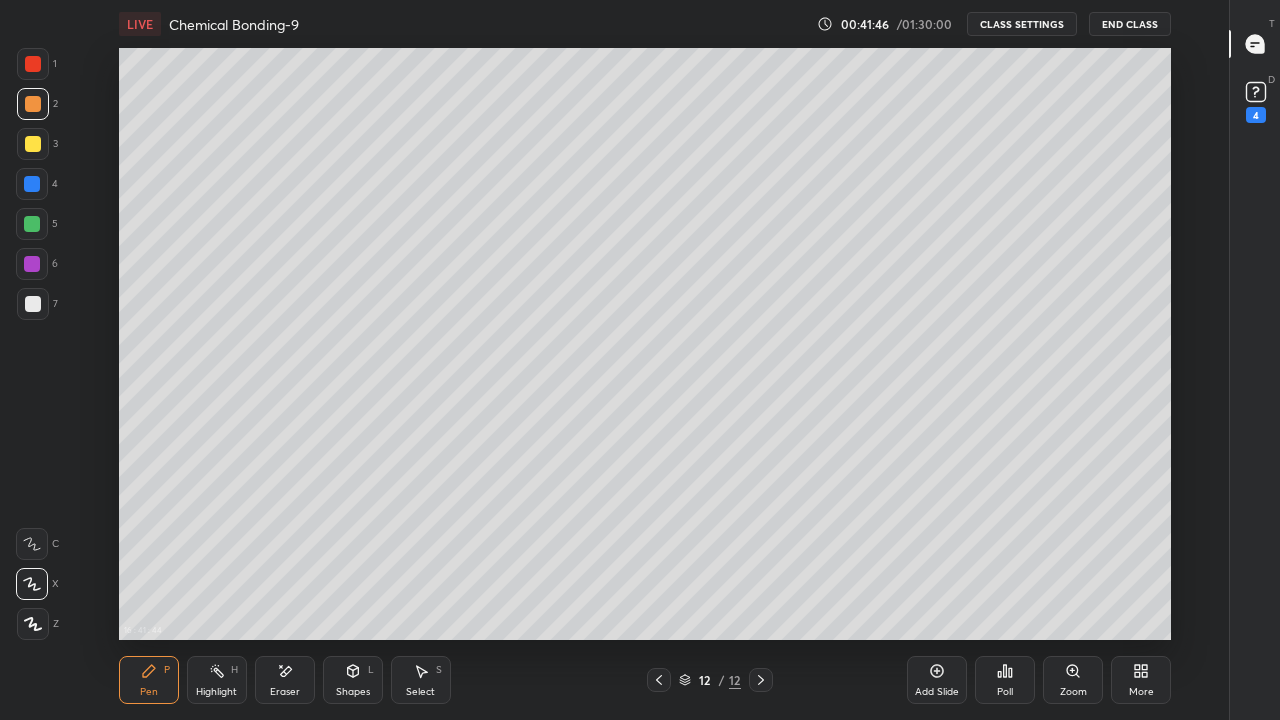 click at bounding box center (33, 304) 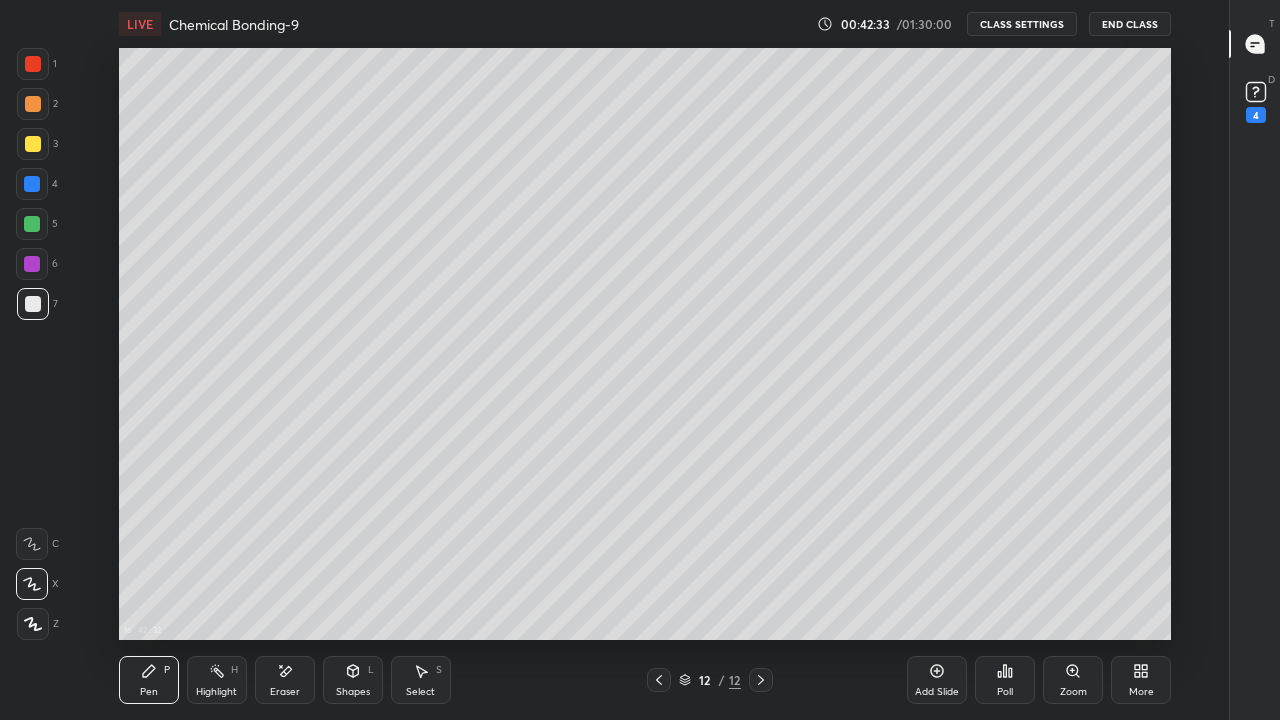 click on "Eraser" at bounding box center [285, 692] 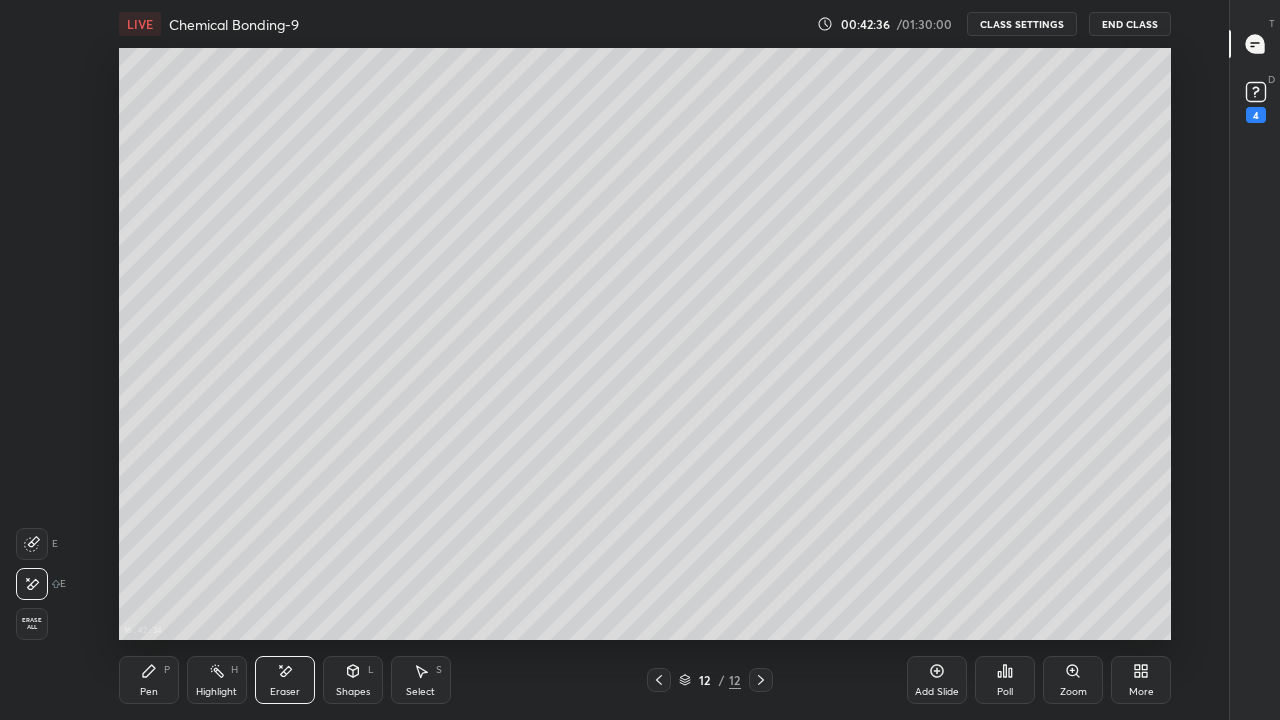click on "Pen P" at bounding box center [149, 680] 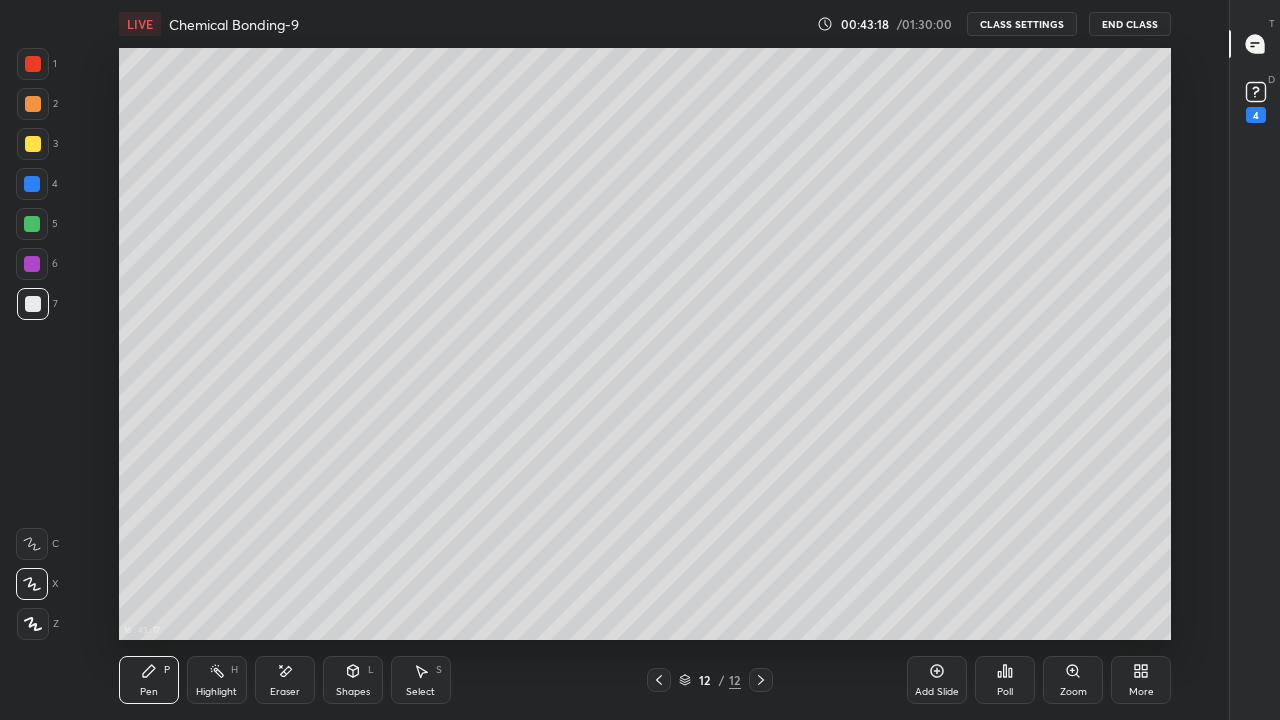 click on "Add Slide" at bounding box center [937, 680] 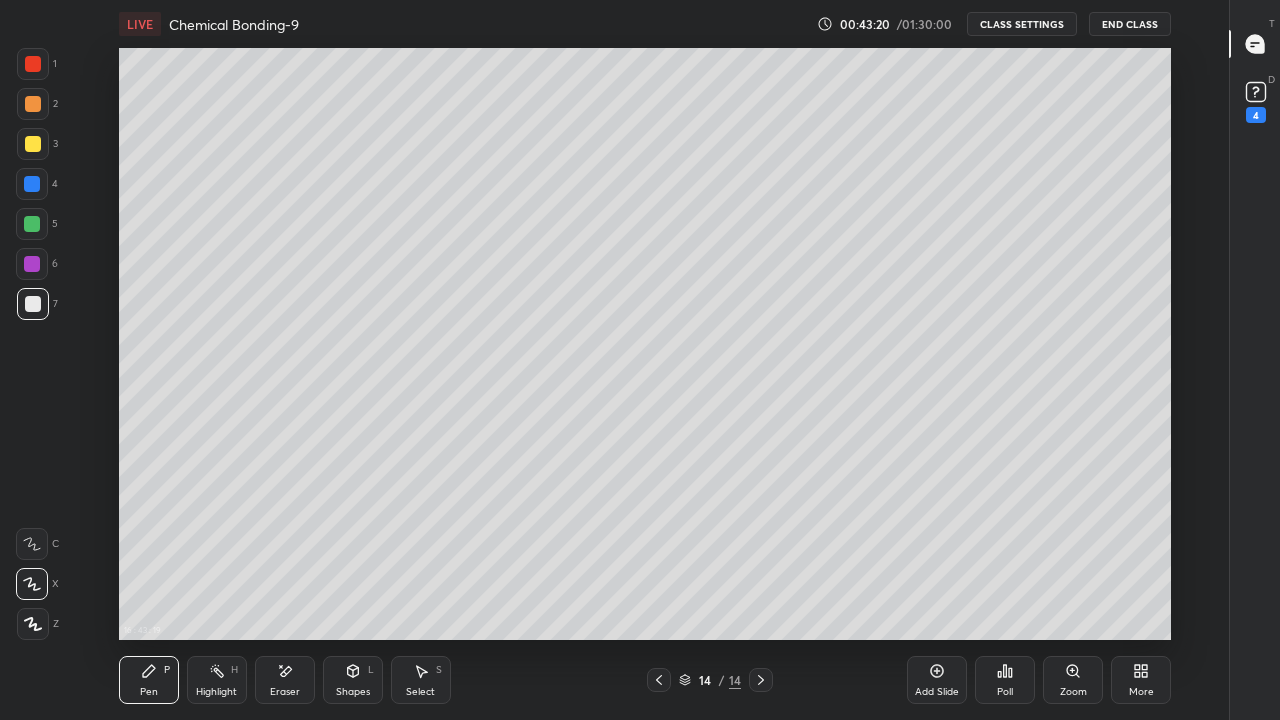click 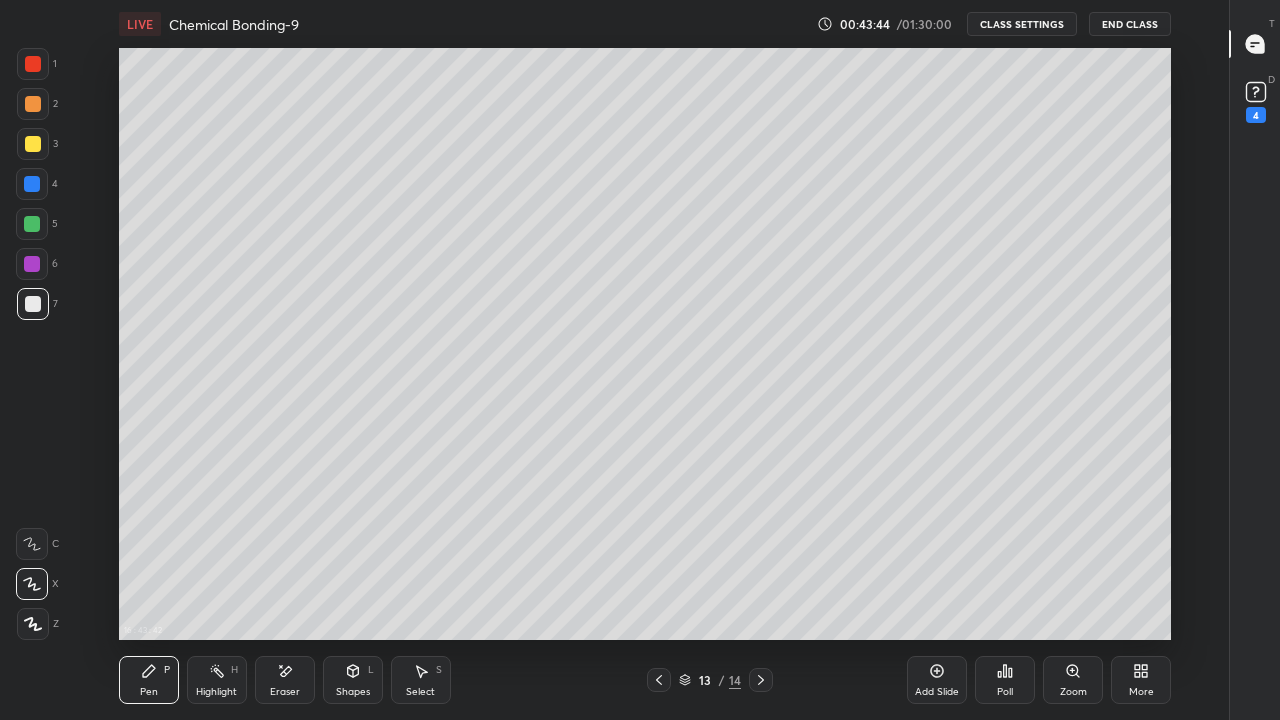 click at bounding box center [659, 680] 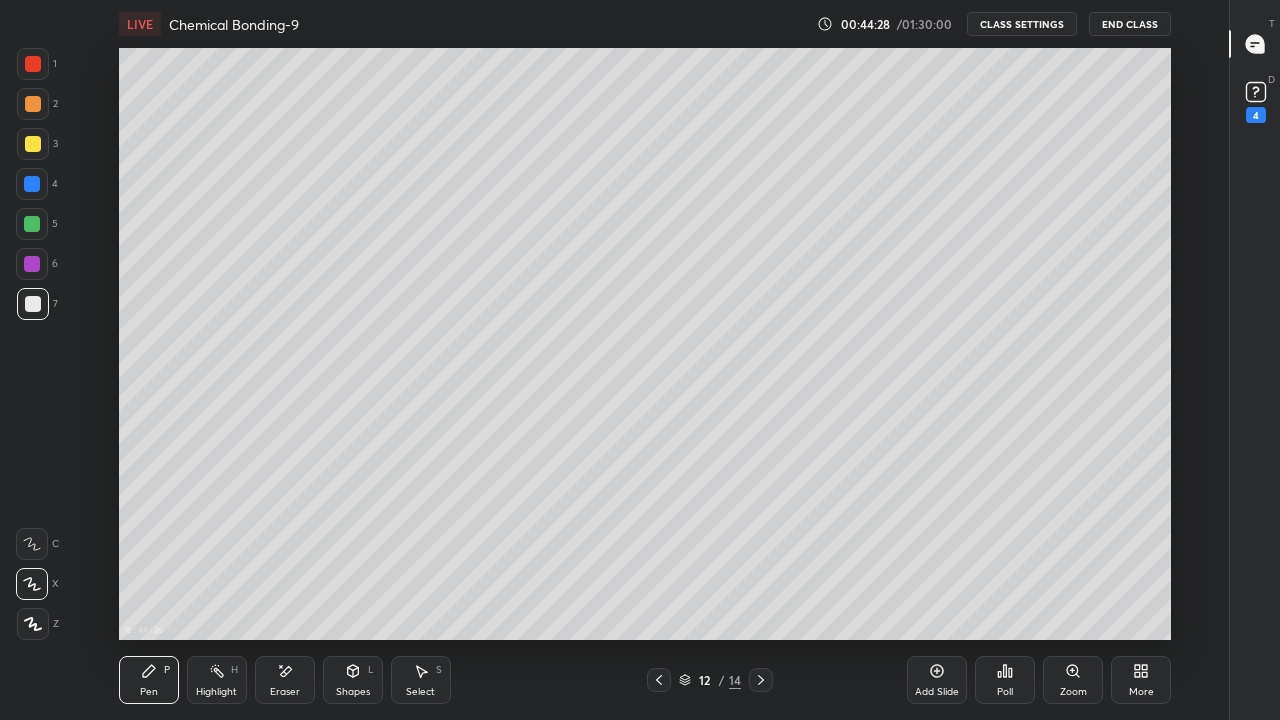 click 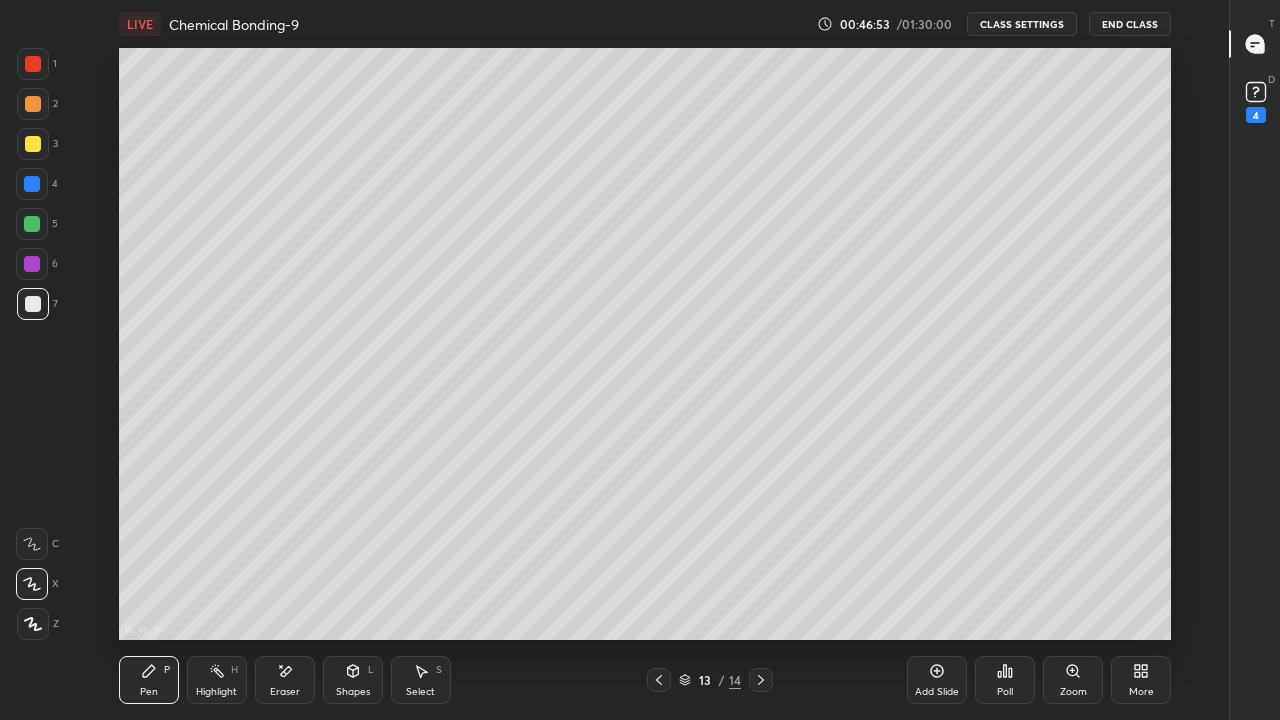 click on "Eraser" at bounding box center (285, 680) 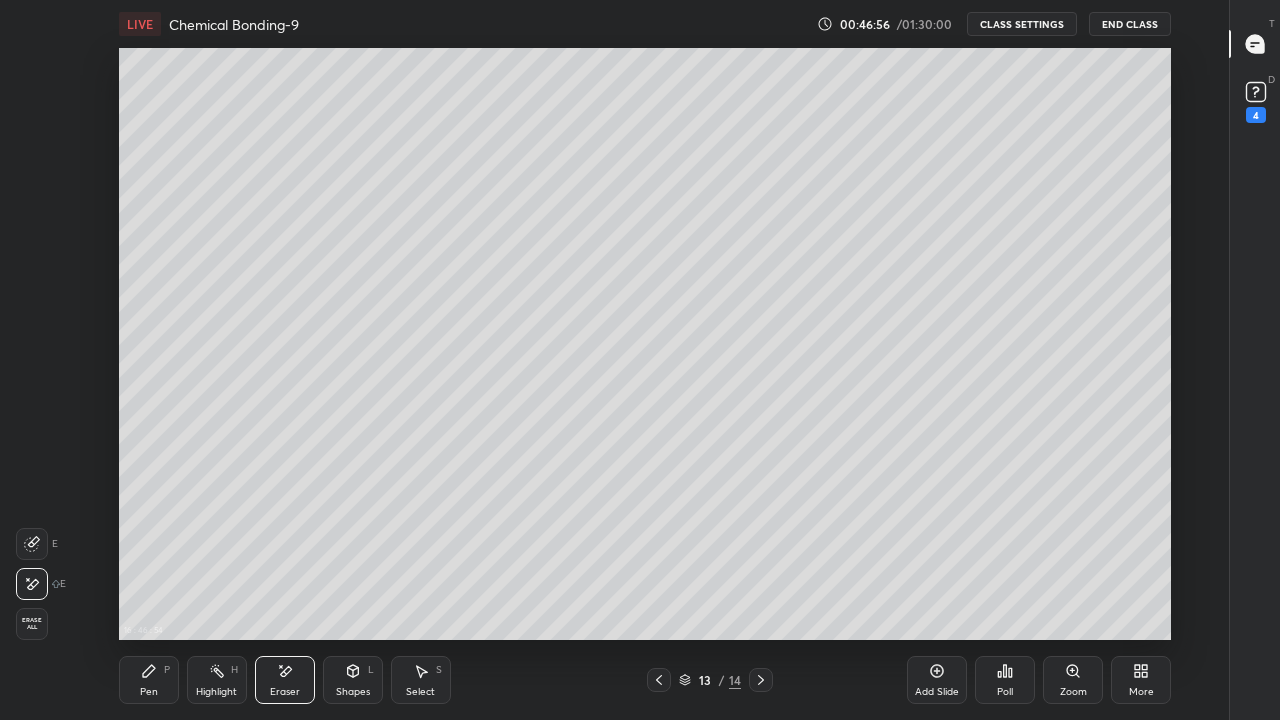 click on "Pen P" at bounding box center (149, 680) 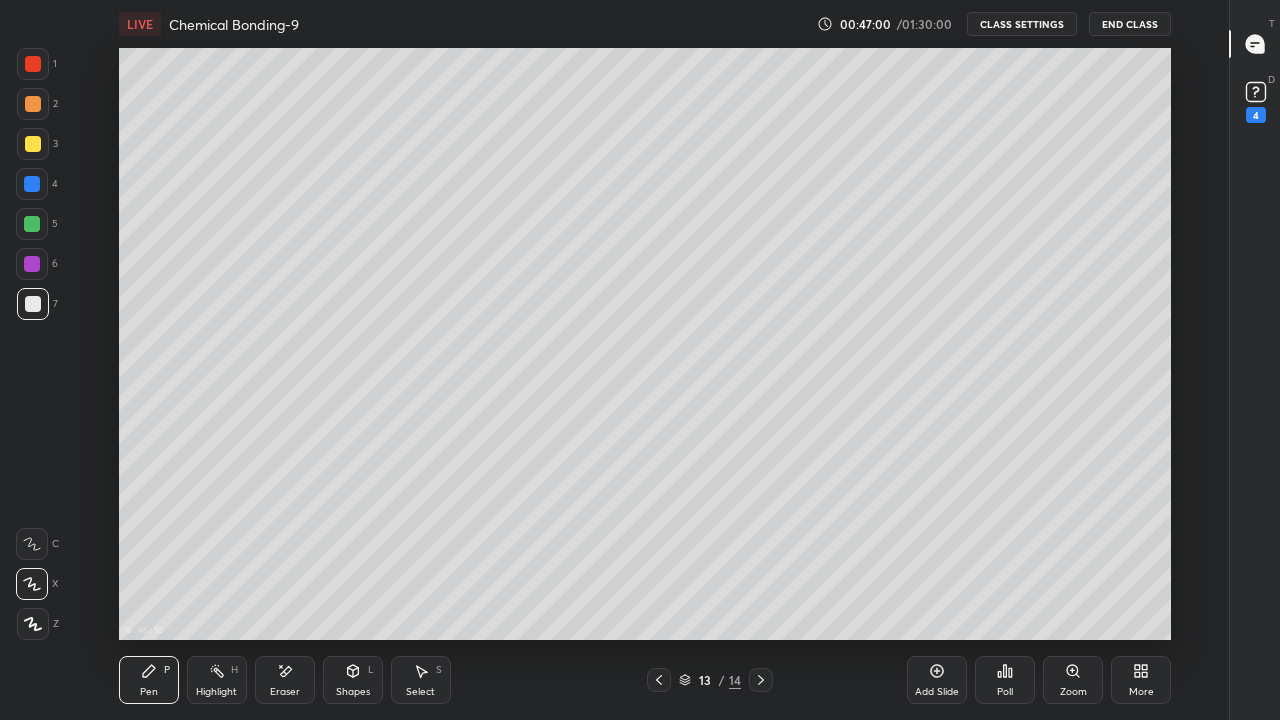 click at bounding box center (33, 144) 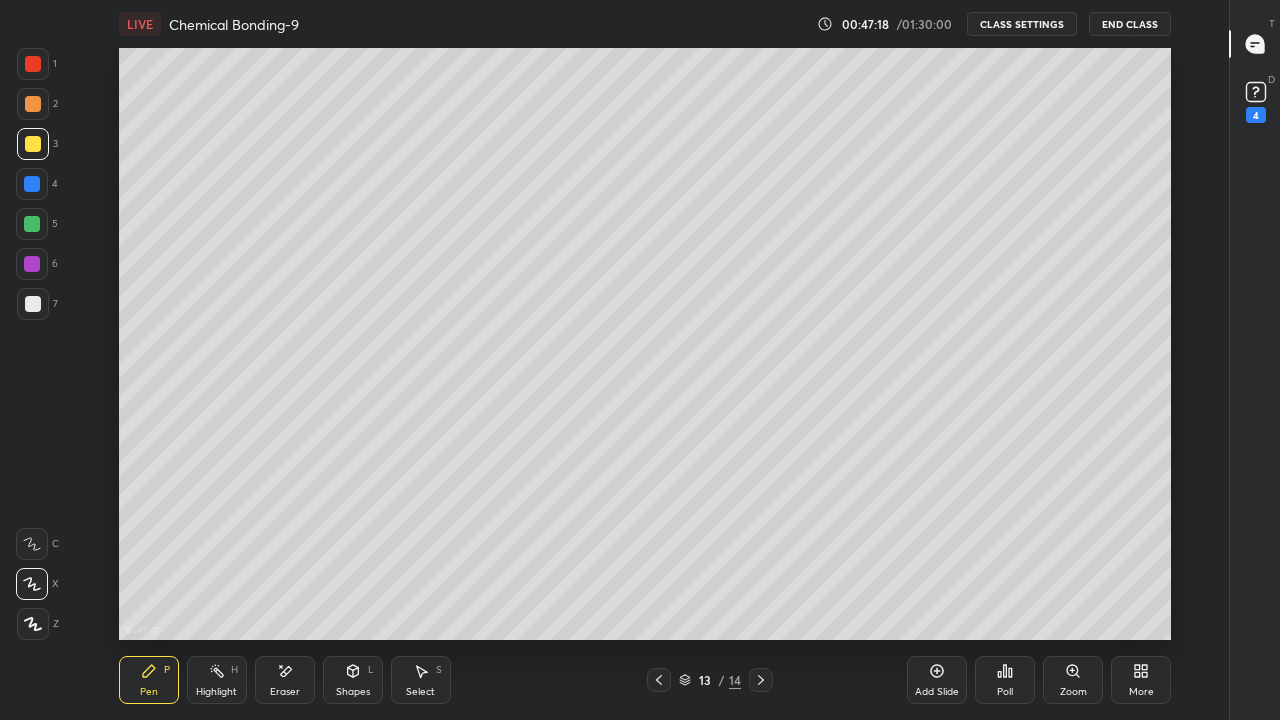 click on "Eraser" at bounding box center (285, 680) 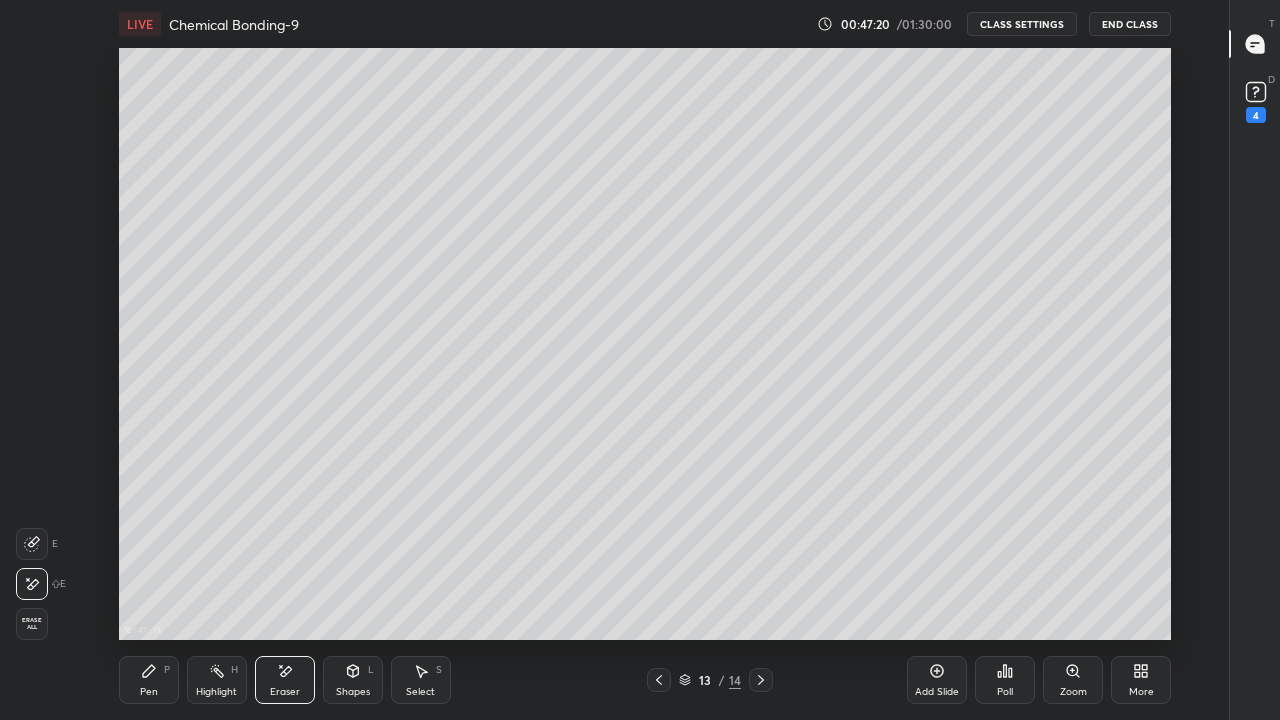 click on "Pen" at bounding box center [149, 692] 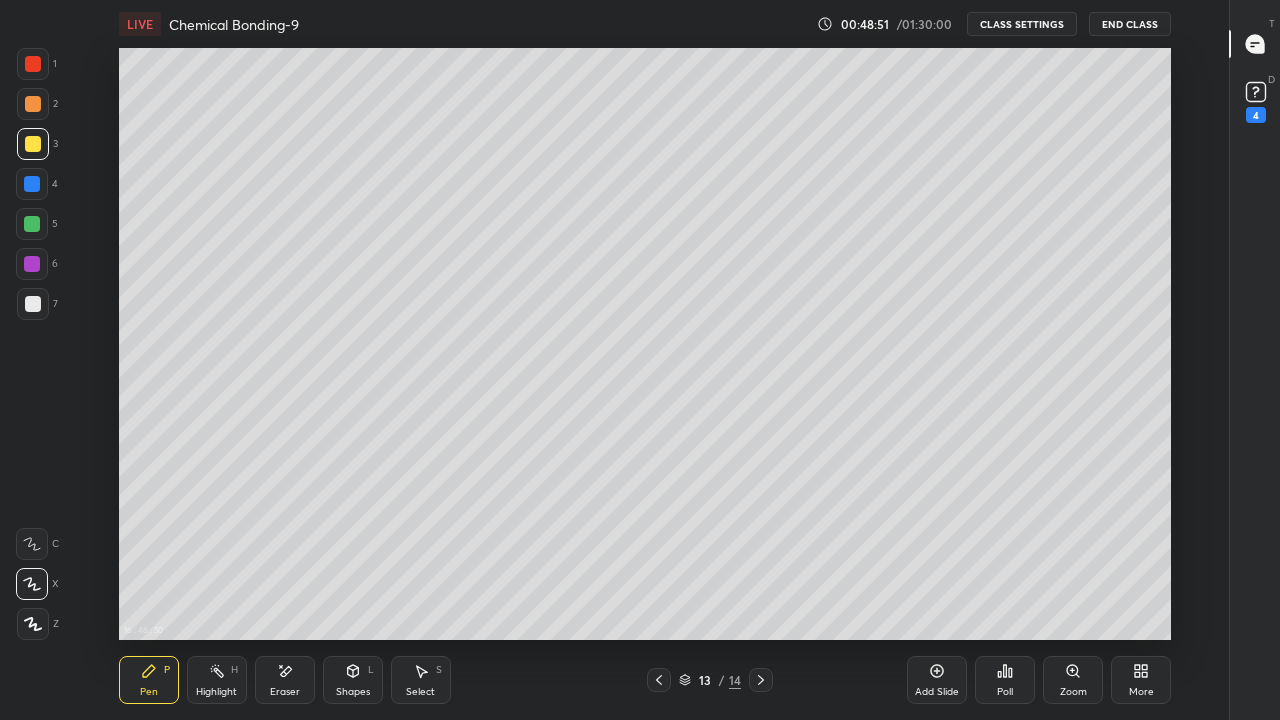 click 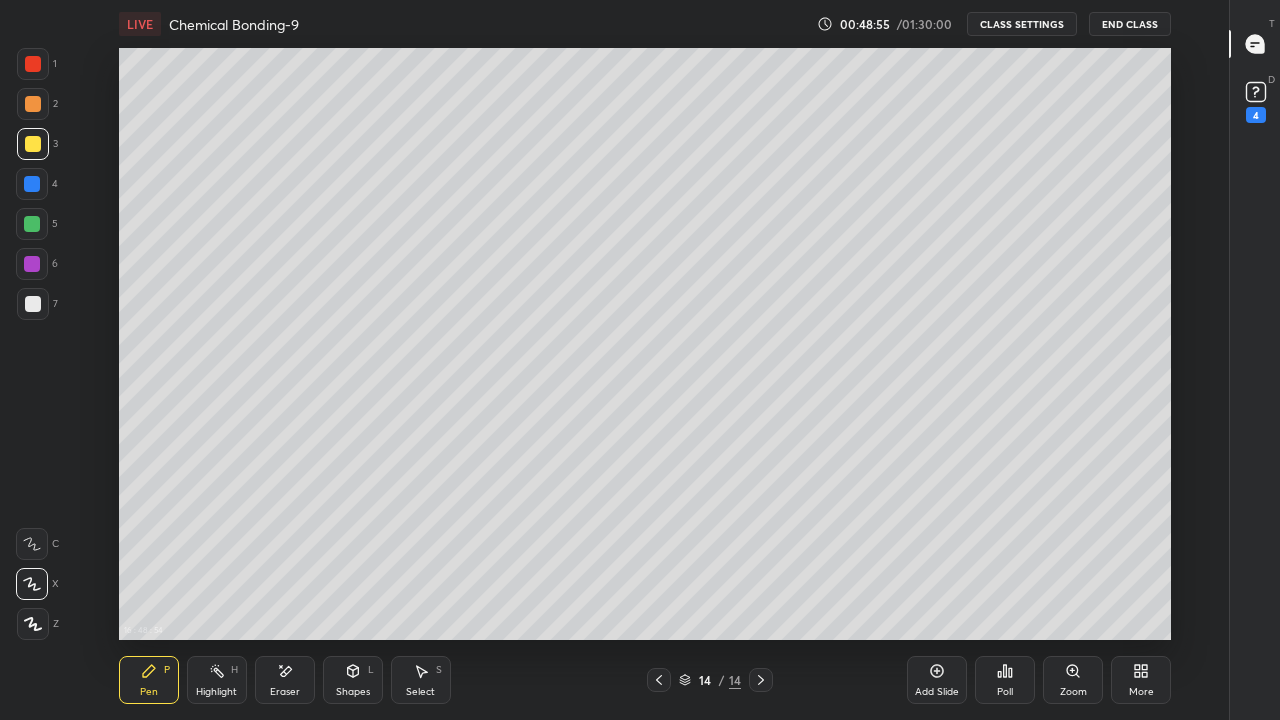 click at bounding box center (33, 304) 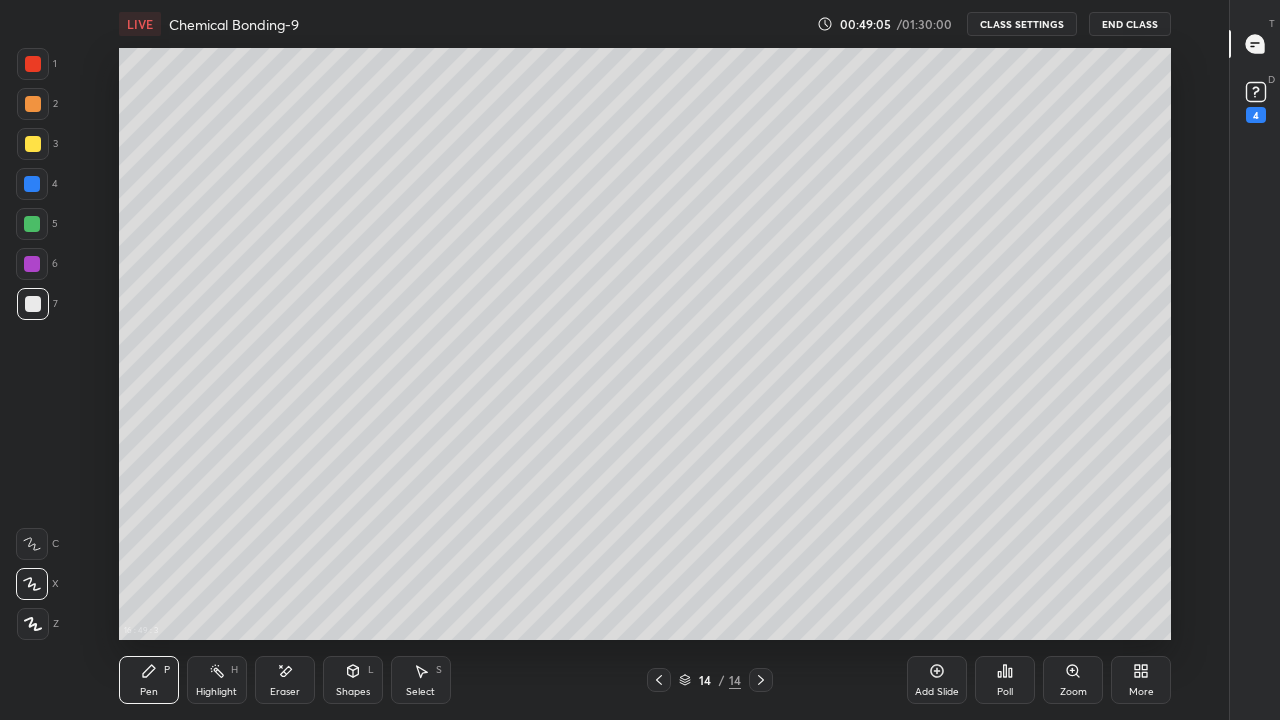 click on "Shapes L" at bounding box center (353, 680) 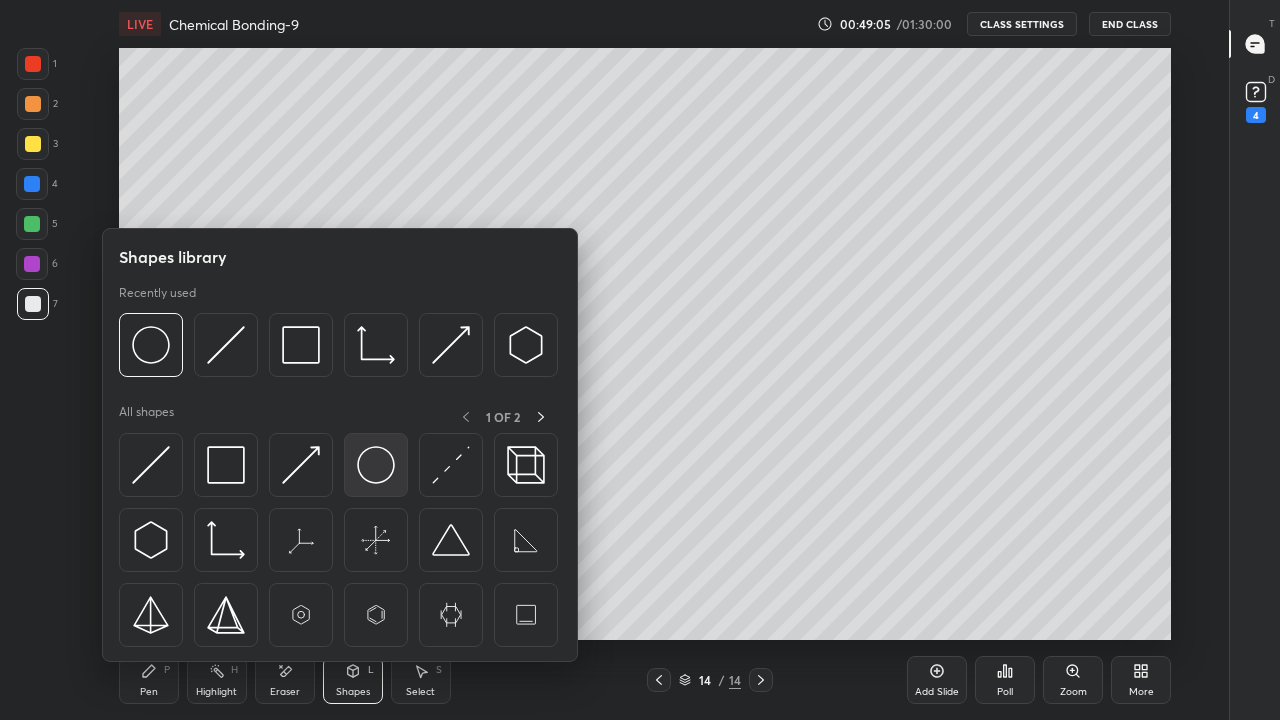 click at bounding box center (376, 465) 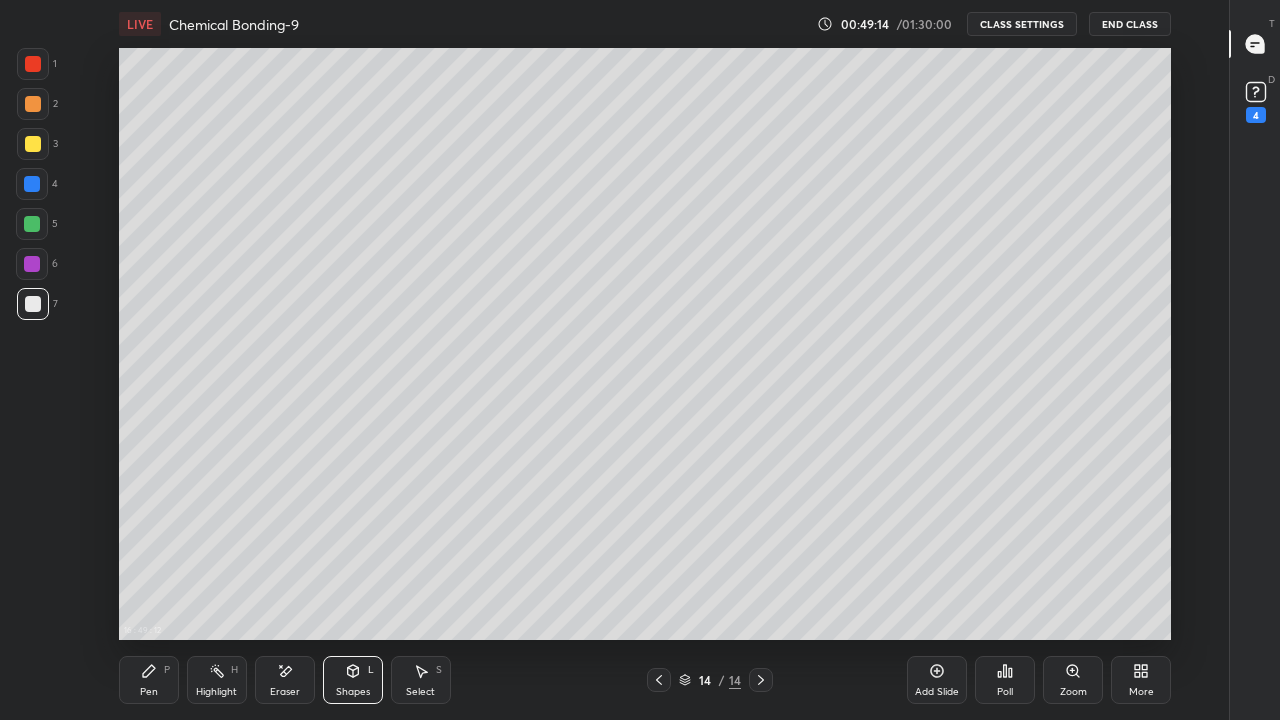 click on "Pen P" at bounding box center [149, 680] 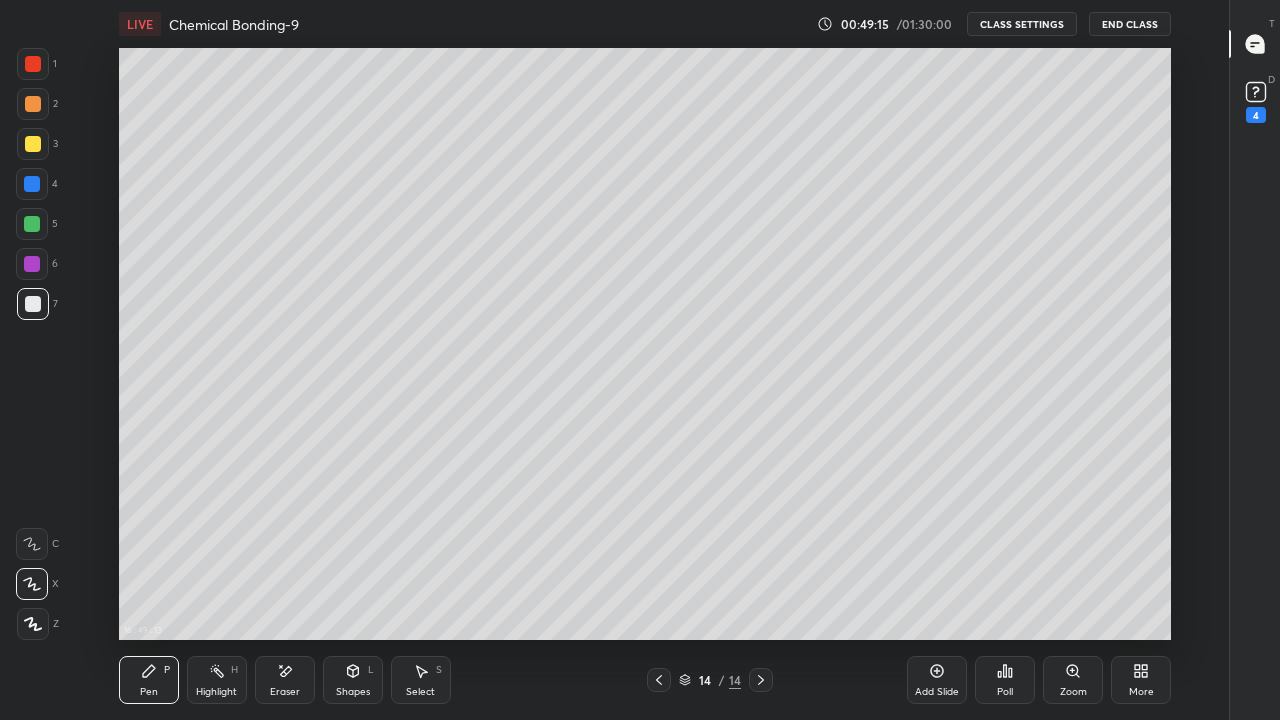click at bounding box center (33, 144) 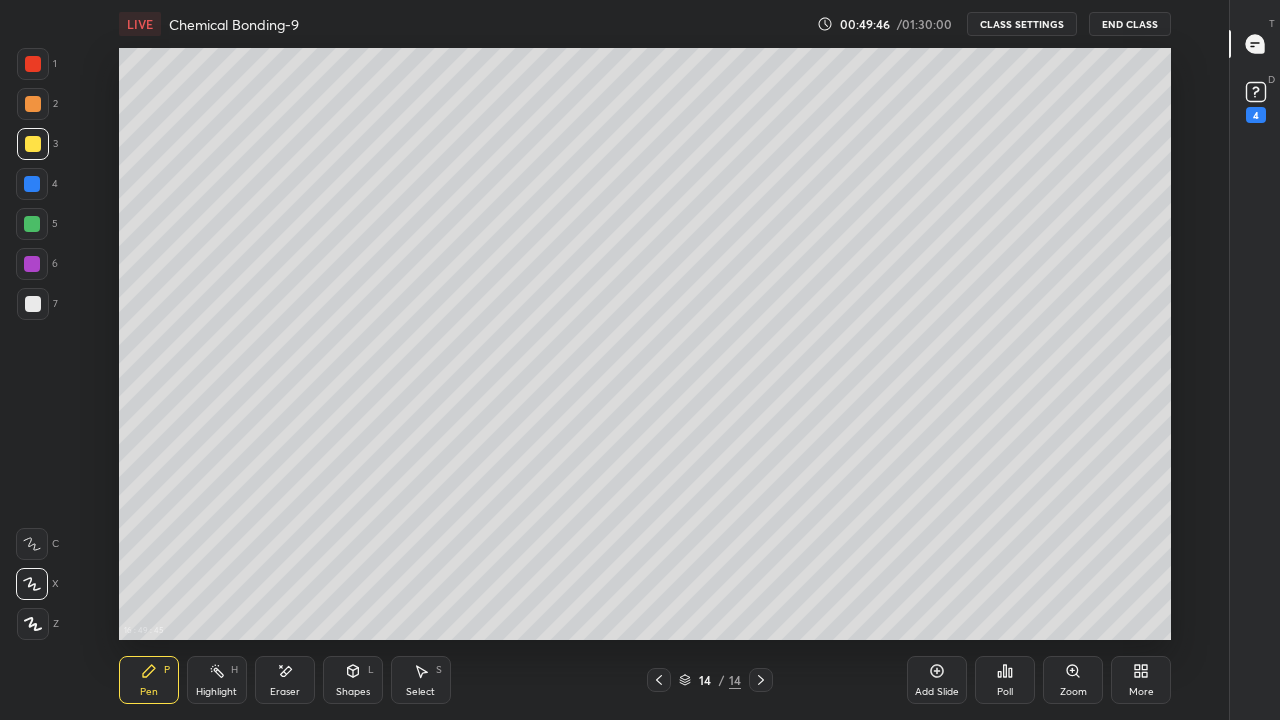 click on "Shapes" at bounding box center [353, 692] 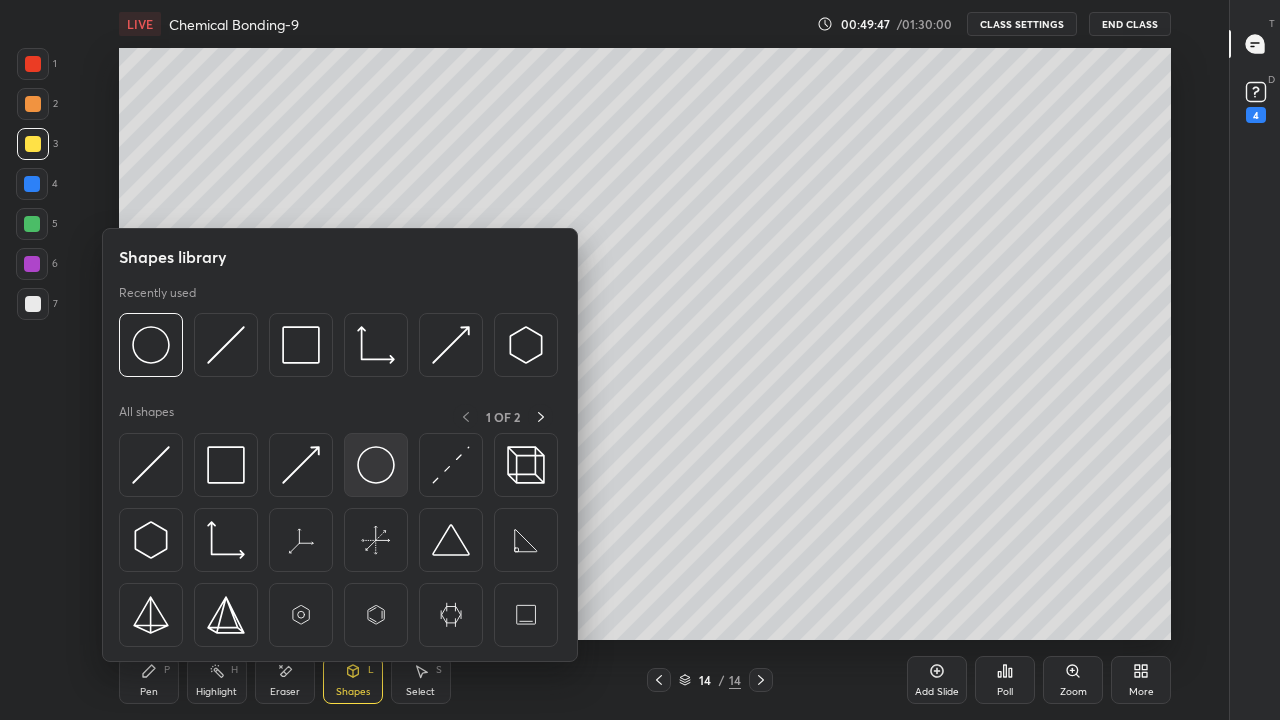click at bounding box center [376, 465] 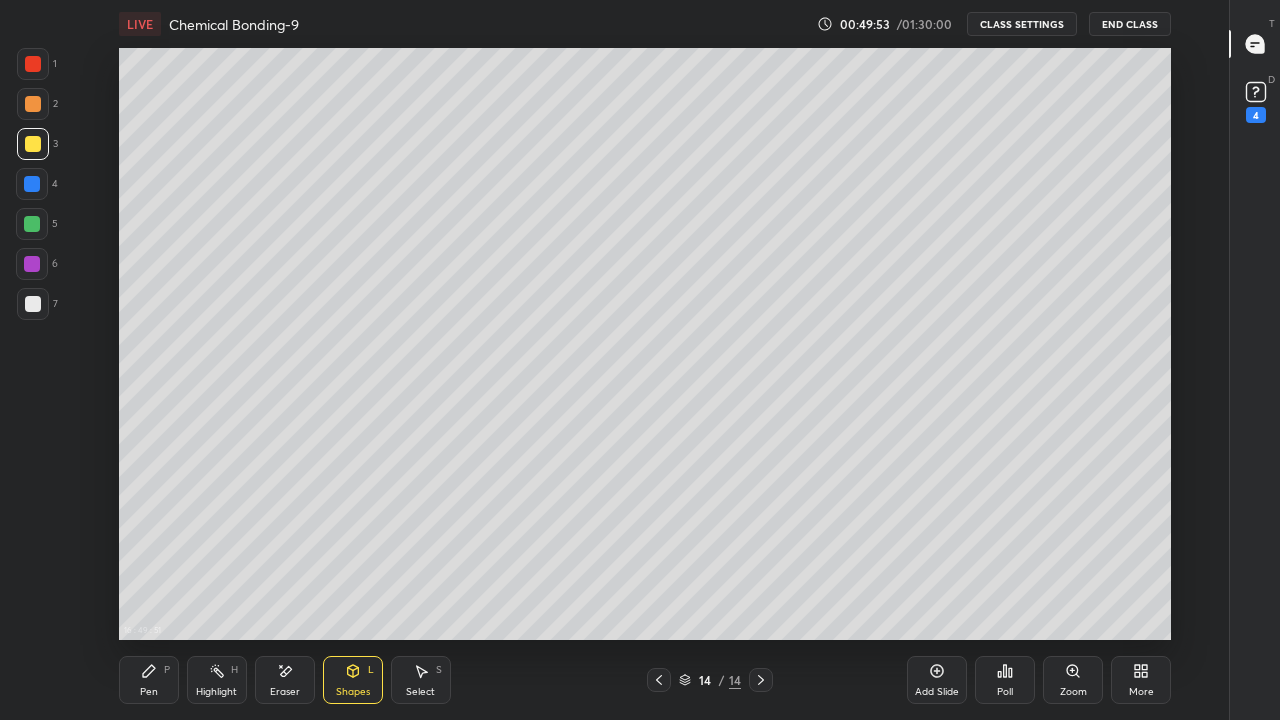 click 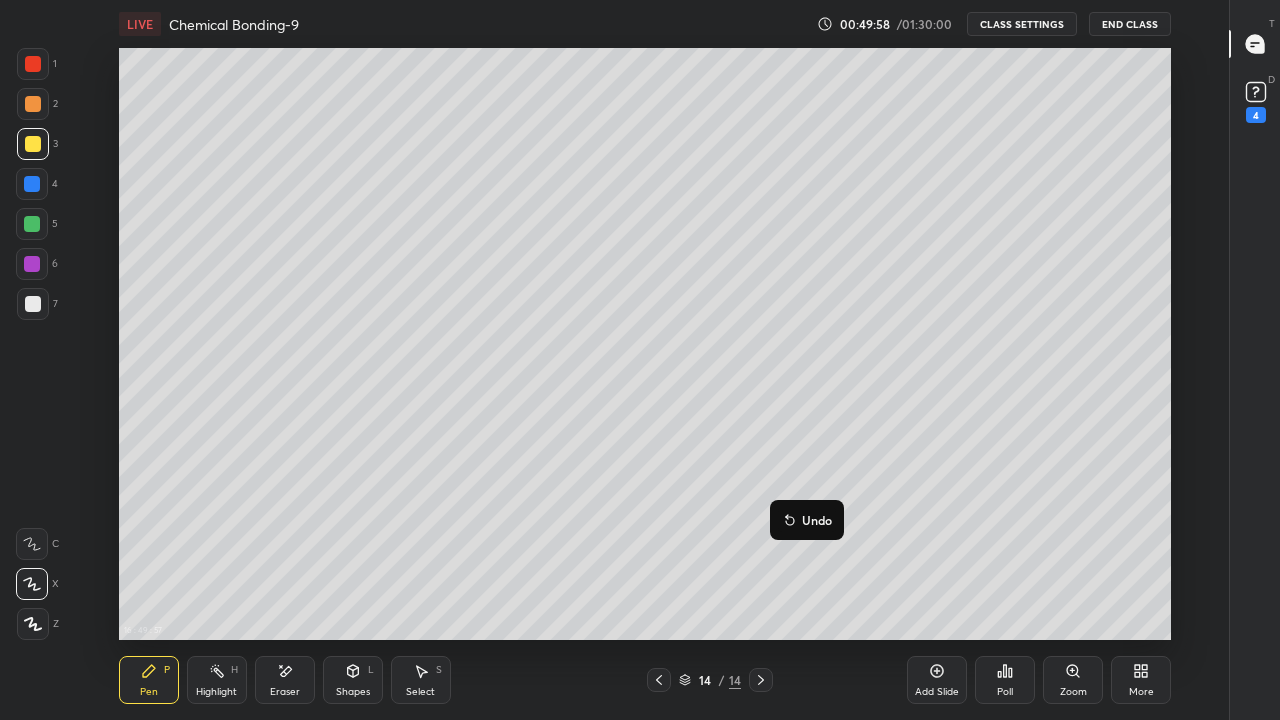 click on "Undo" at bounding box center (817, 520) 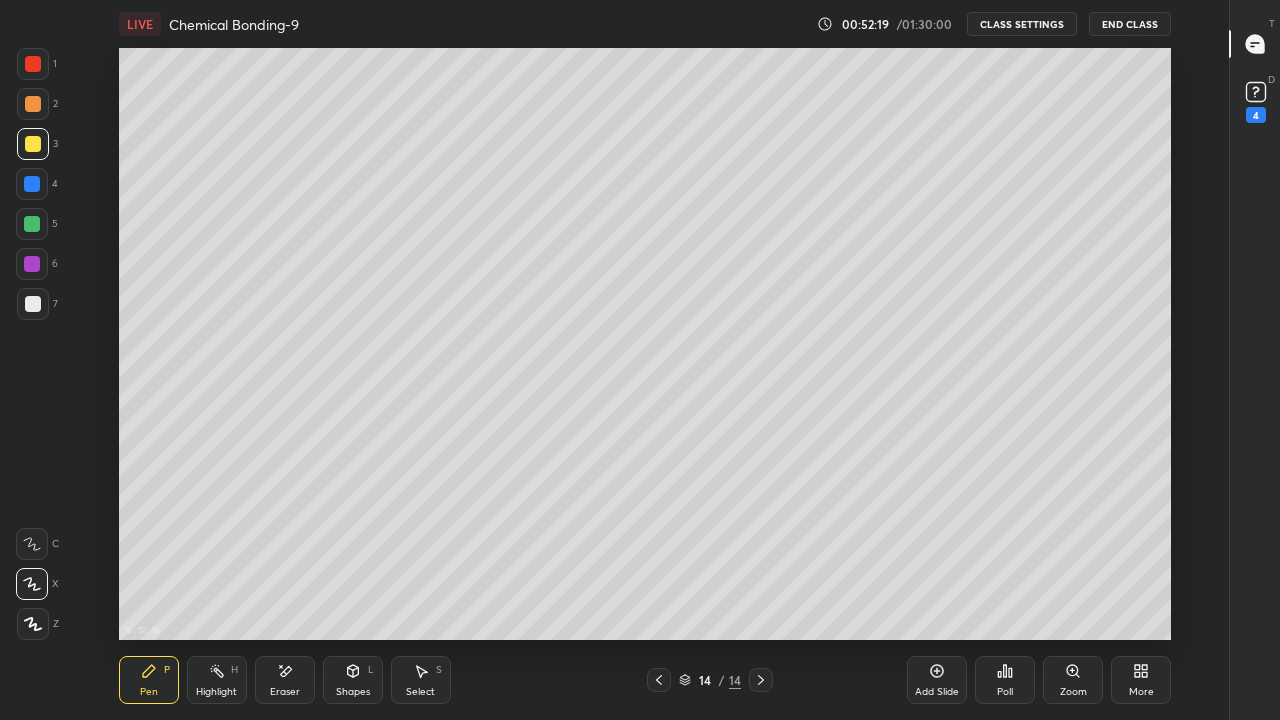 click on "Eraser" at bounding box center [285, 692] 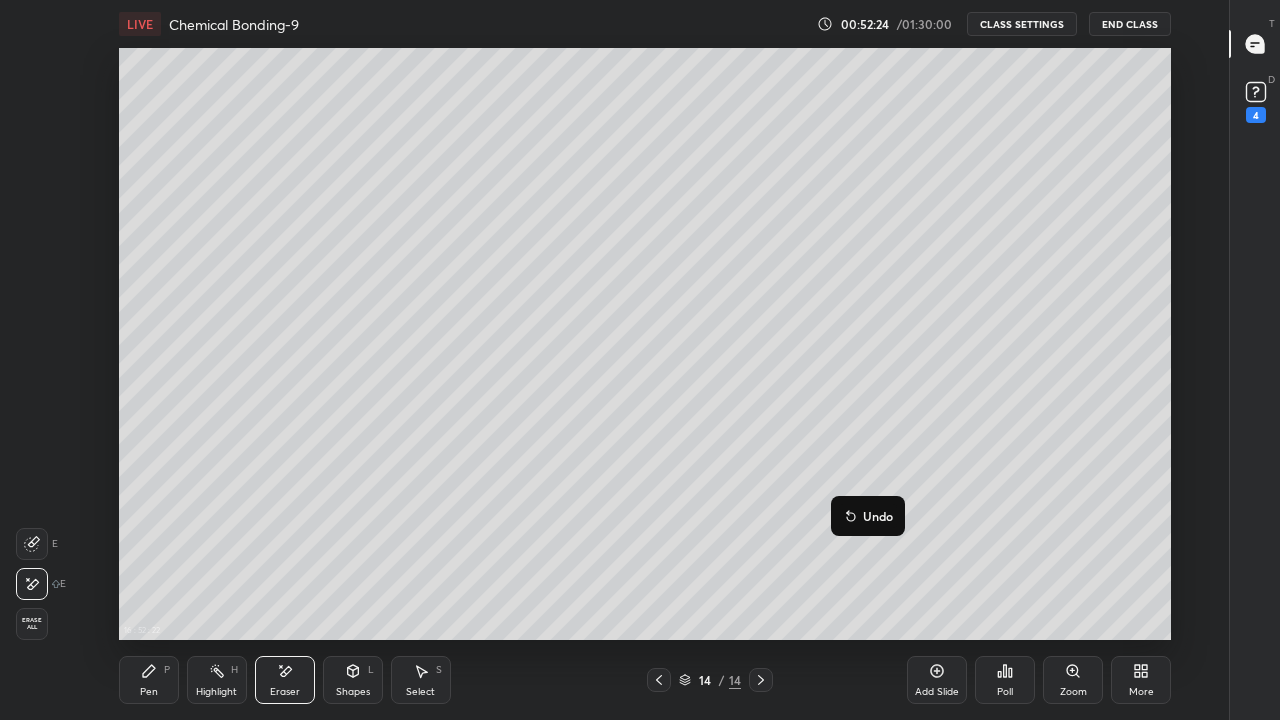 click on "Undo" at bounding box center (878, 516) 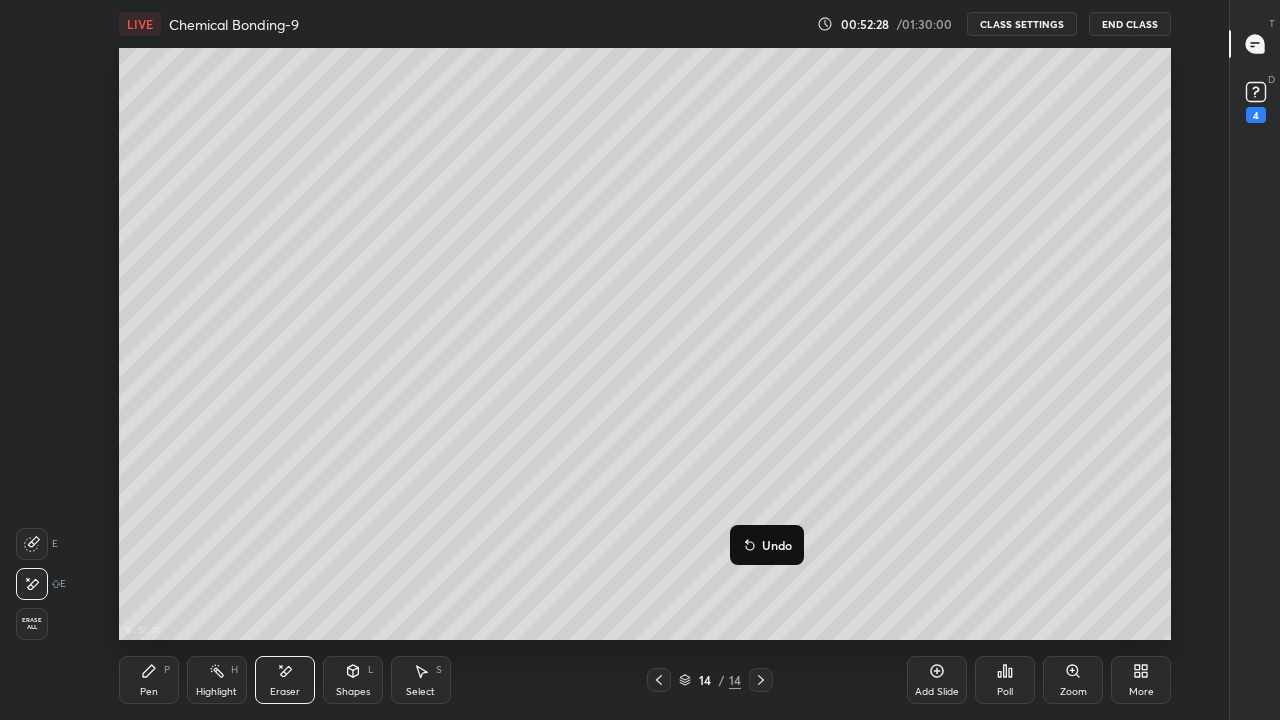 click on "Undo" at bounding box center [777, 545] 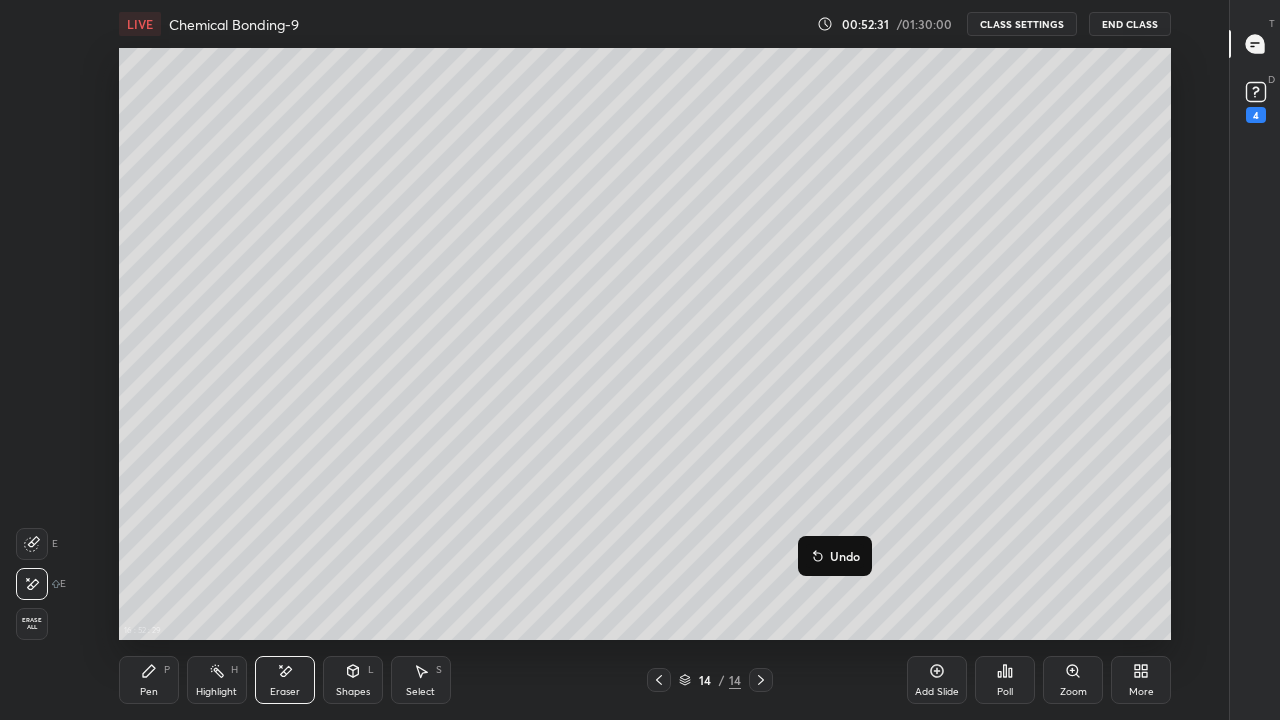 click on "Undo" at bounding box center [845, 556] 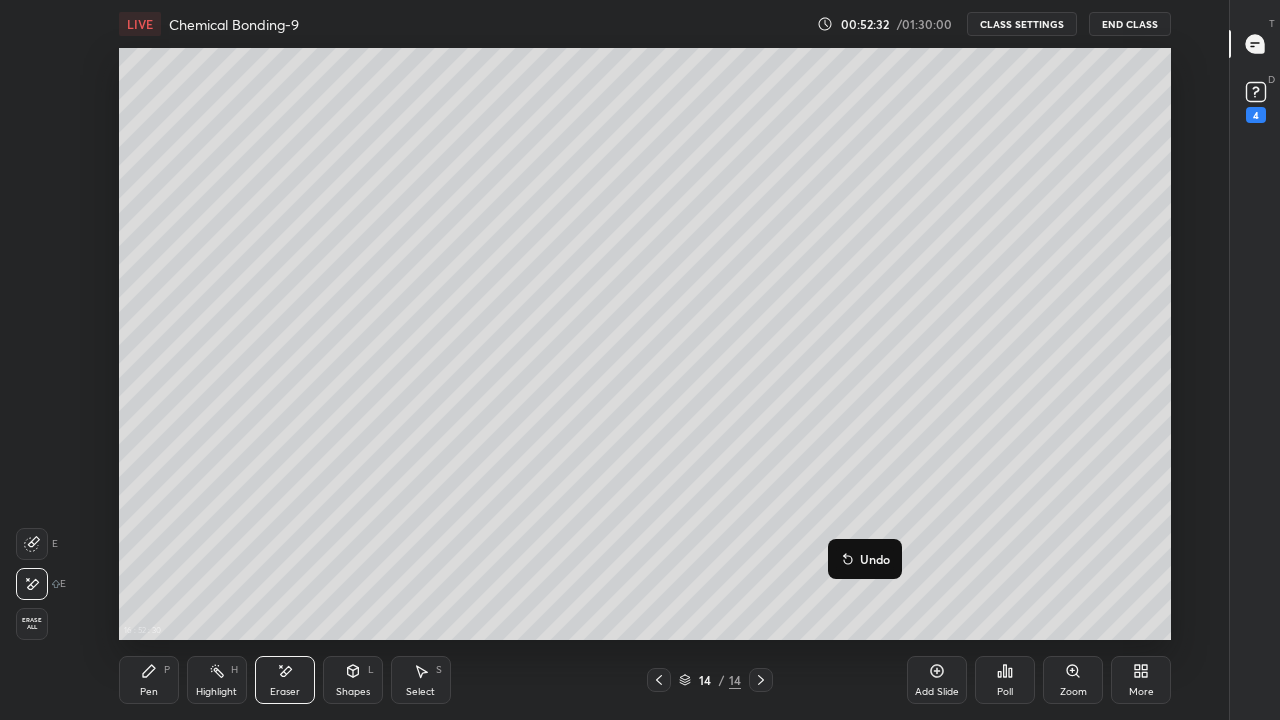 click on "Undo" at bounding box center [875, 559] 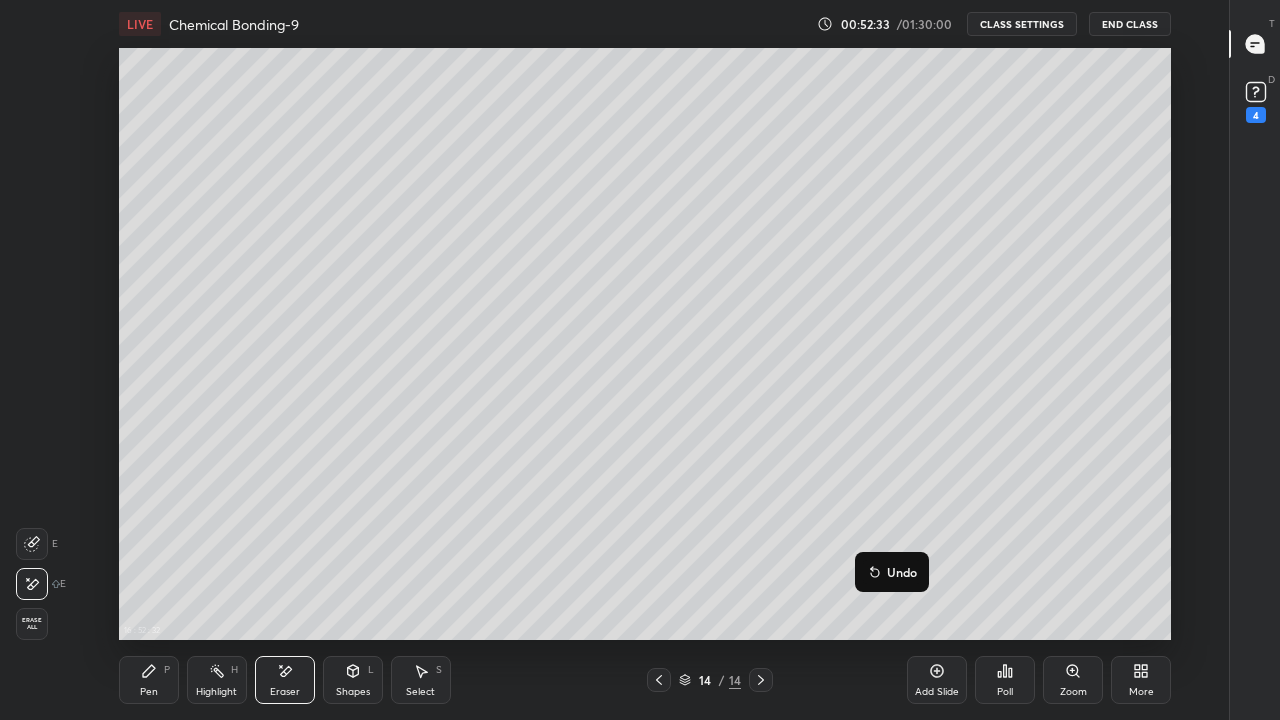 click on "Undo" at bounding box center [902, 572] 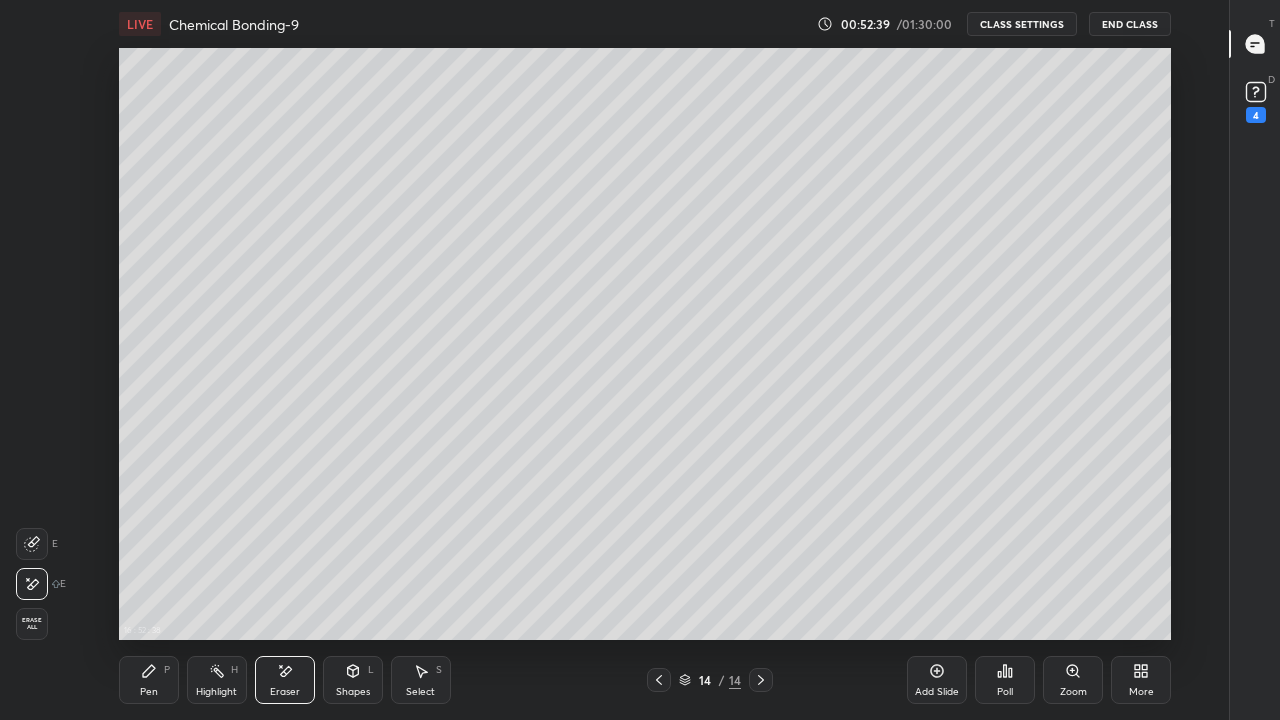 click on "Pen" at bounding box center [149, 692] 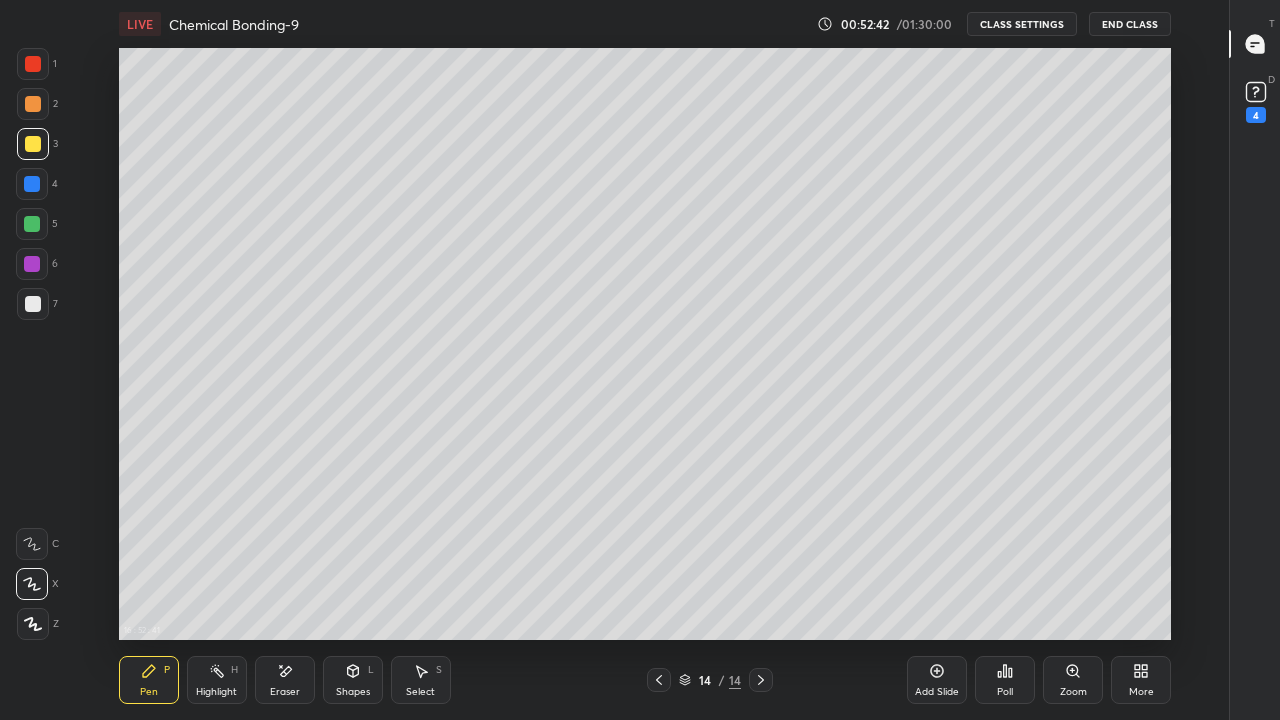 click 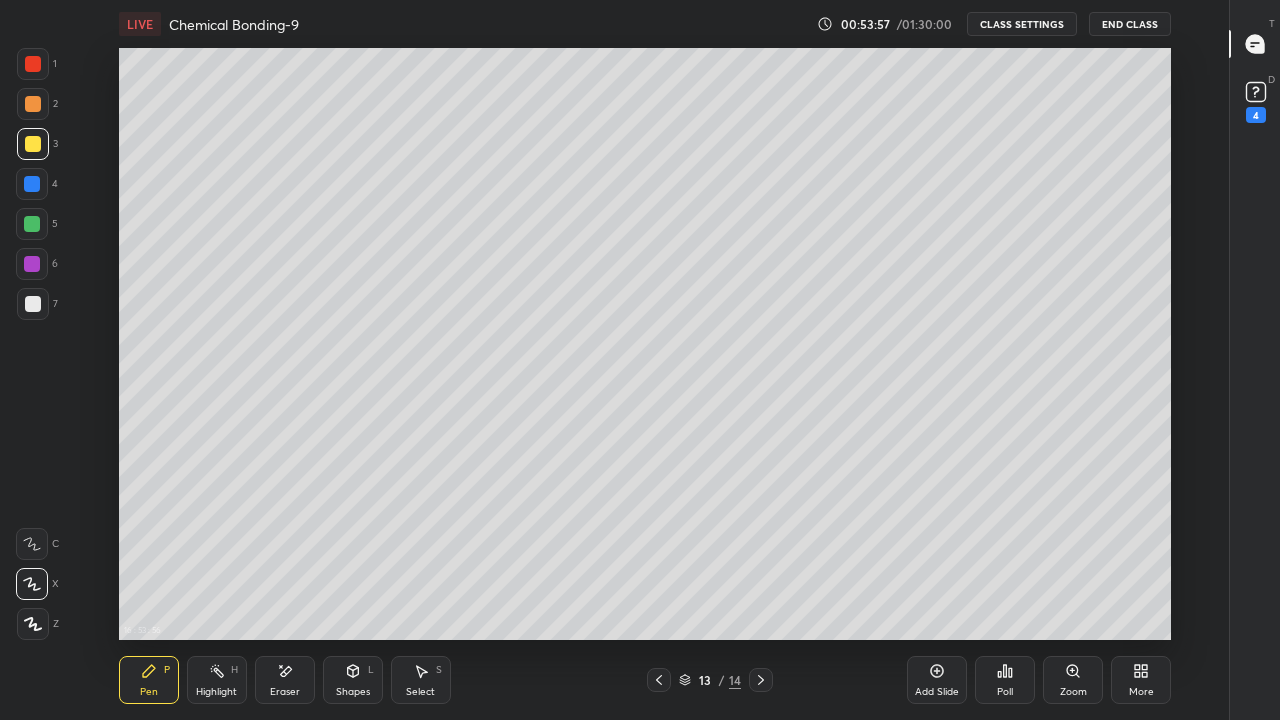 click 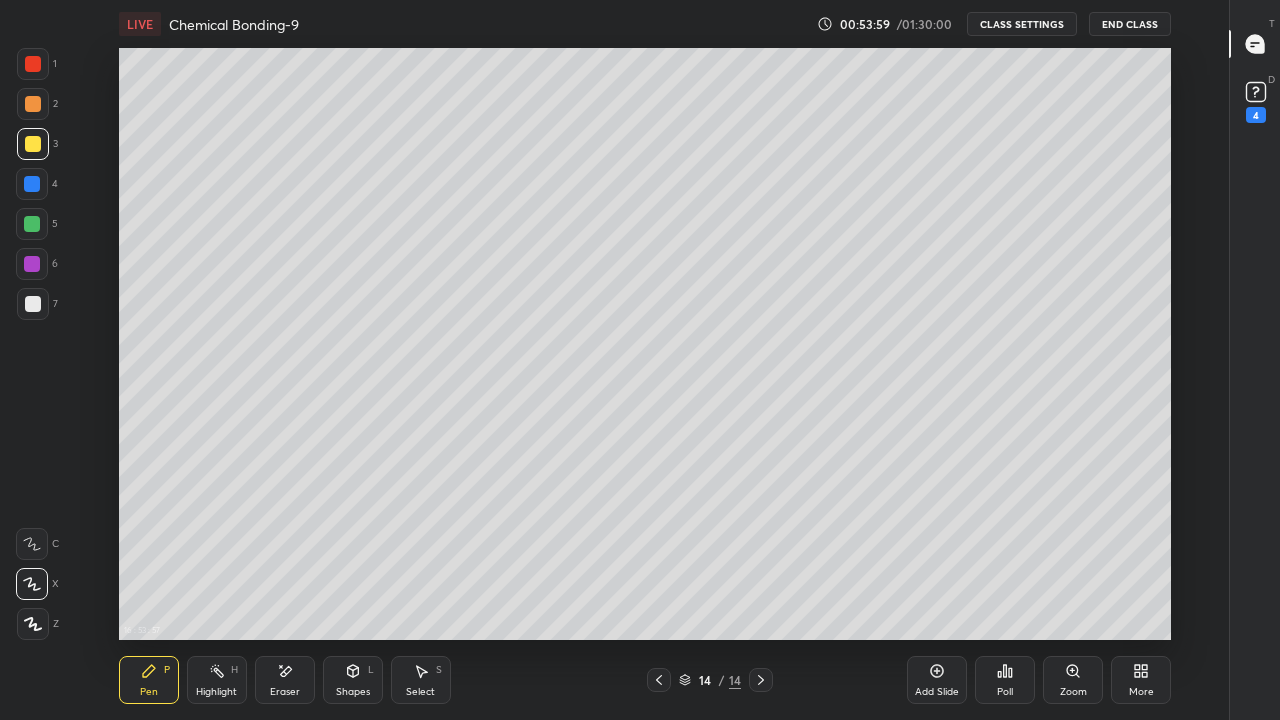click on "Add Slide" at bounding box center (937, 680) 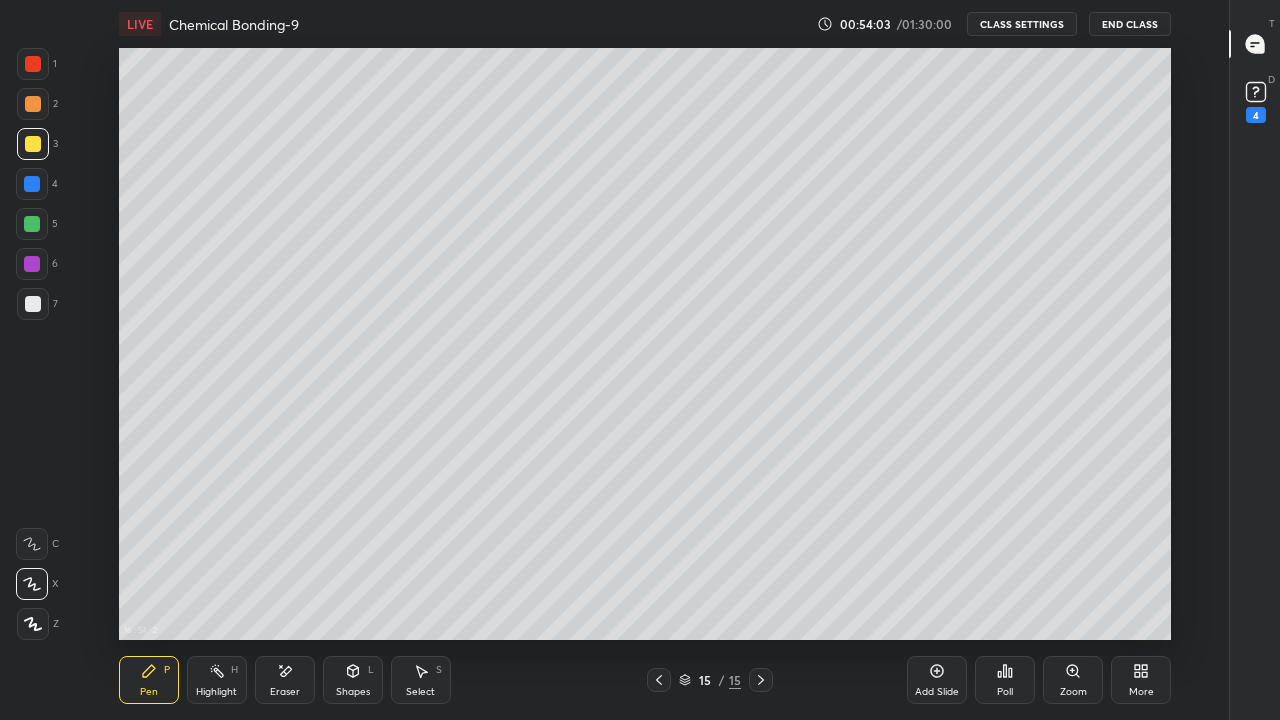 click at bounding box center (33, 304) 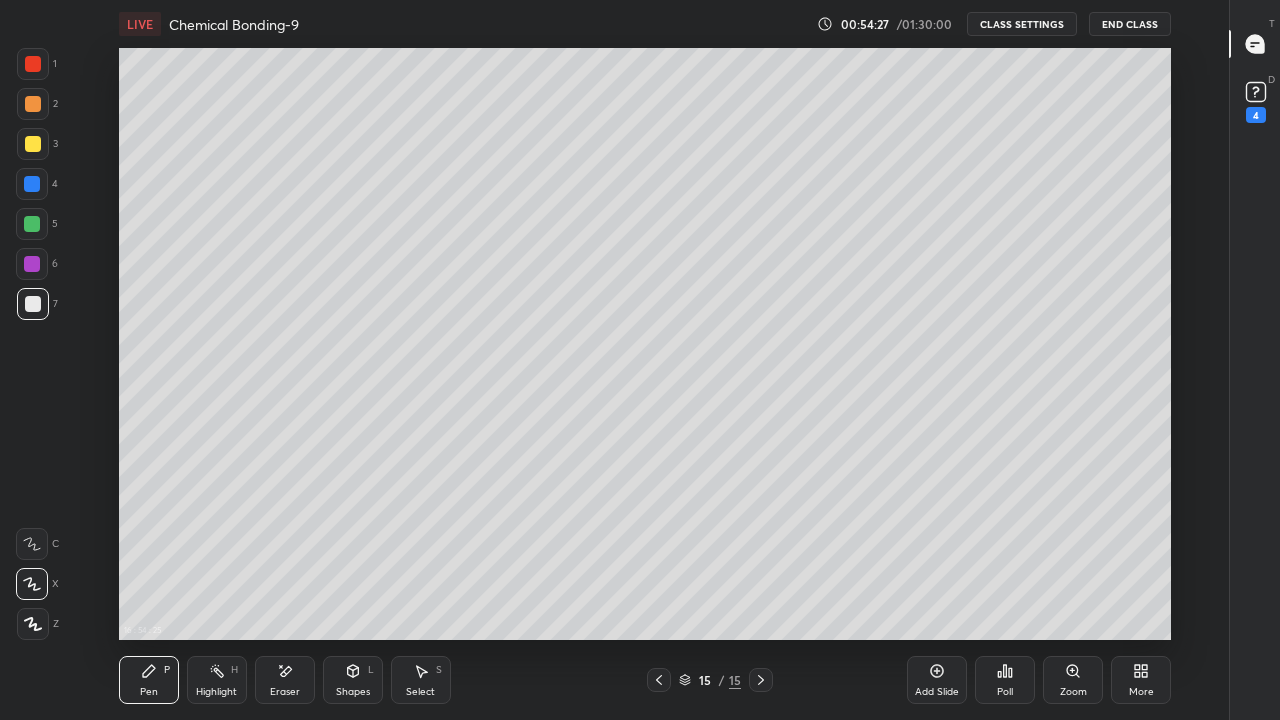 click at bounding box center (33, 144) 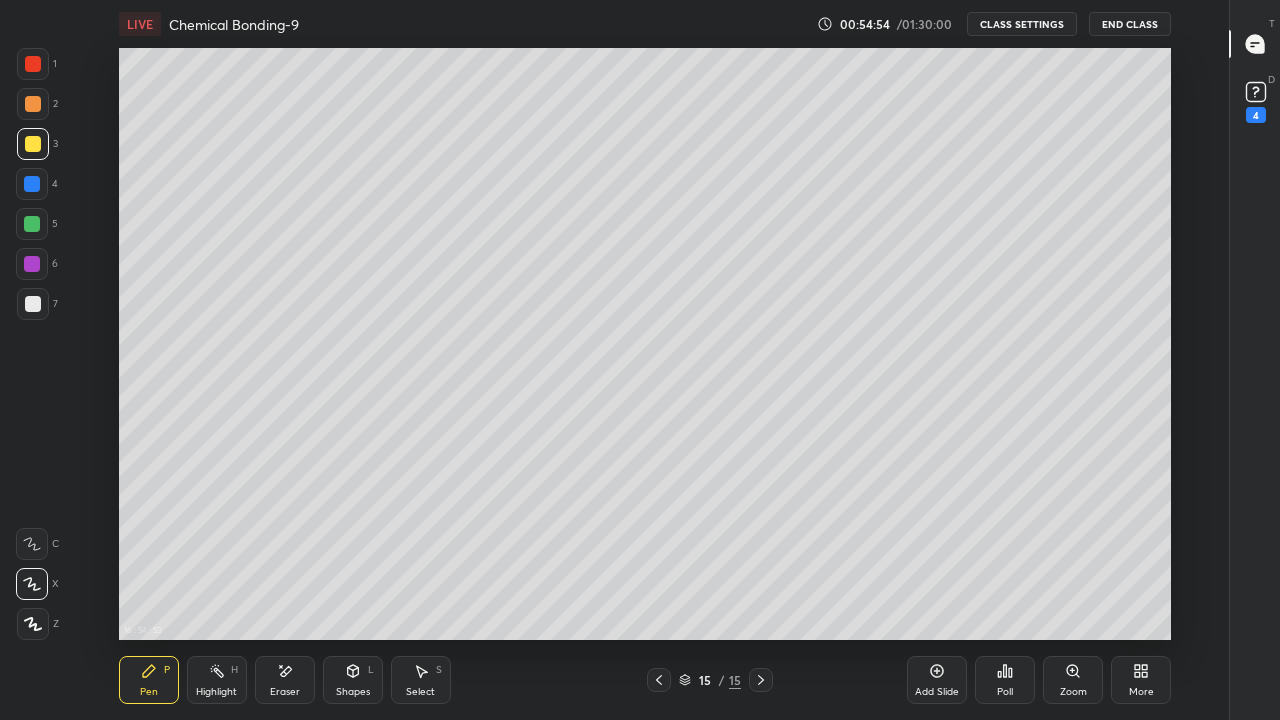click on "Highlight H" at bounding box center [217, 680] 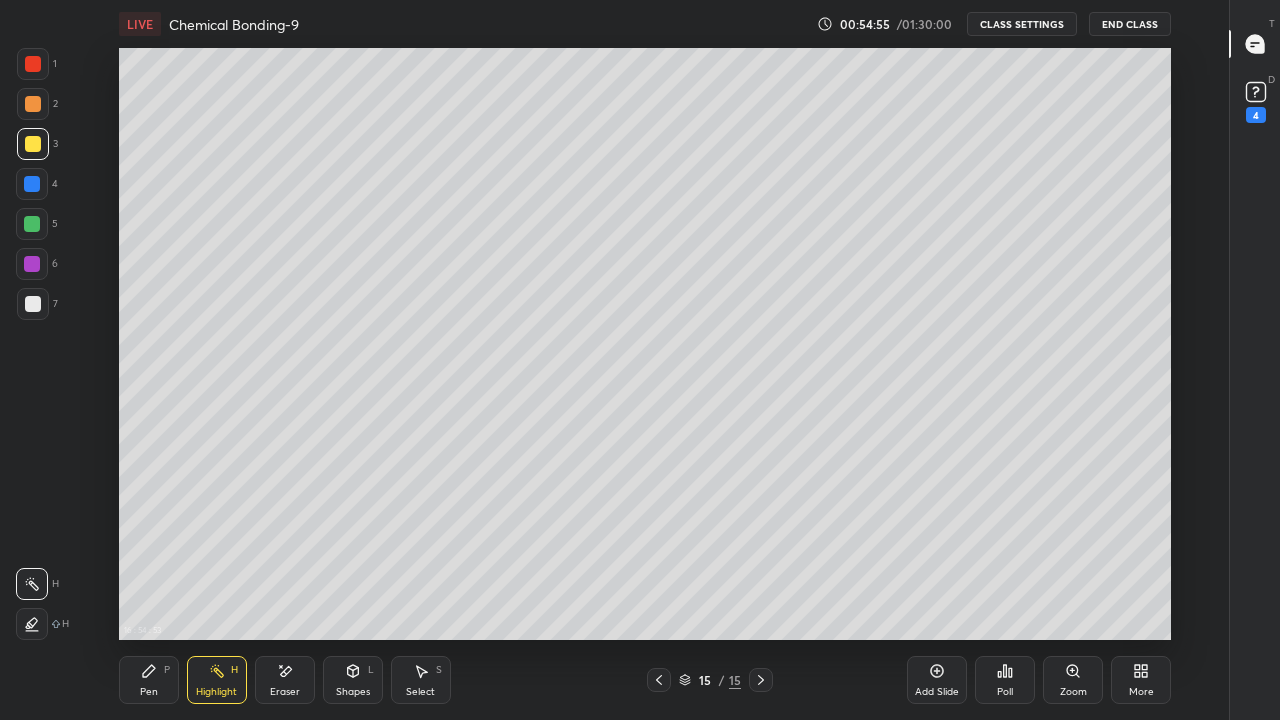 click at bounding box center (32, 624) 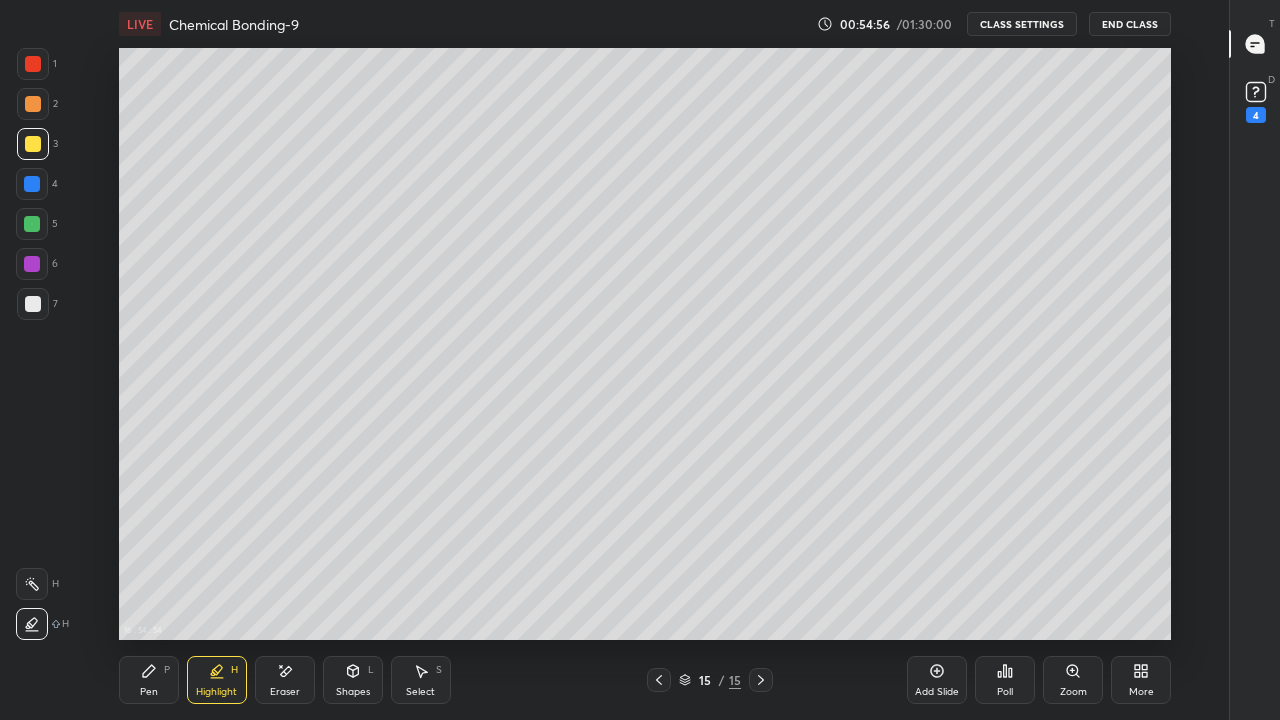 click at bounding box center (32, 264) 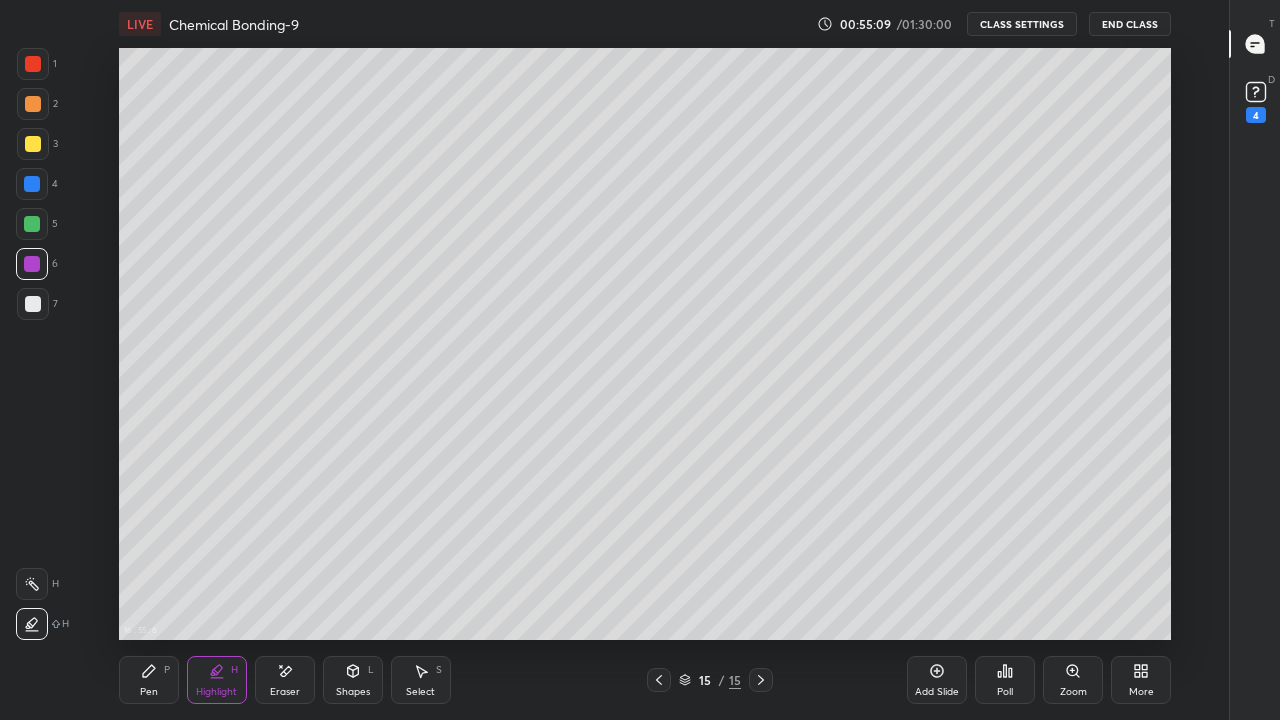 click on "Pen P" at bounding box center [149, 680] 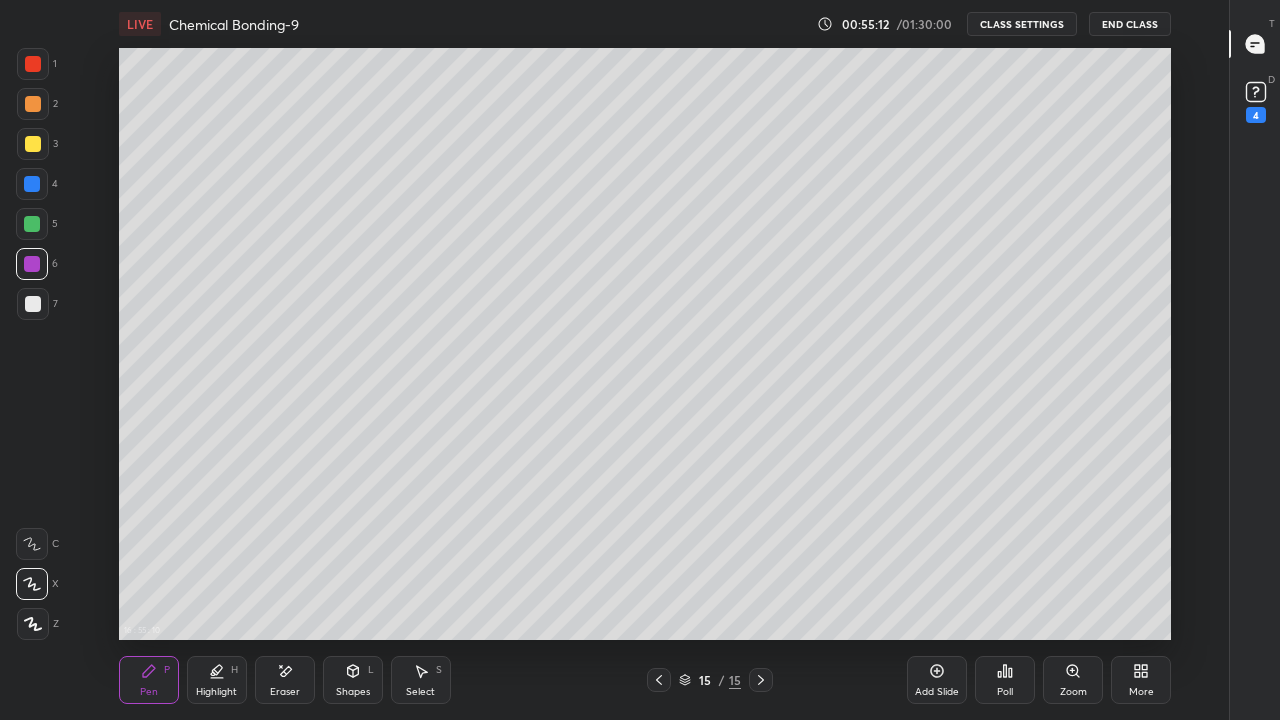 click at bounding box center (33, 144) 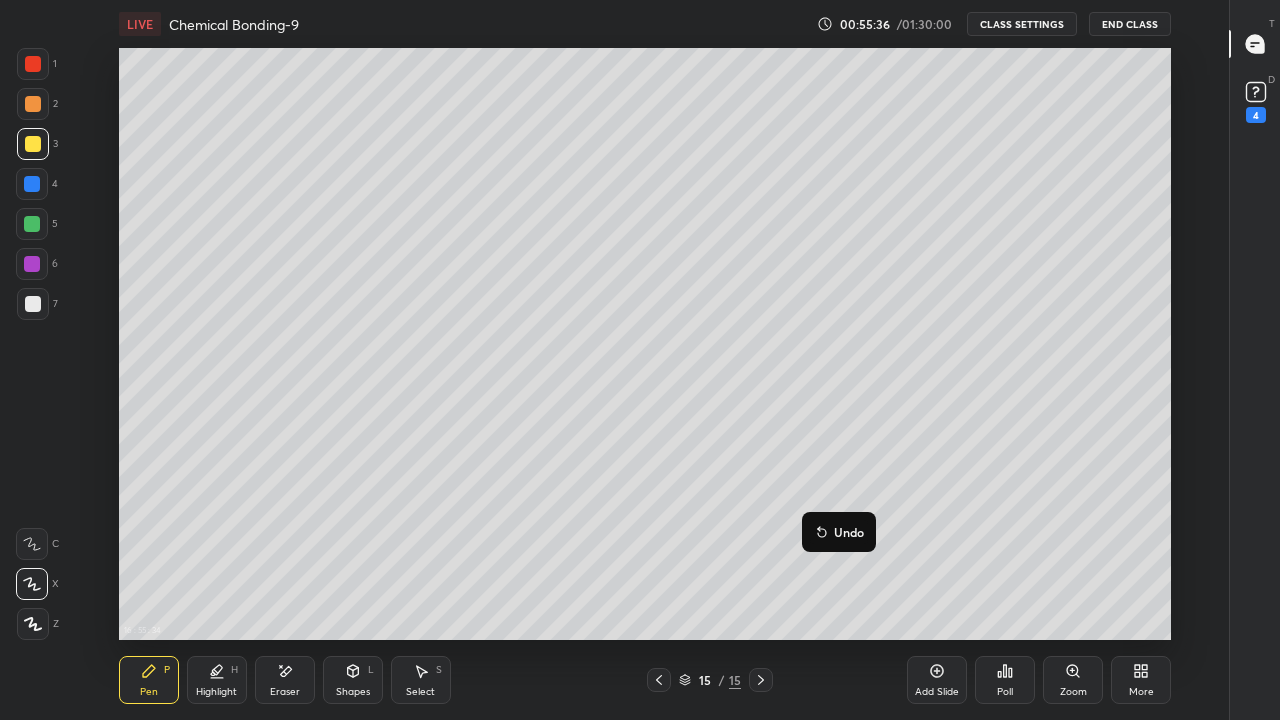 click on "Undo" at bounding box center (849, 532) 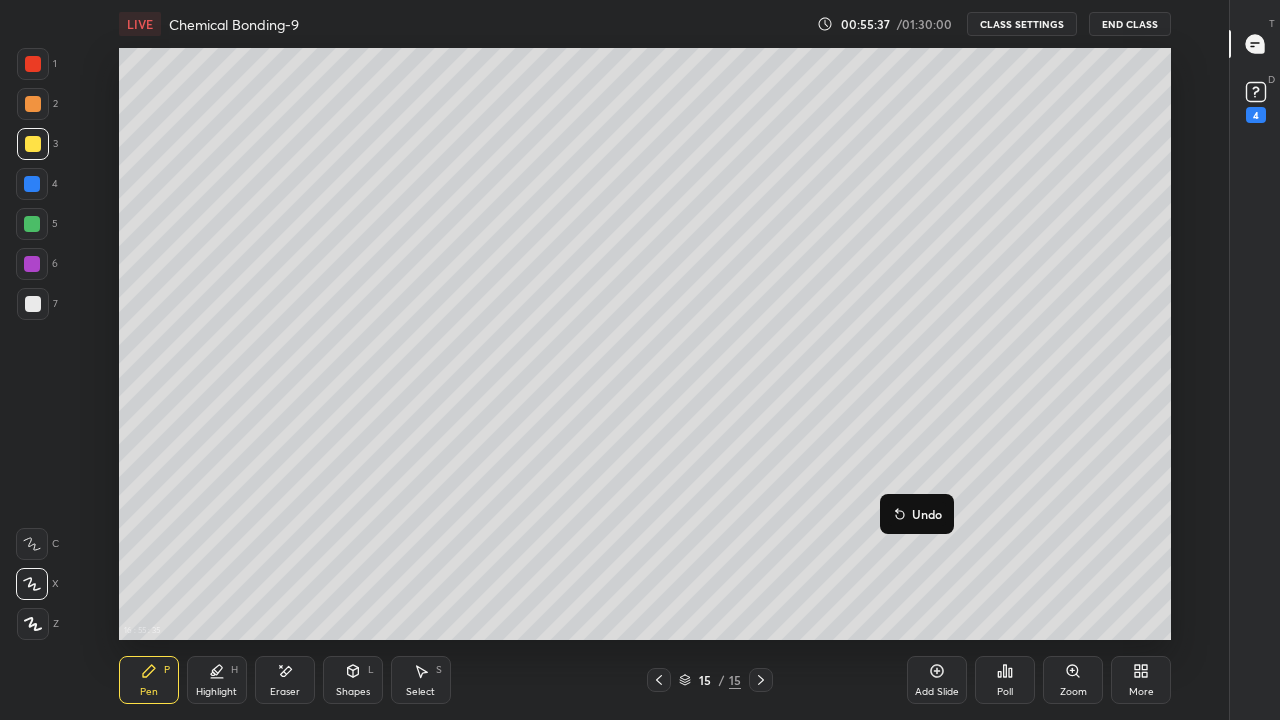 click on "Undo" at bounding box center (927, 514) 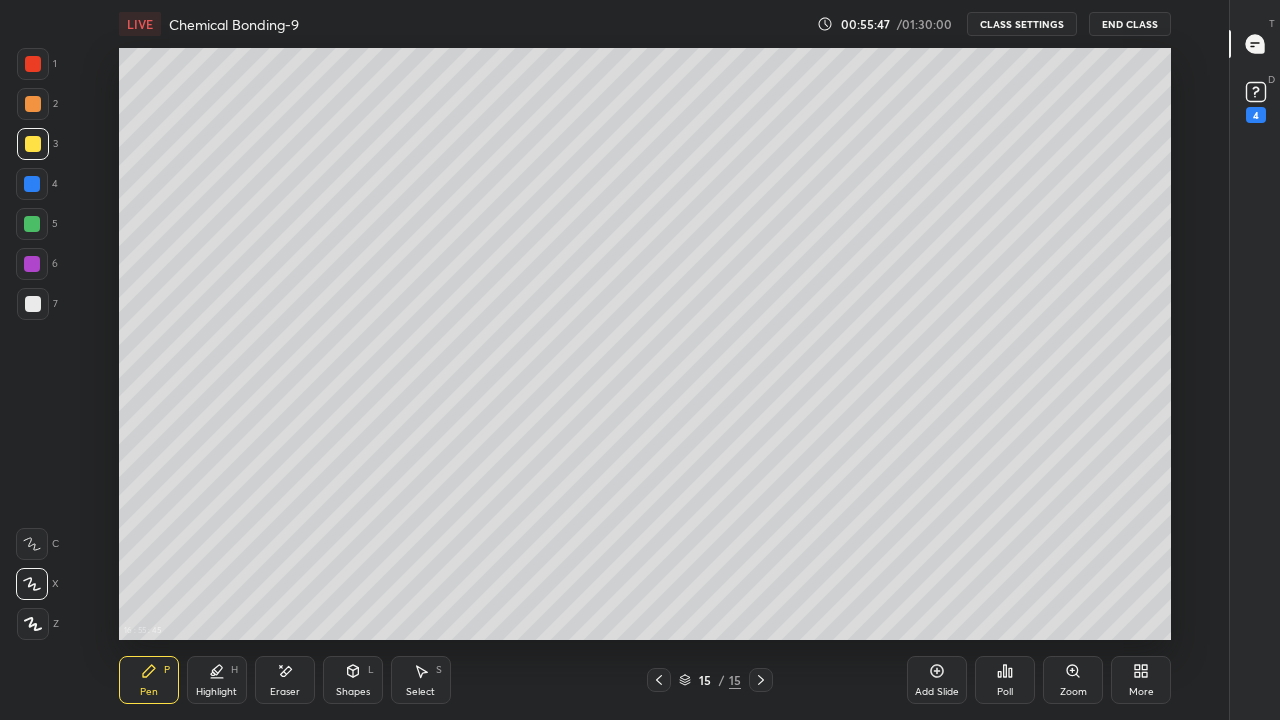 click at bounding box center (32, 224) 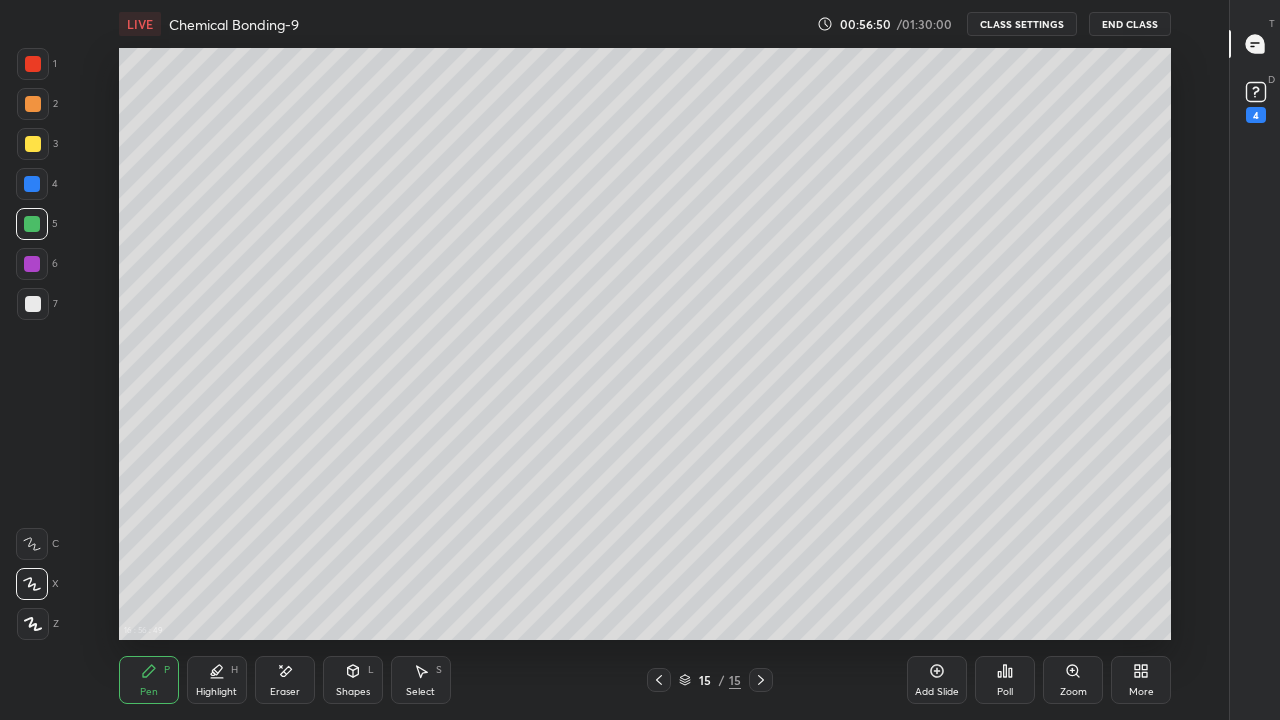click 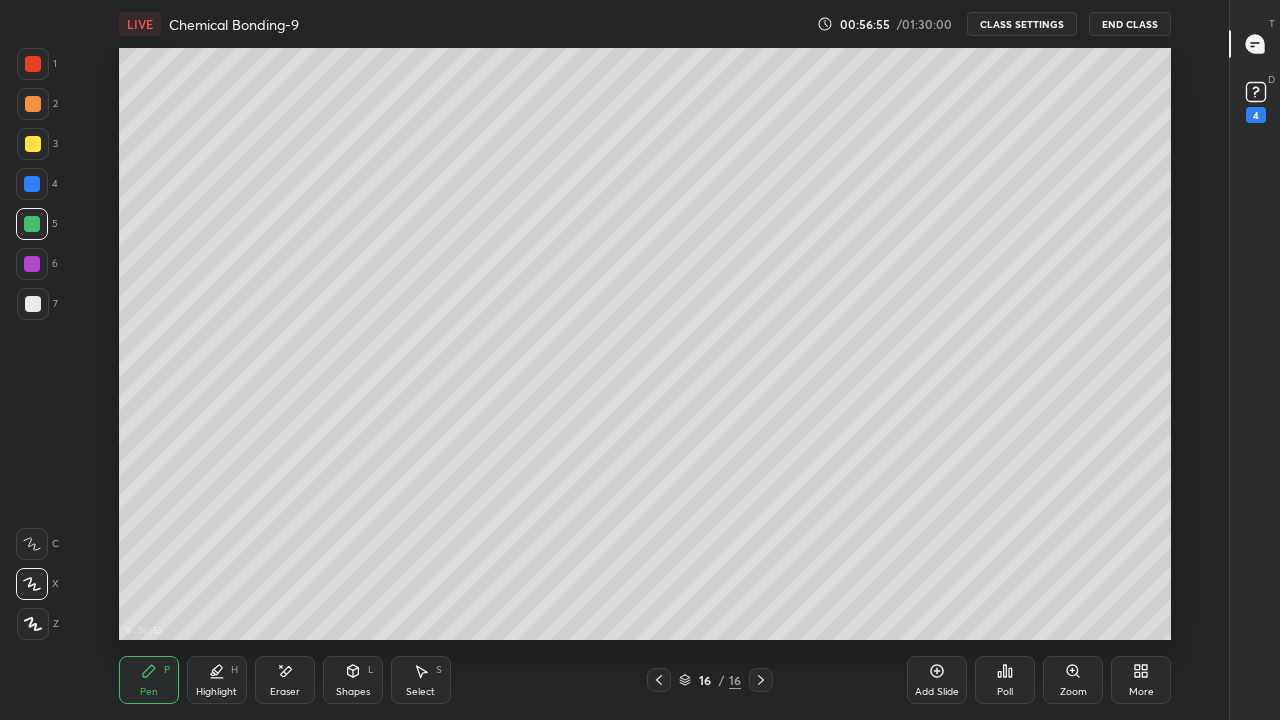click on "Eraser" at bounding box center (285, 680) 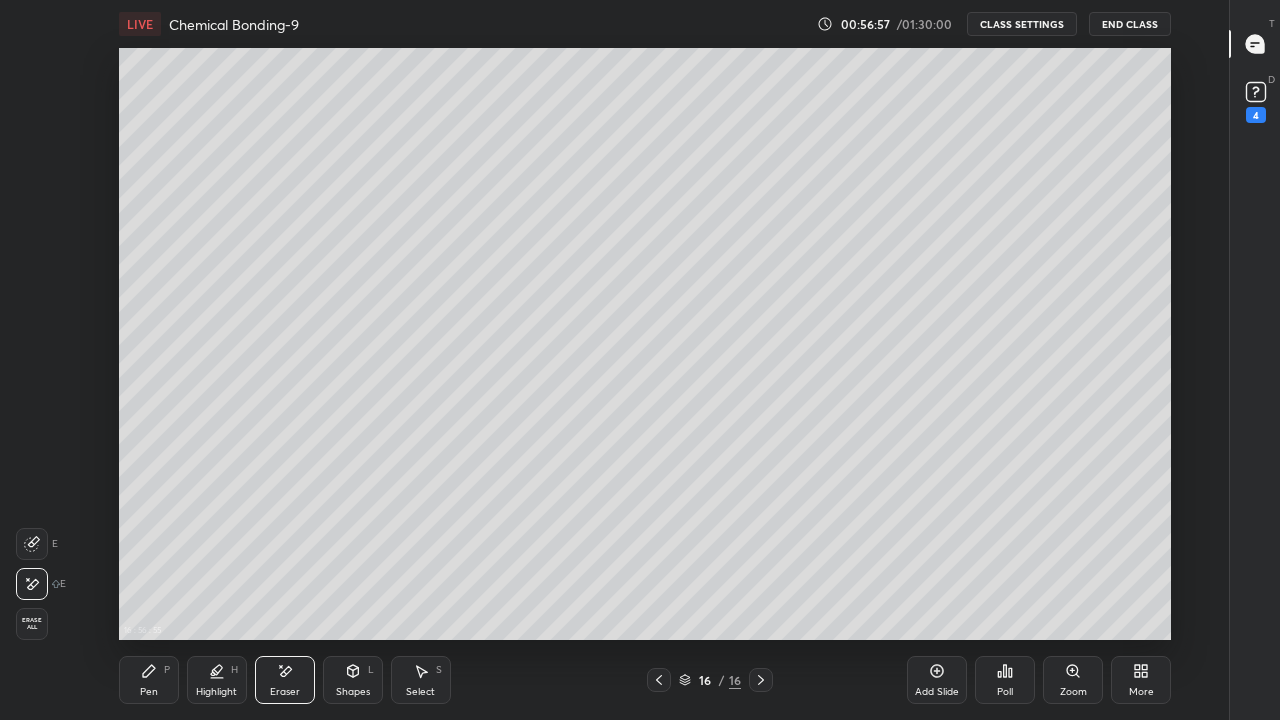 click on "Pen" at bounding box center [149, 692] 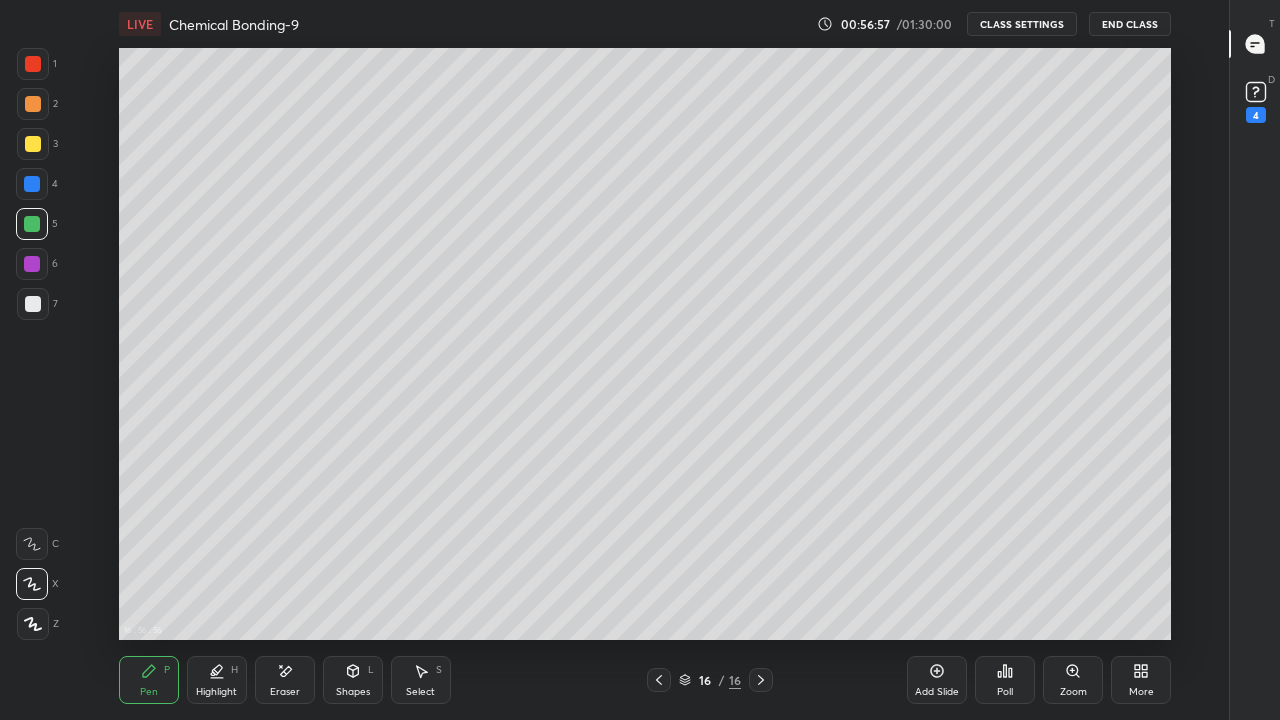 click at bounding box center (33, 304) 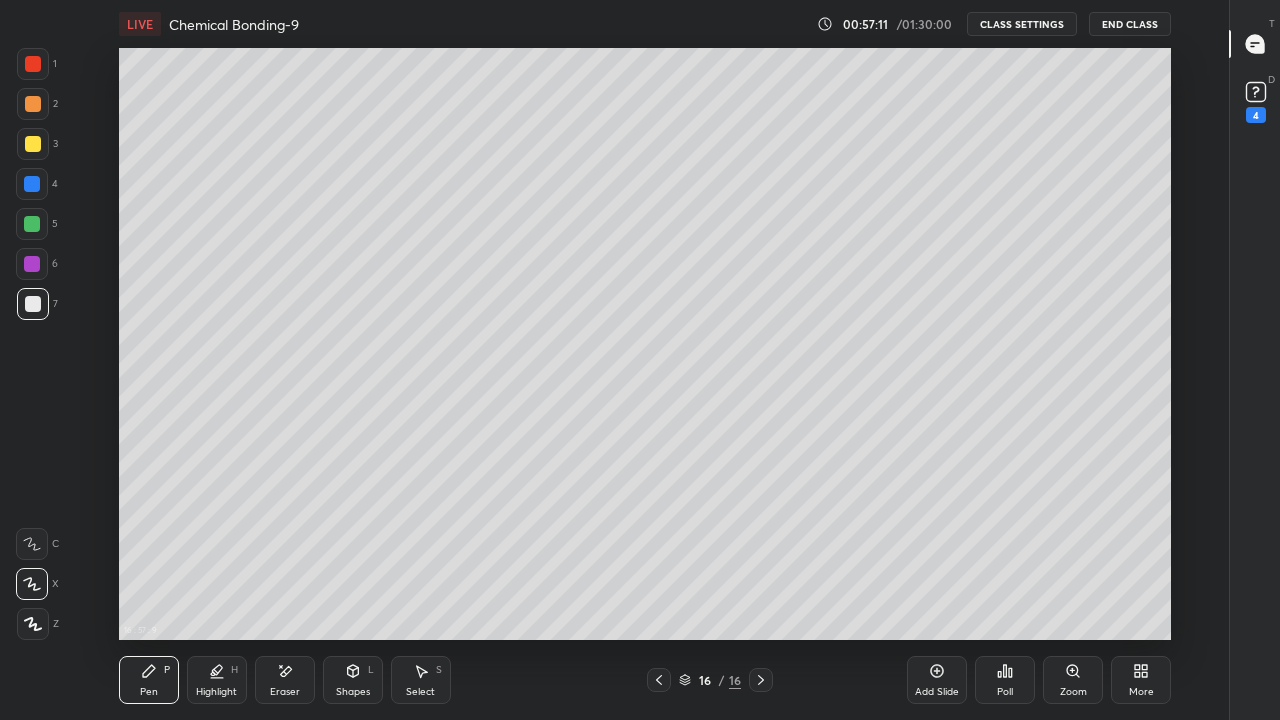 click at bounding box center [33, 144] 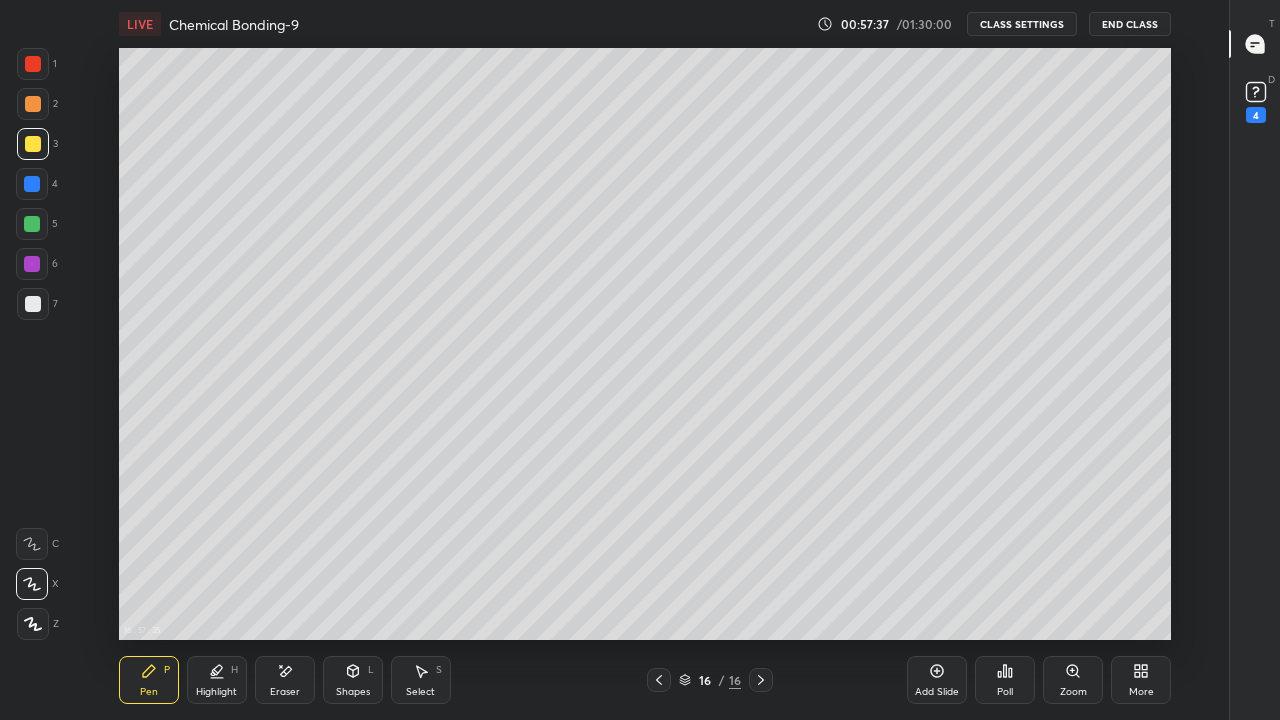 click 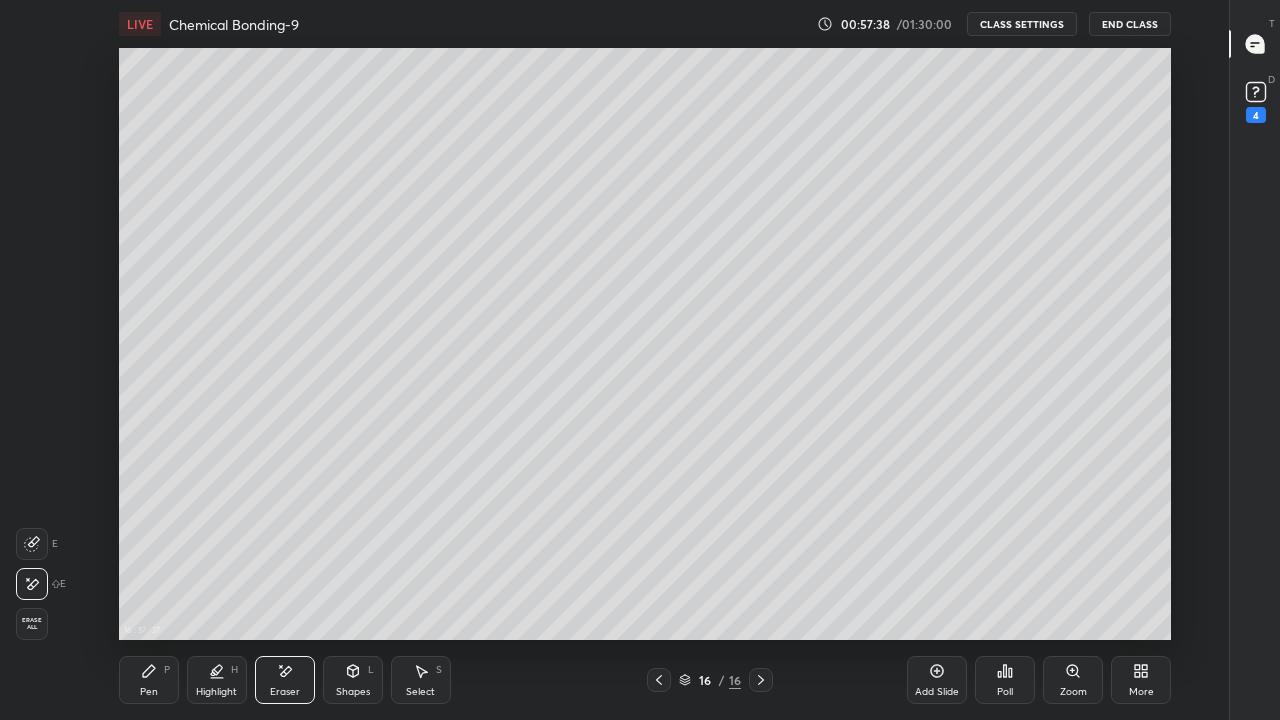 click on "Highlight H" at bounding box center [217, 680] 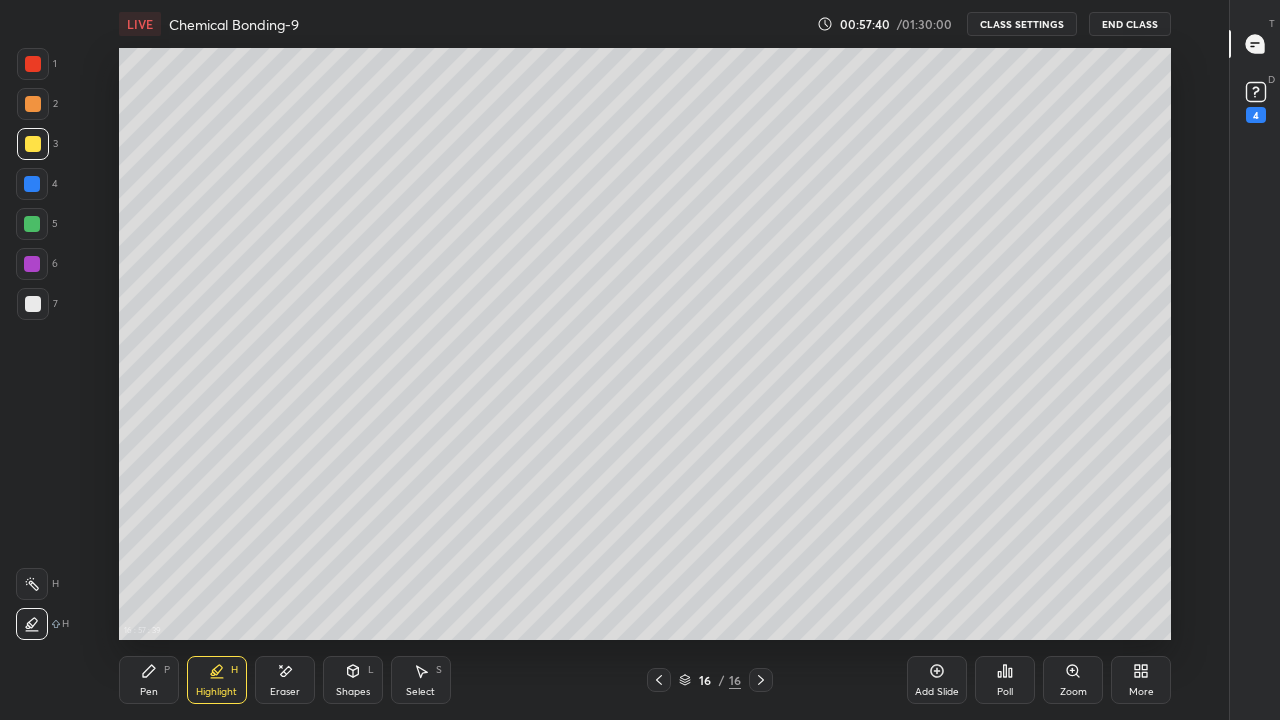 click at bounding box center (32, 264) 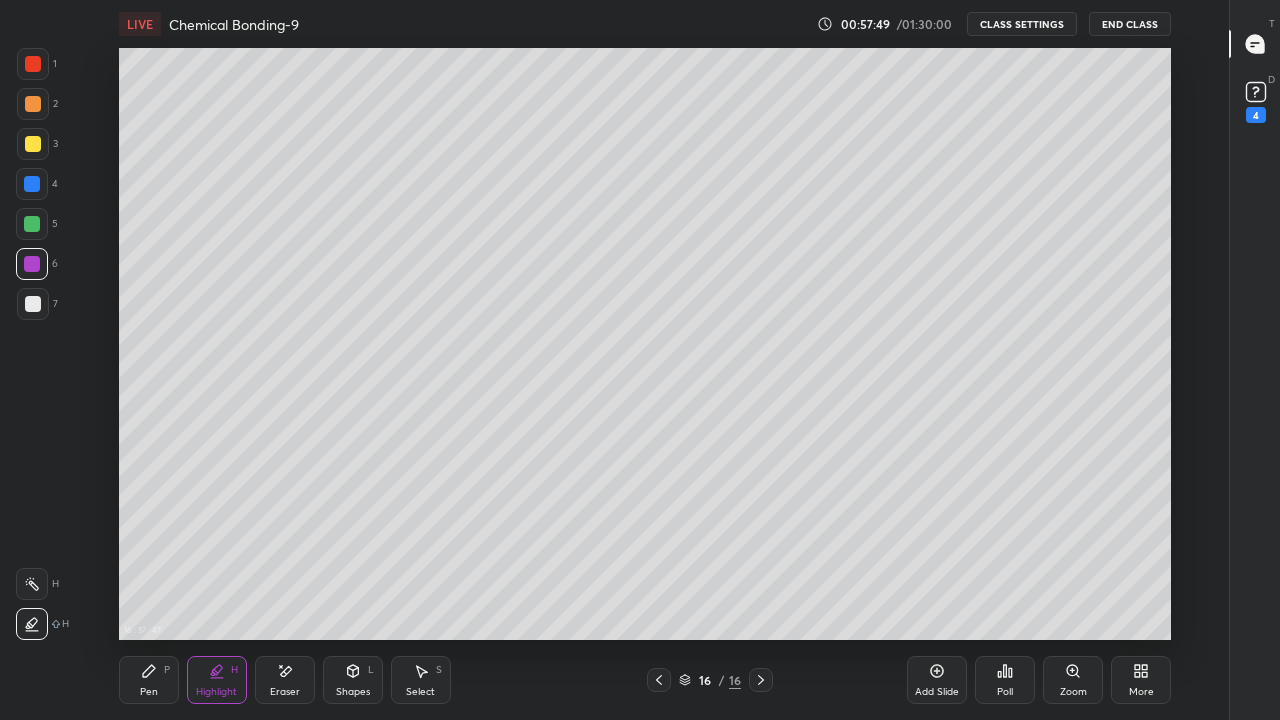 click on "Pen P" at bounding box center [149, 680] 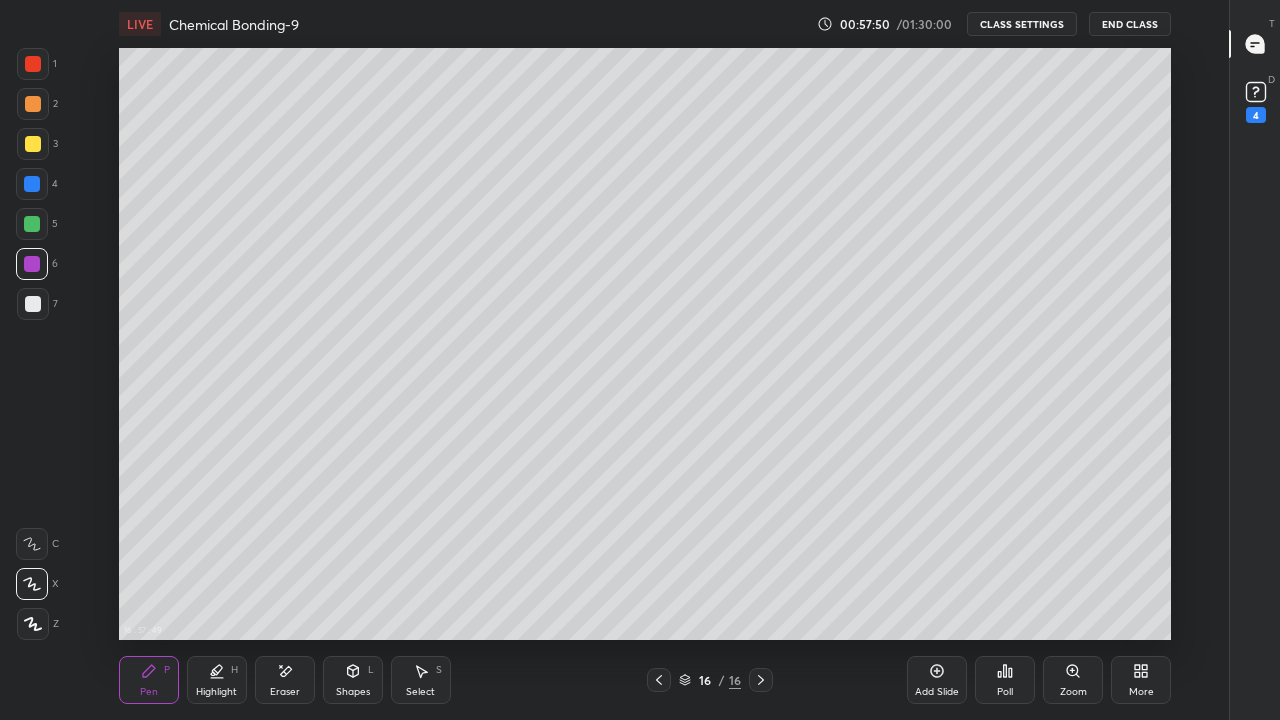 click at bounding box center [33, 144] 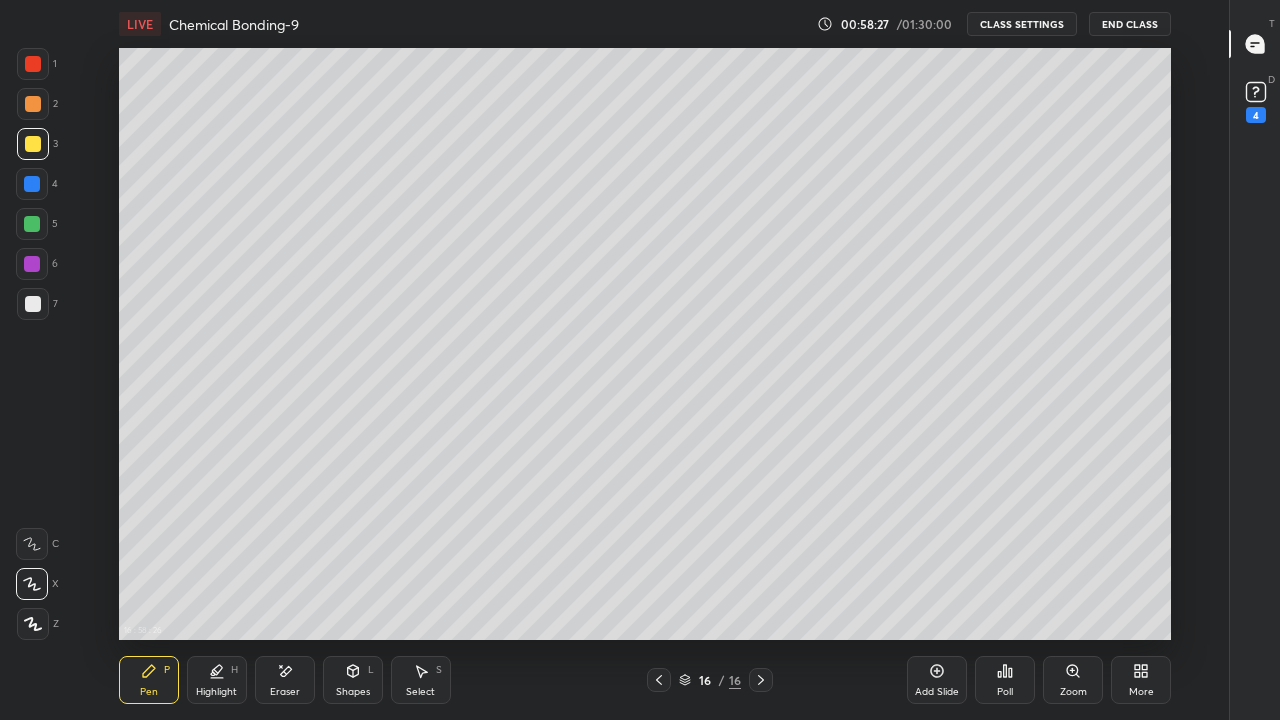 click 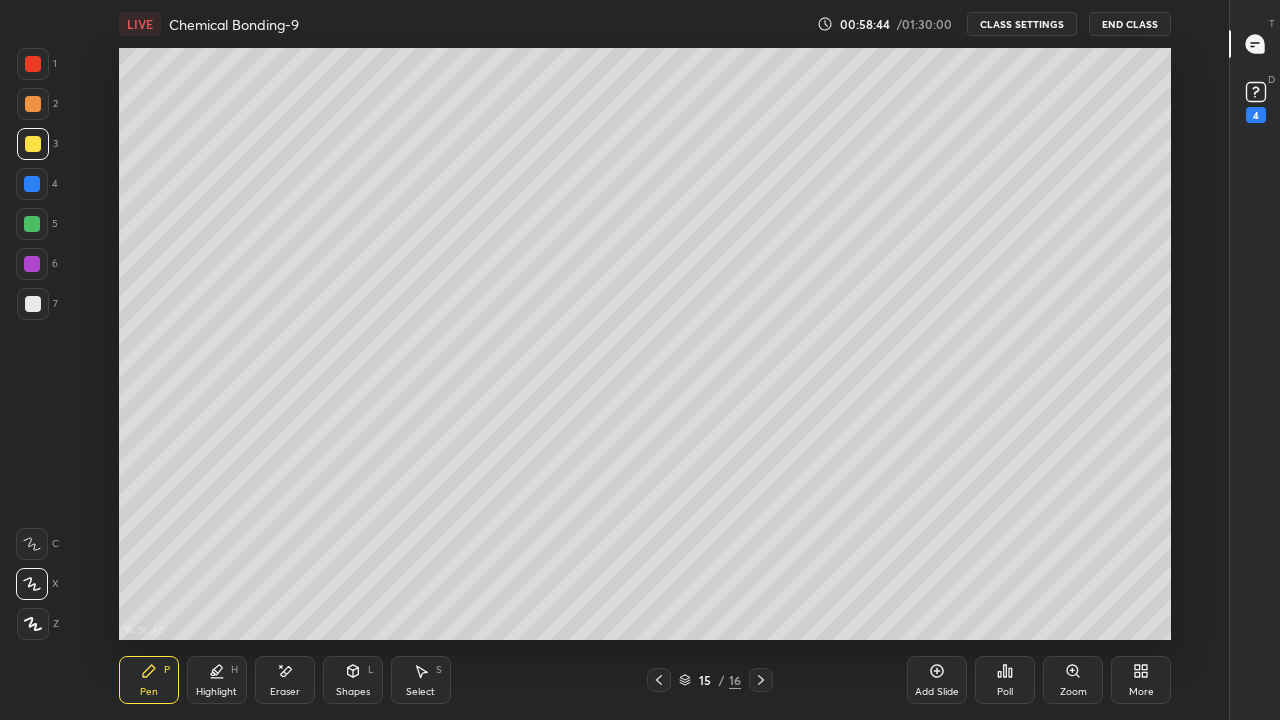 click 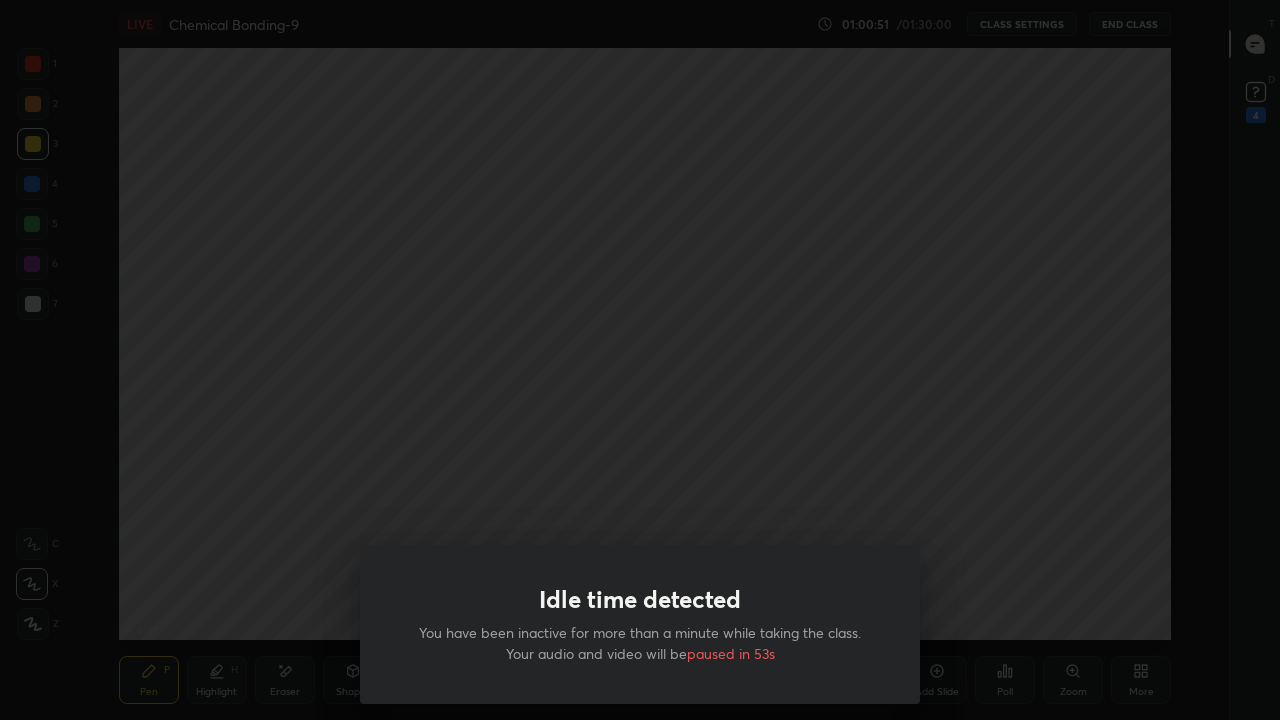 click on "Idle time detected You have been inactive for more than a minute while taking the class. Your audio and video will be  paused in 53s" at bounding box center (640, 360) 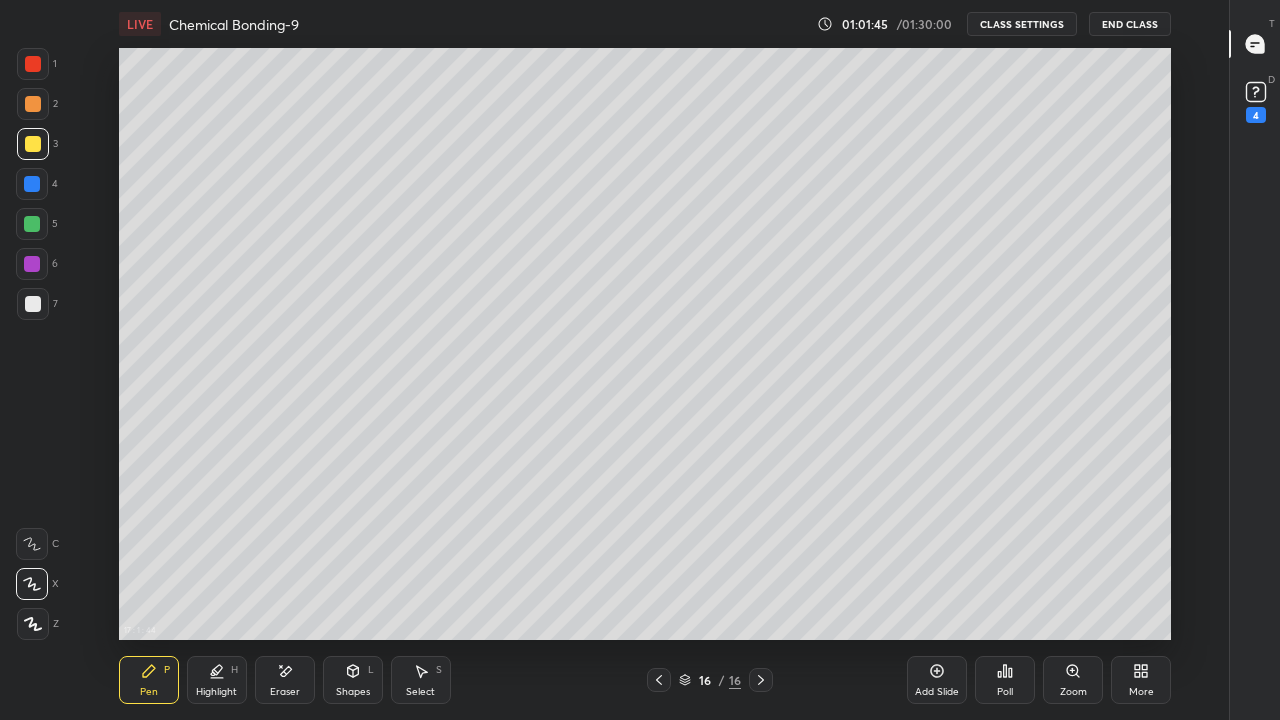 click on "Add Slide" at bounding box center [937, 692] 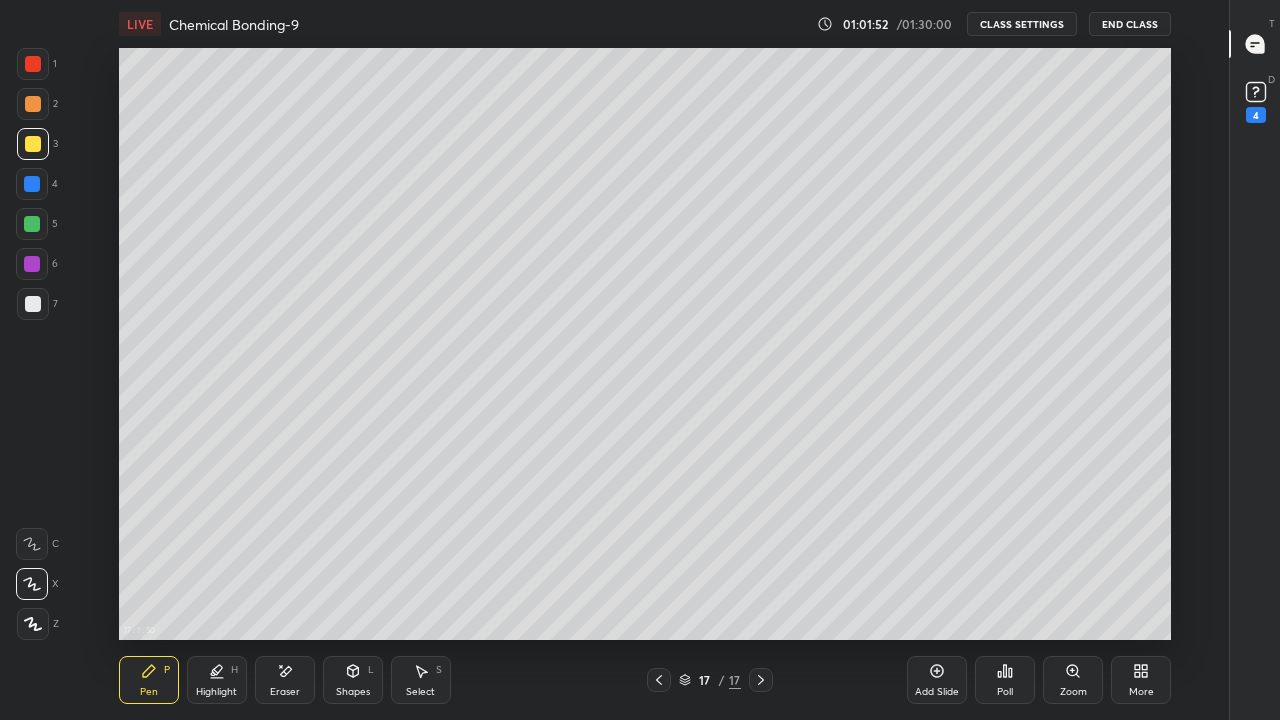 click at bounding box center [33, 304] 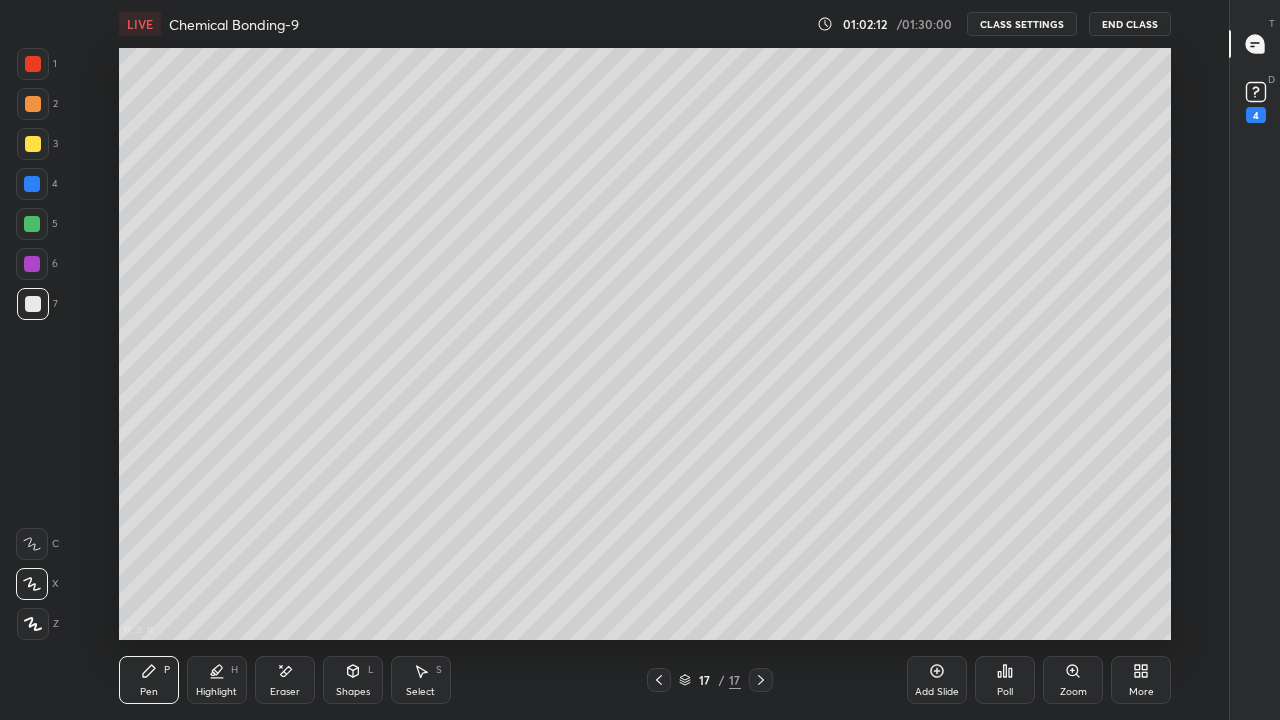 click at bounding box center [33, 144] 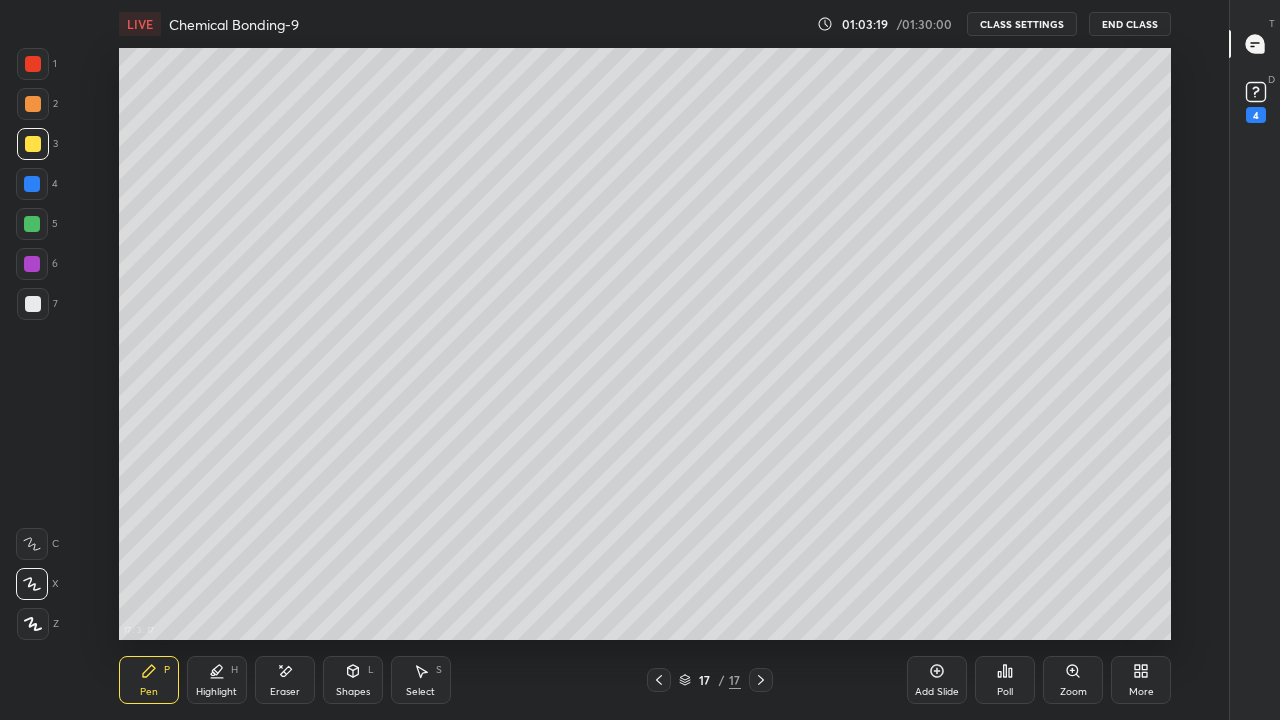 click on "Eraser" at bounding box center [285, 680] 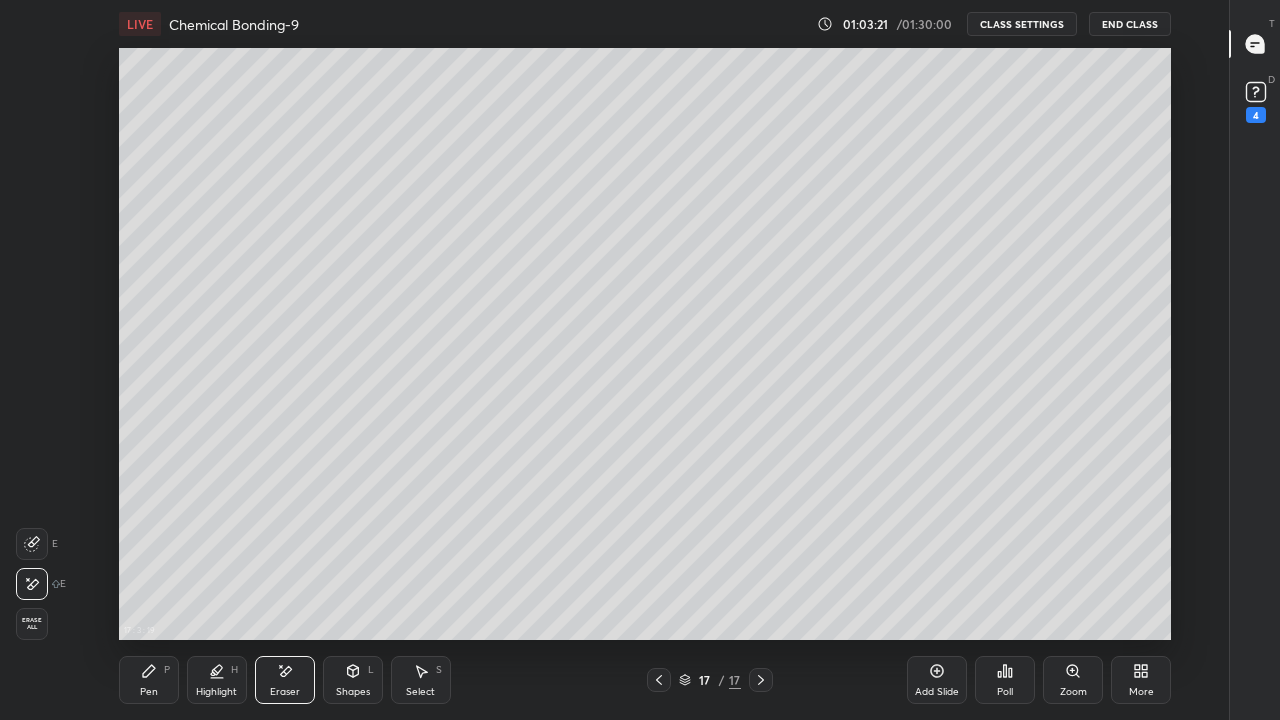 click on "Pen P" at bounding box center [149, 680] 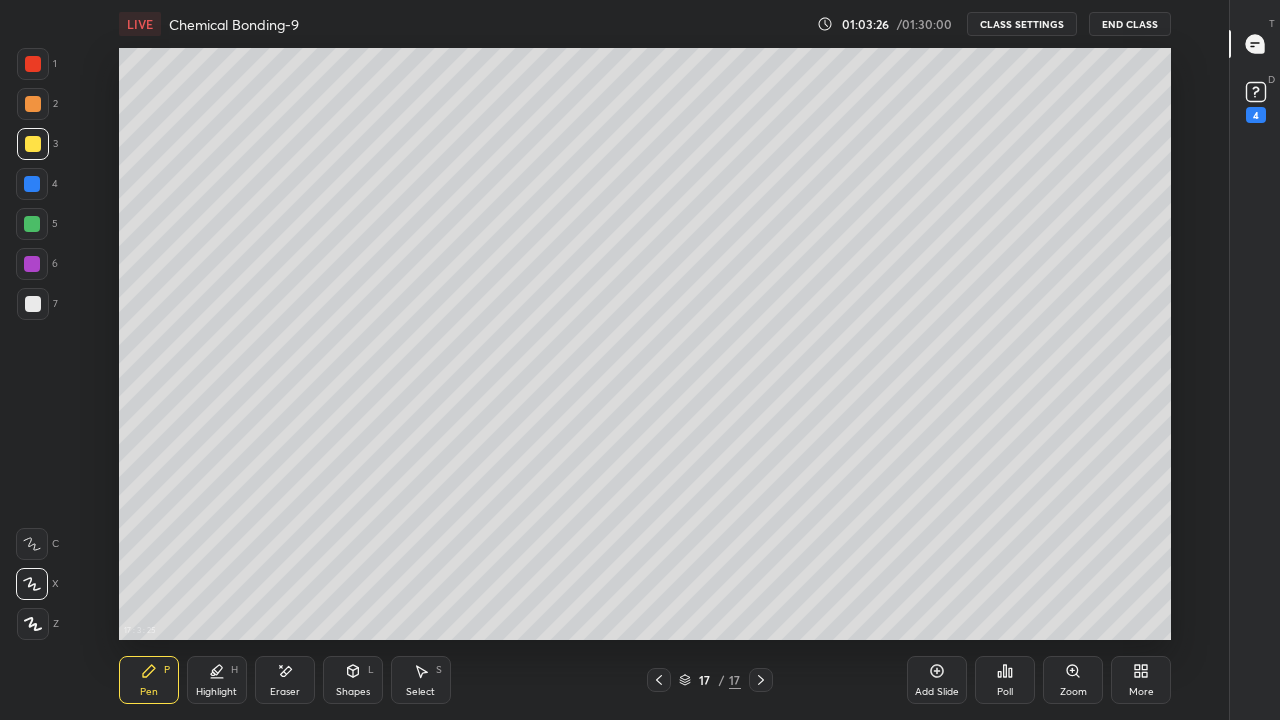 click on "Eraser" at bounding box center (285, 680) 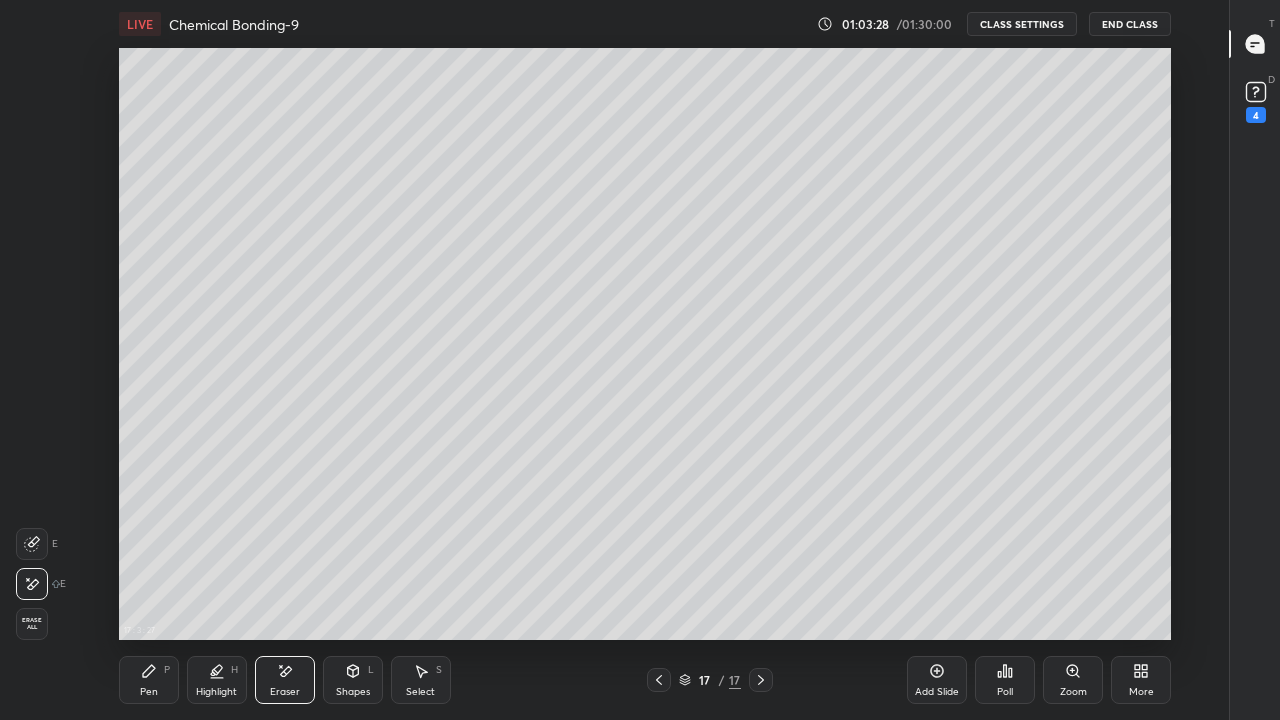 click on "Pen" at bounding box center (149, 692) 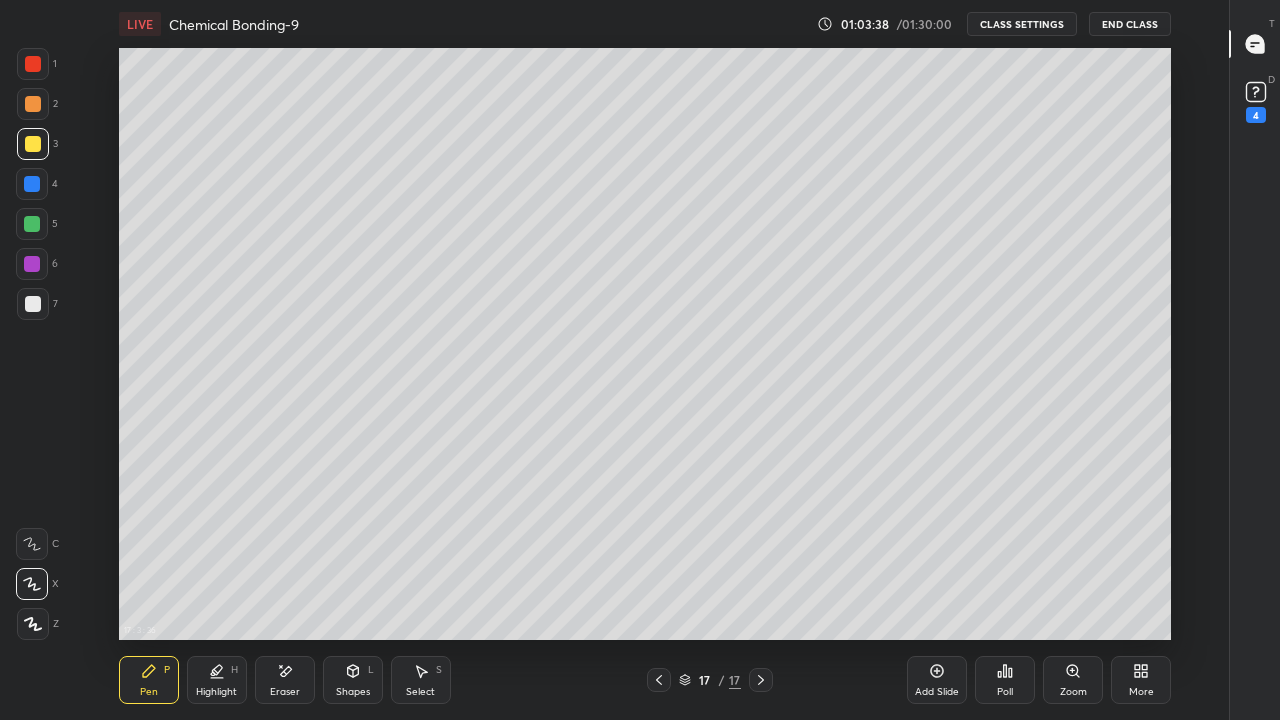 click on "Eraser" at bounding box center (285, 692) 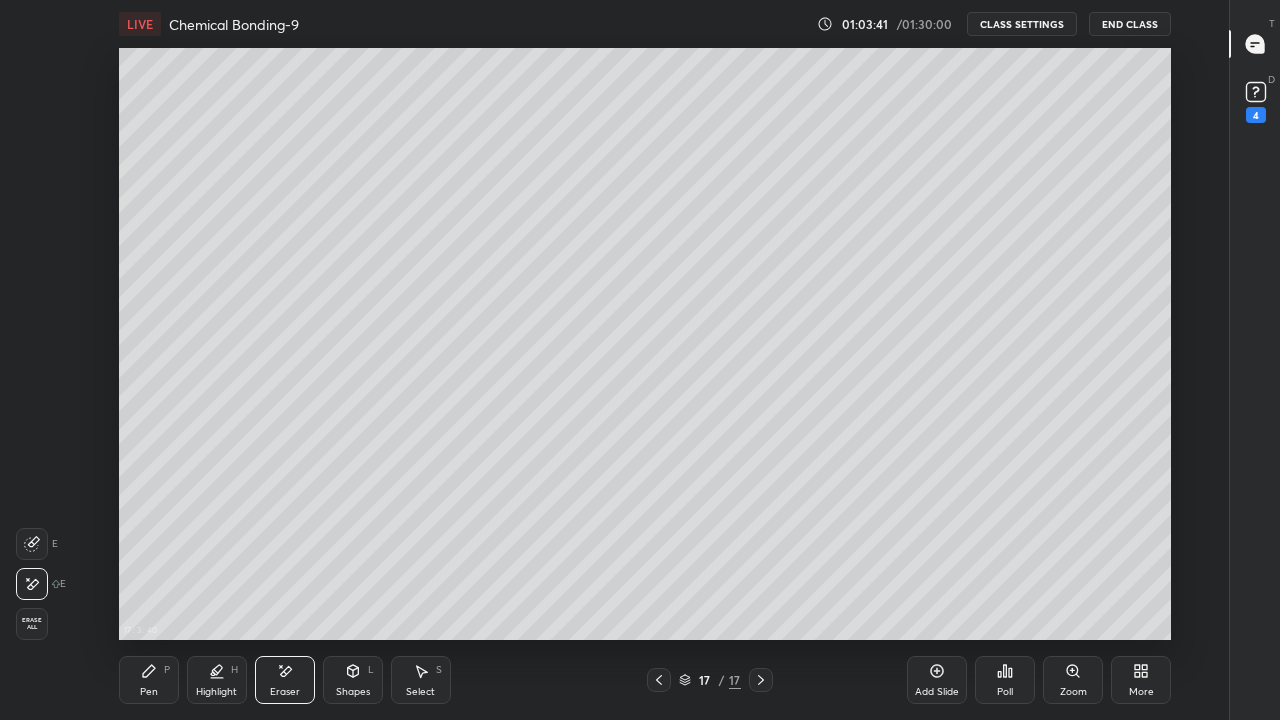 click on "Pen P" at bounding box center [149, 680] 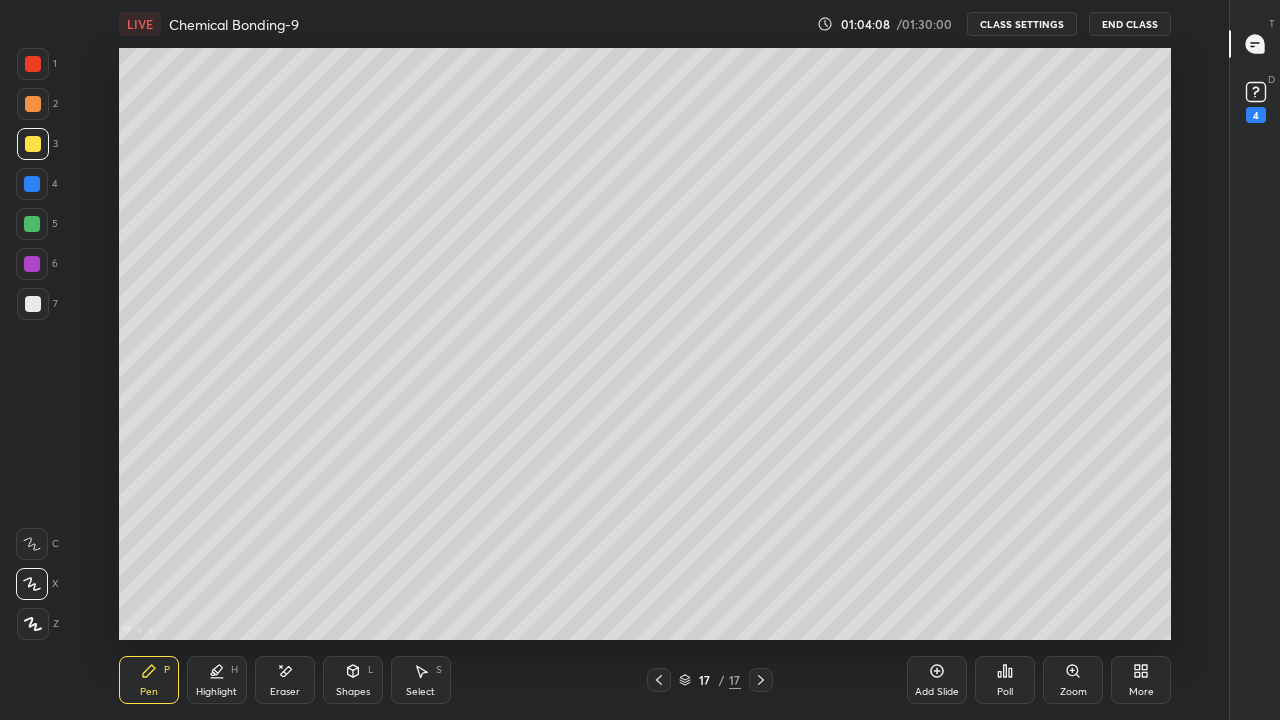 click on "Eraser" at bounding box center [285, 680] 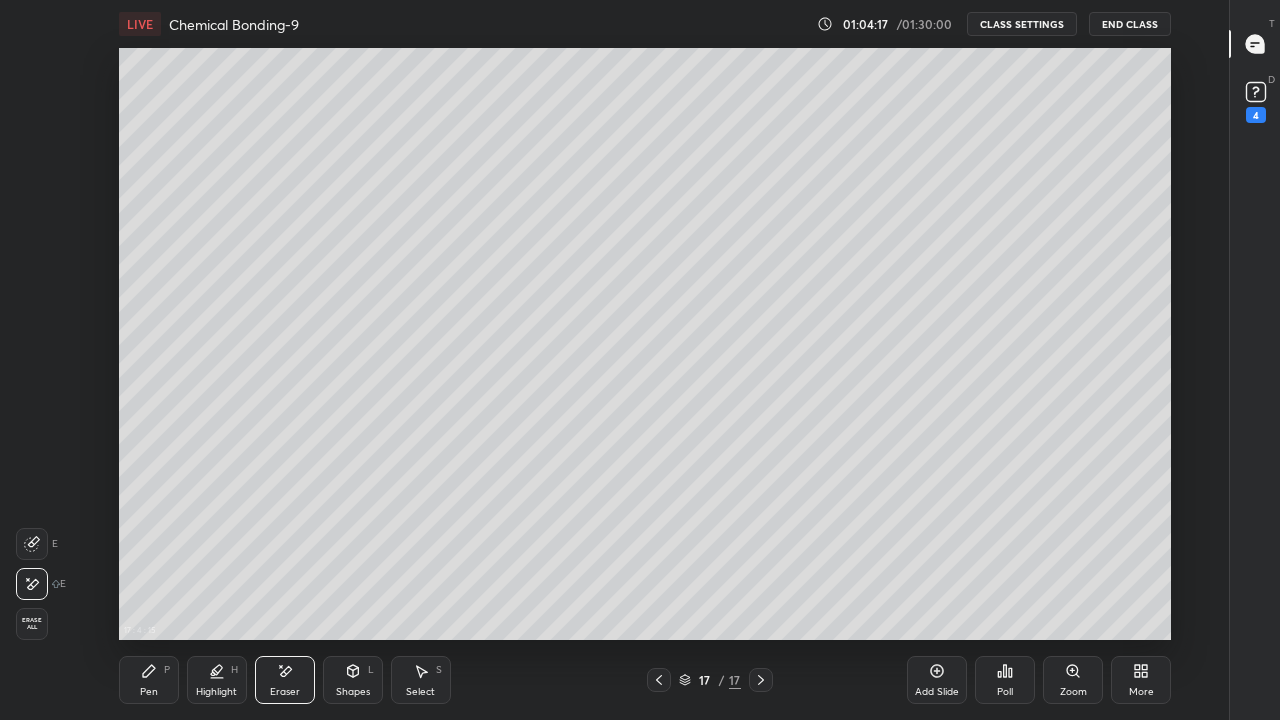 click on "Pen P" at bounding box center (149, 680) 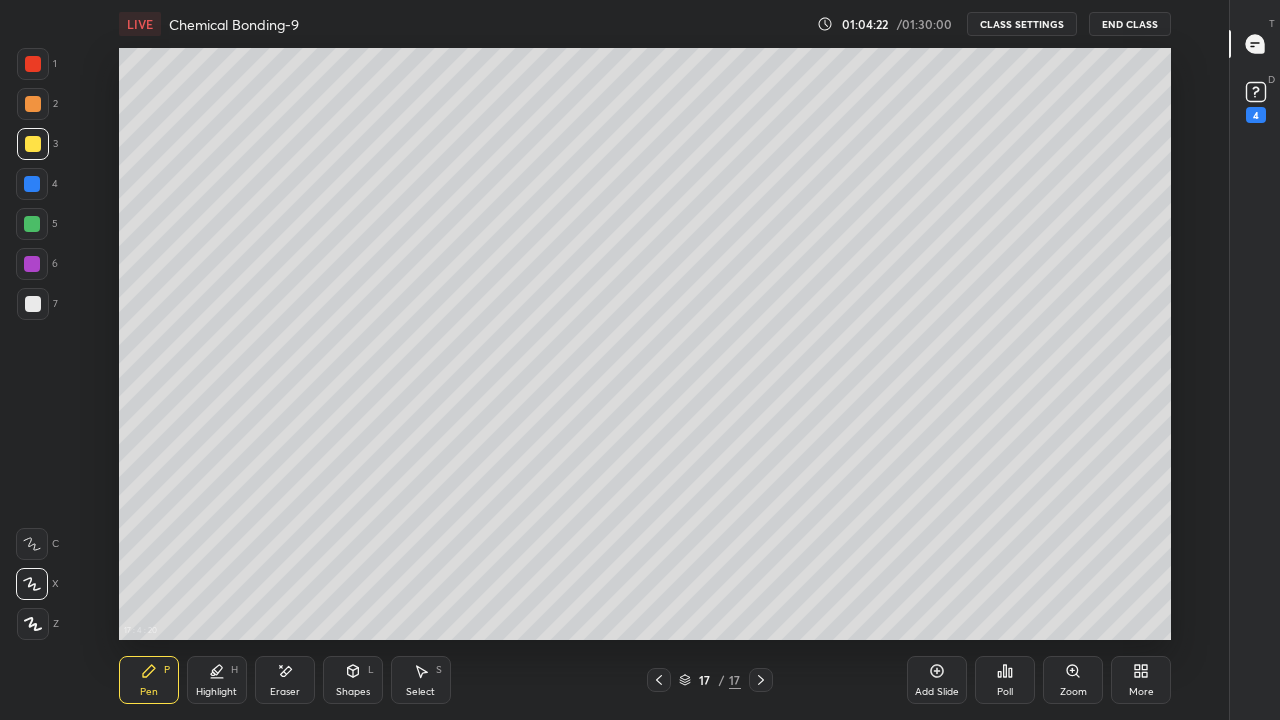 click on "Eraser" at bounding box center [285, 680] 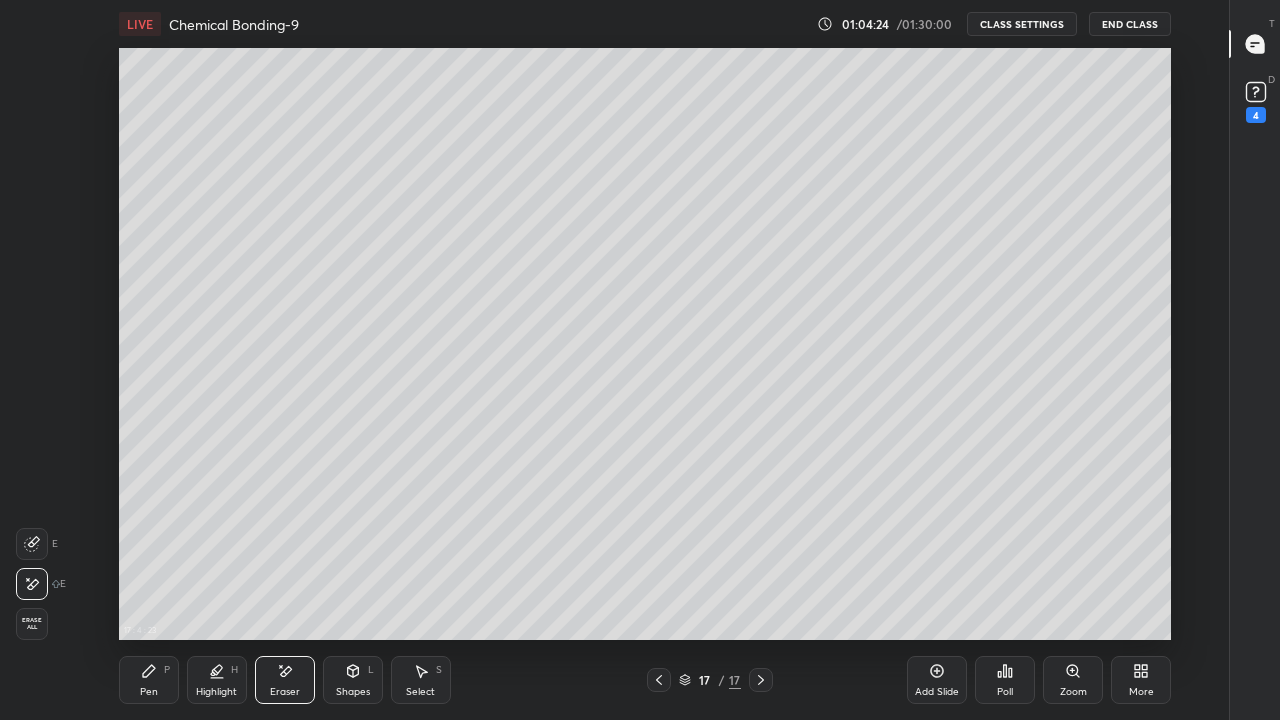 click on "Pen P" at bounding box center (149, 680) 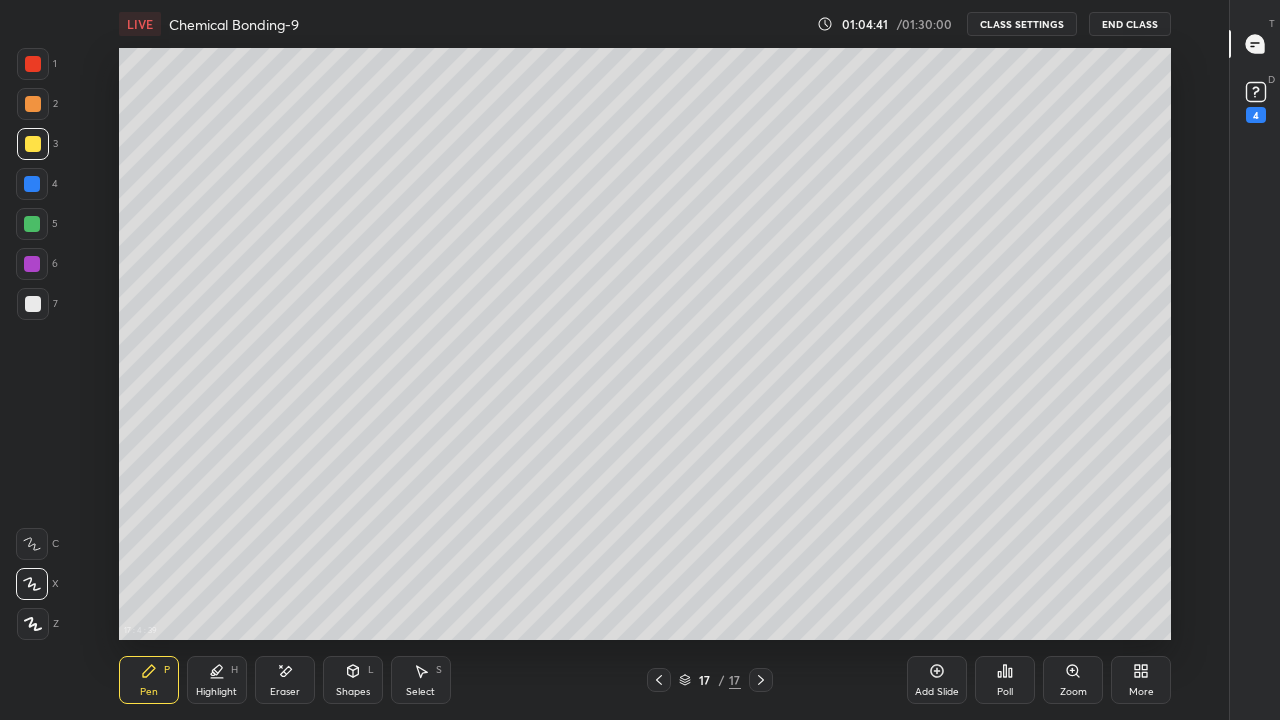 click at bounding box center [32, 264] 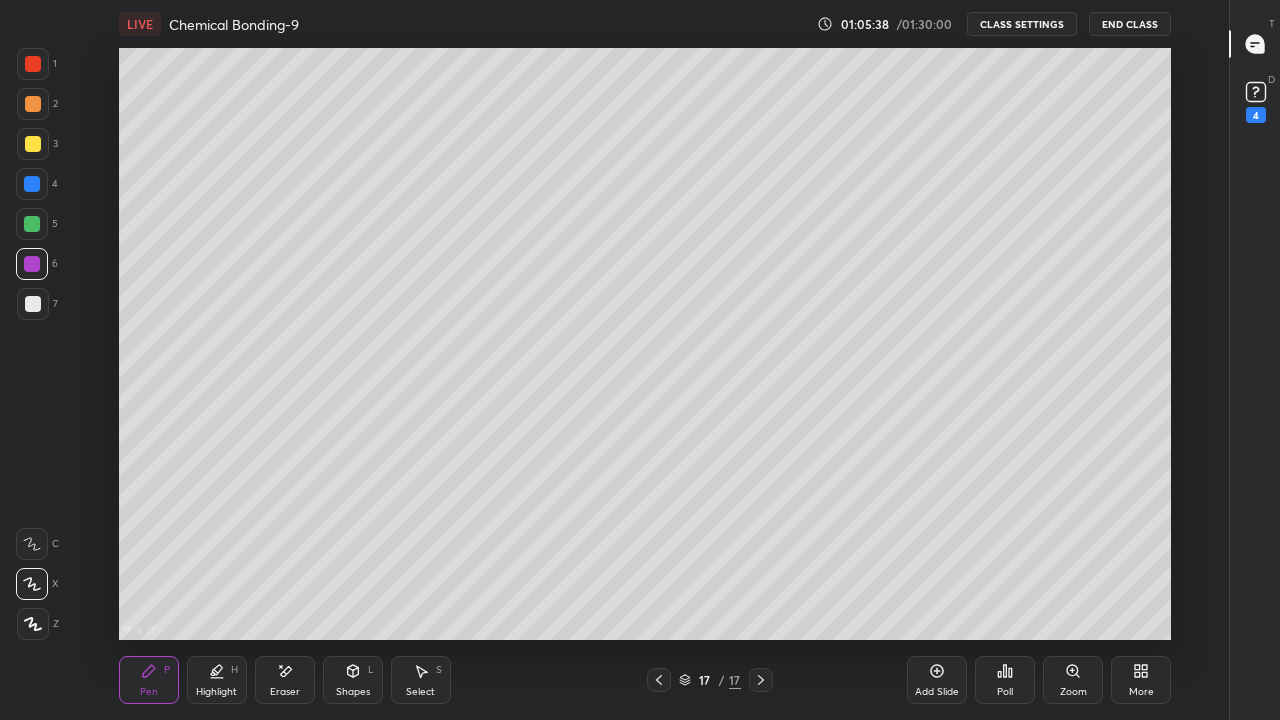 click on "Add Slide" at bounding box center [937, 680] 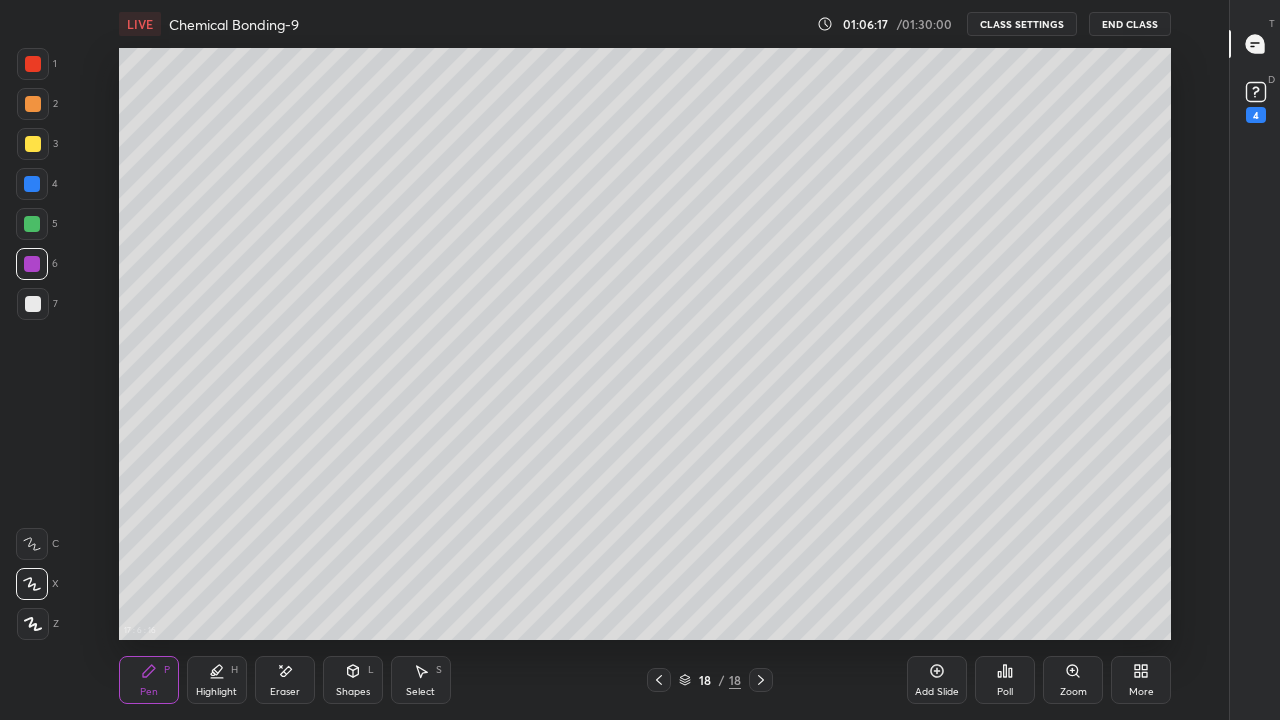 click at bounding box center (33, 304) 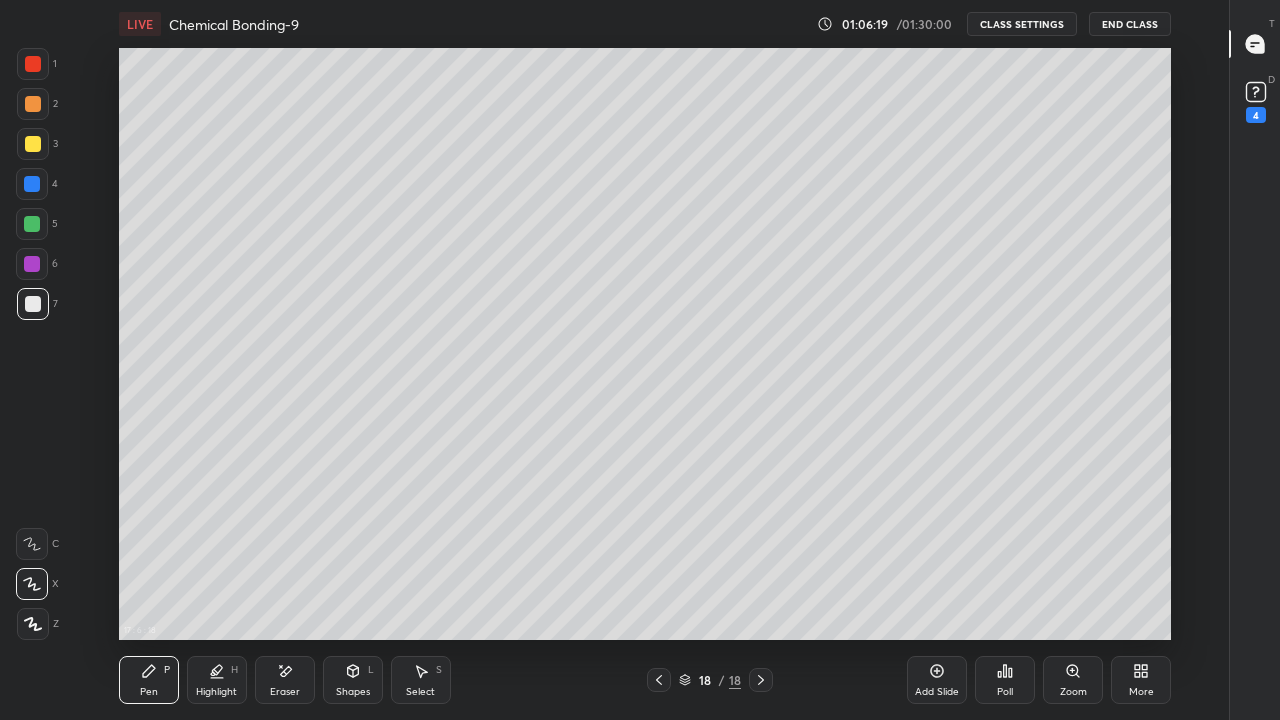 click 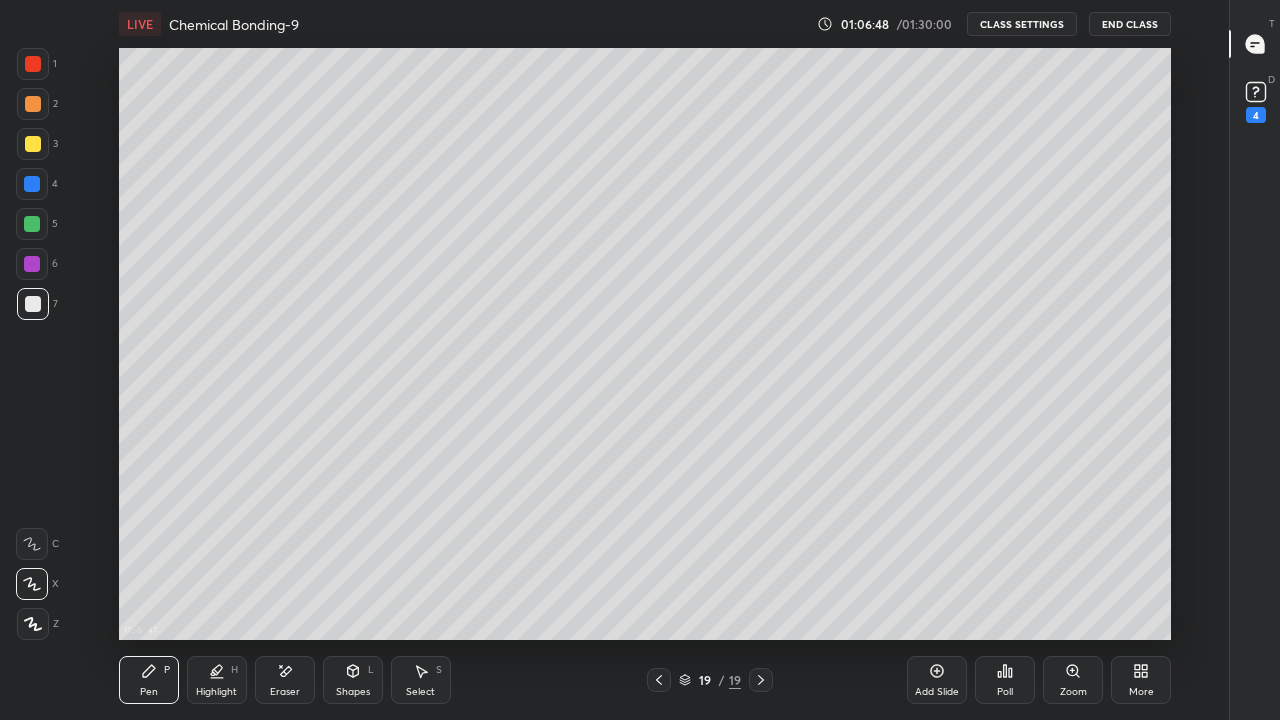click on "Eraser" at bounding box center [285, 692] 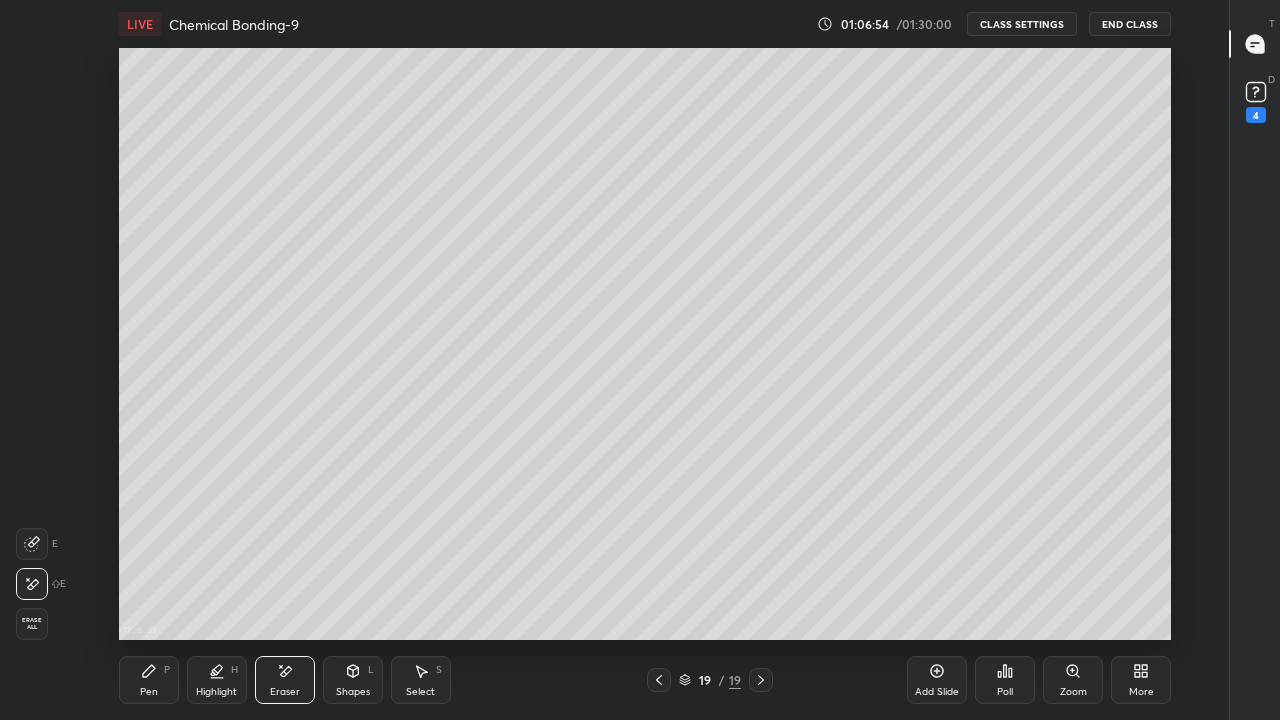 click on "Pen P" at bounding box center (149, 680) 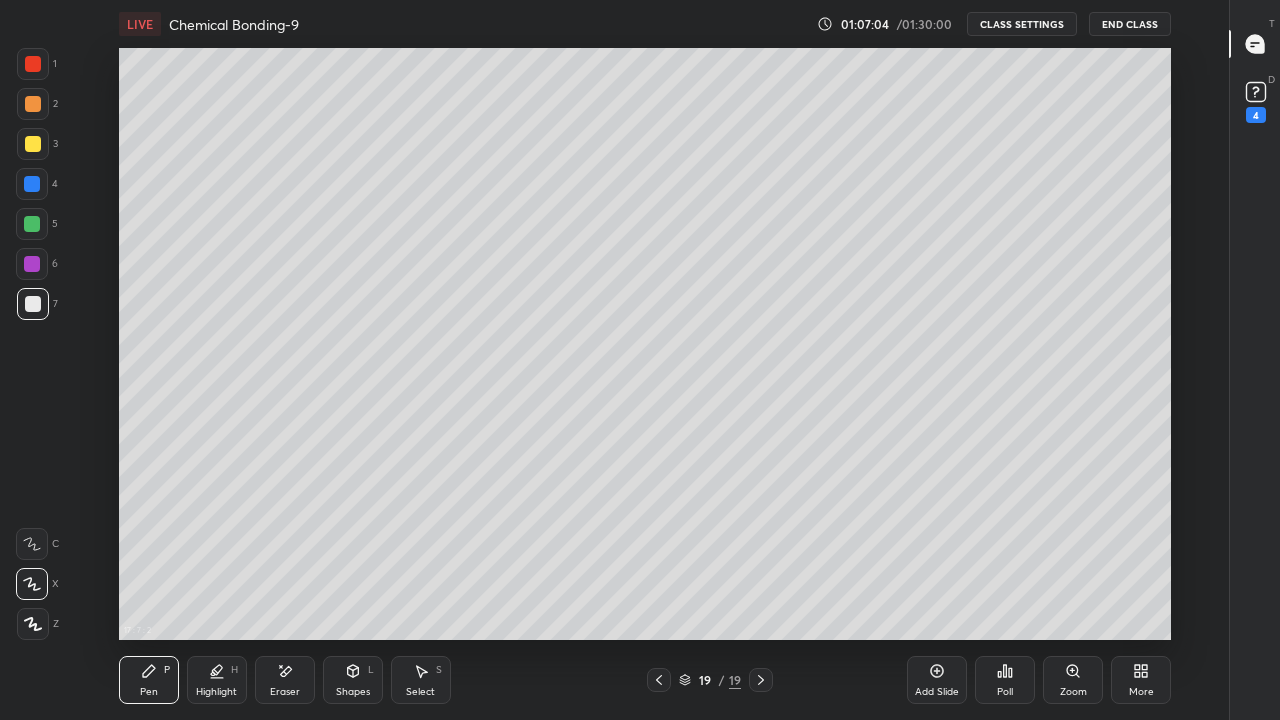click at bounding box center (32, 264) 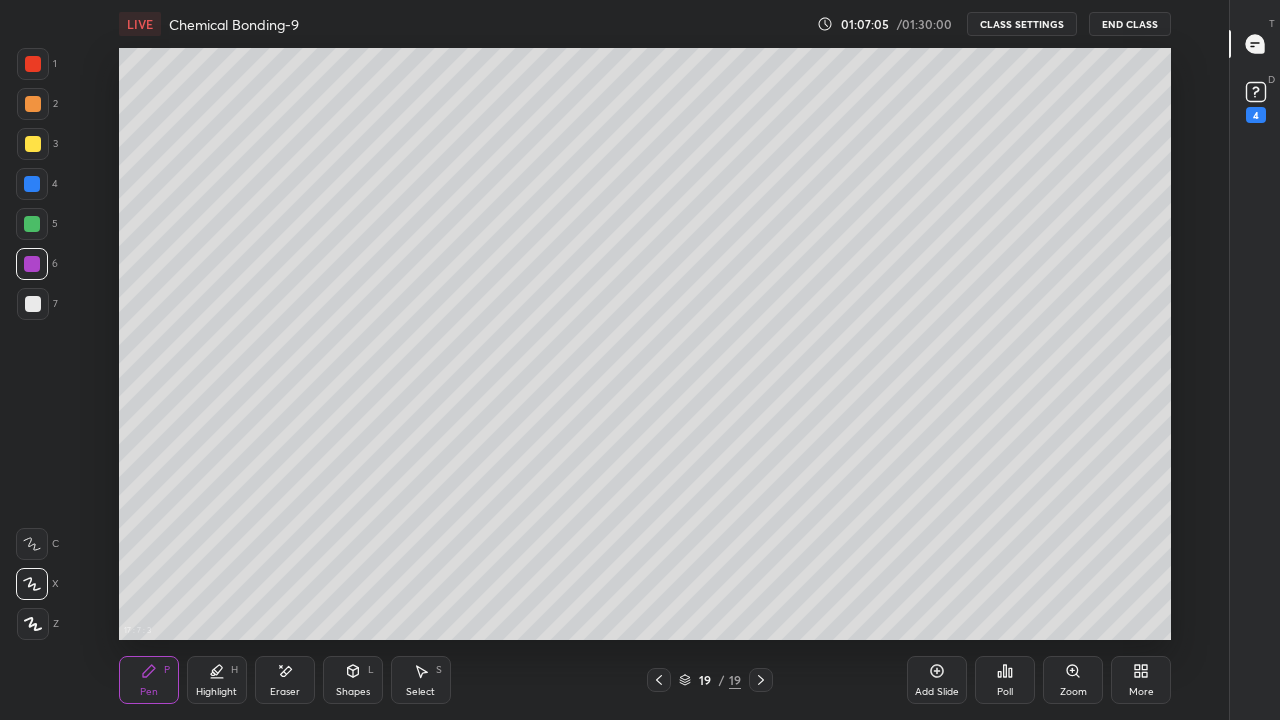 click on "Highlight H" at bounding box center [217, 680] 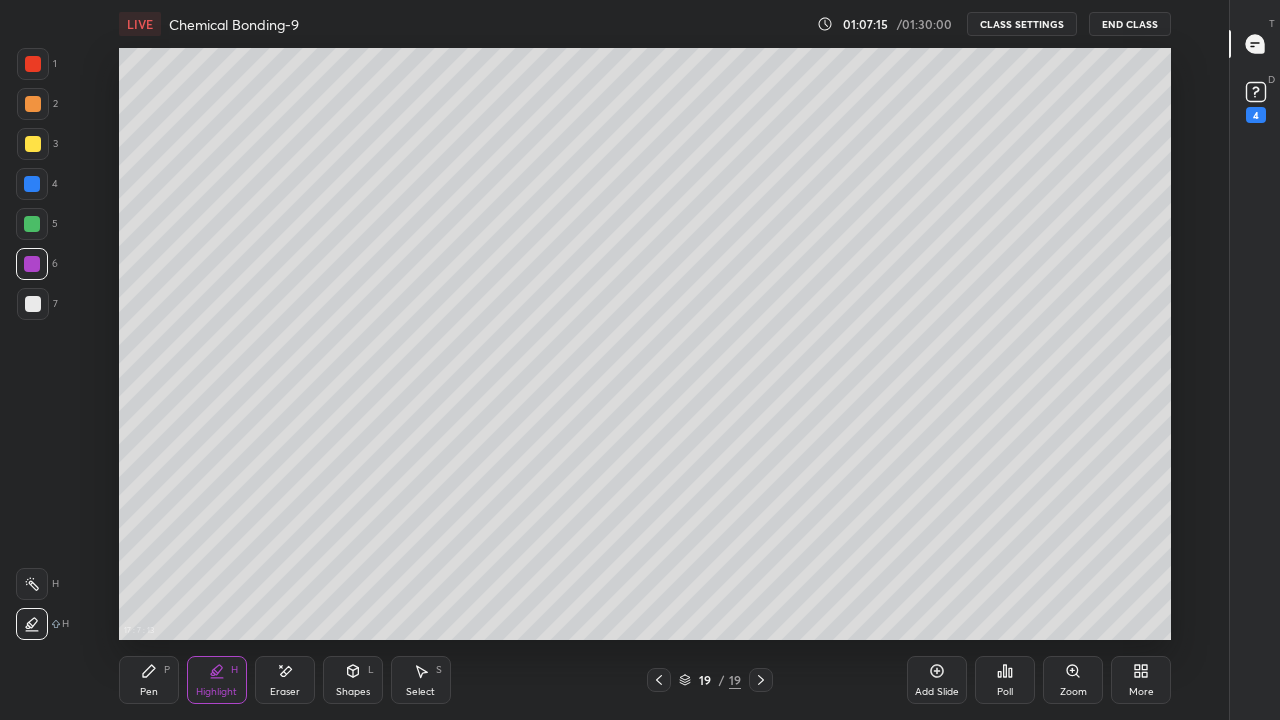 click at bounding box center (33, 304) 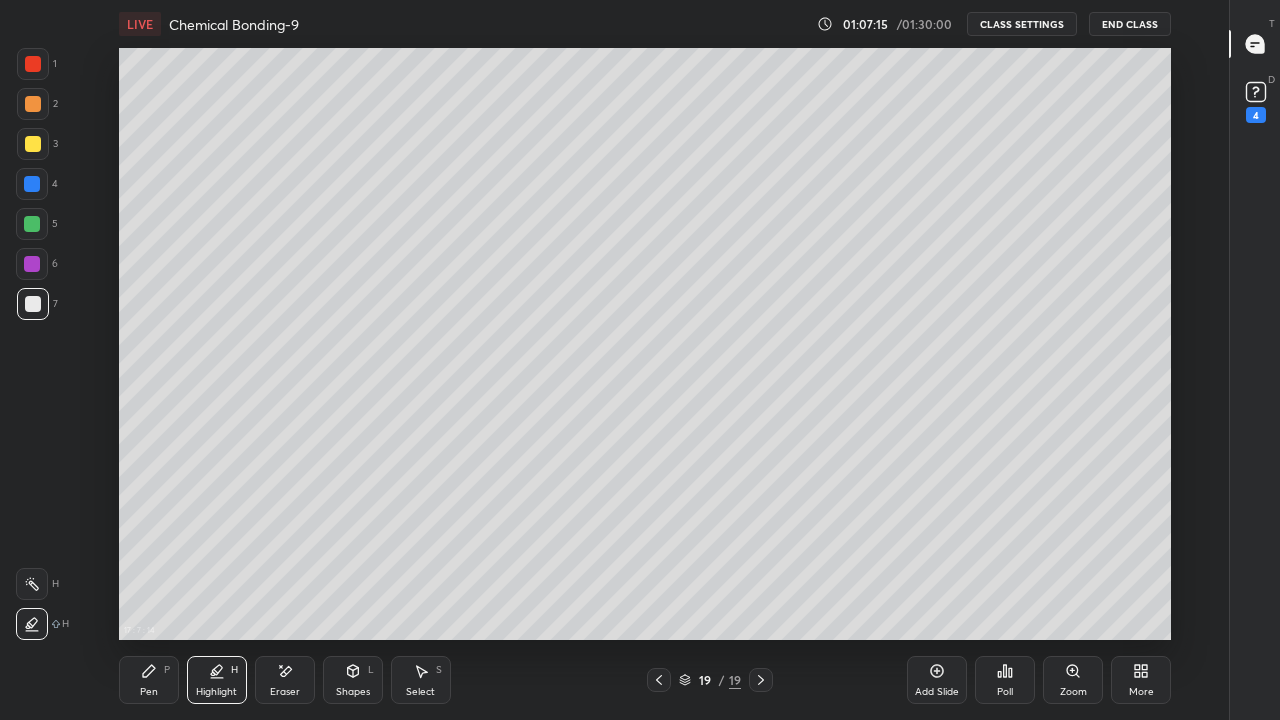 click on "Pen P" at bounding box center [149, 680] 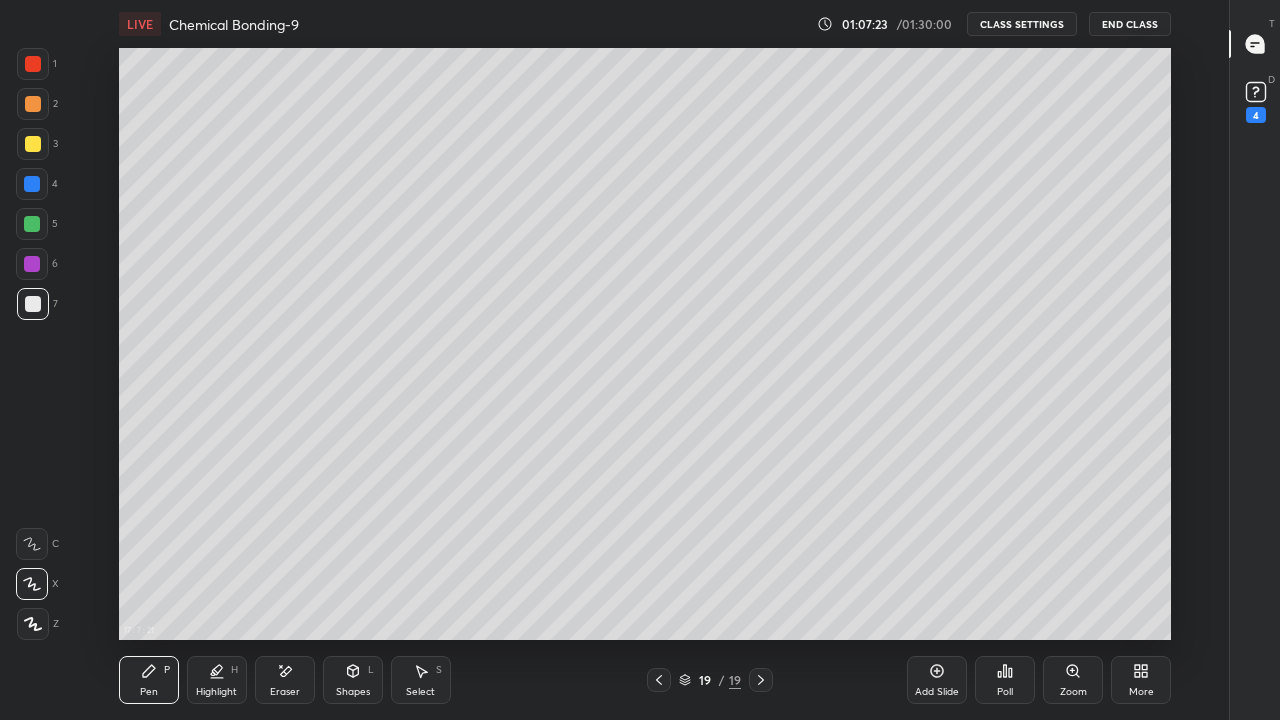 click at bounding box center [33, 304] 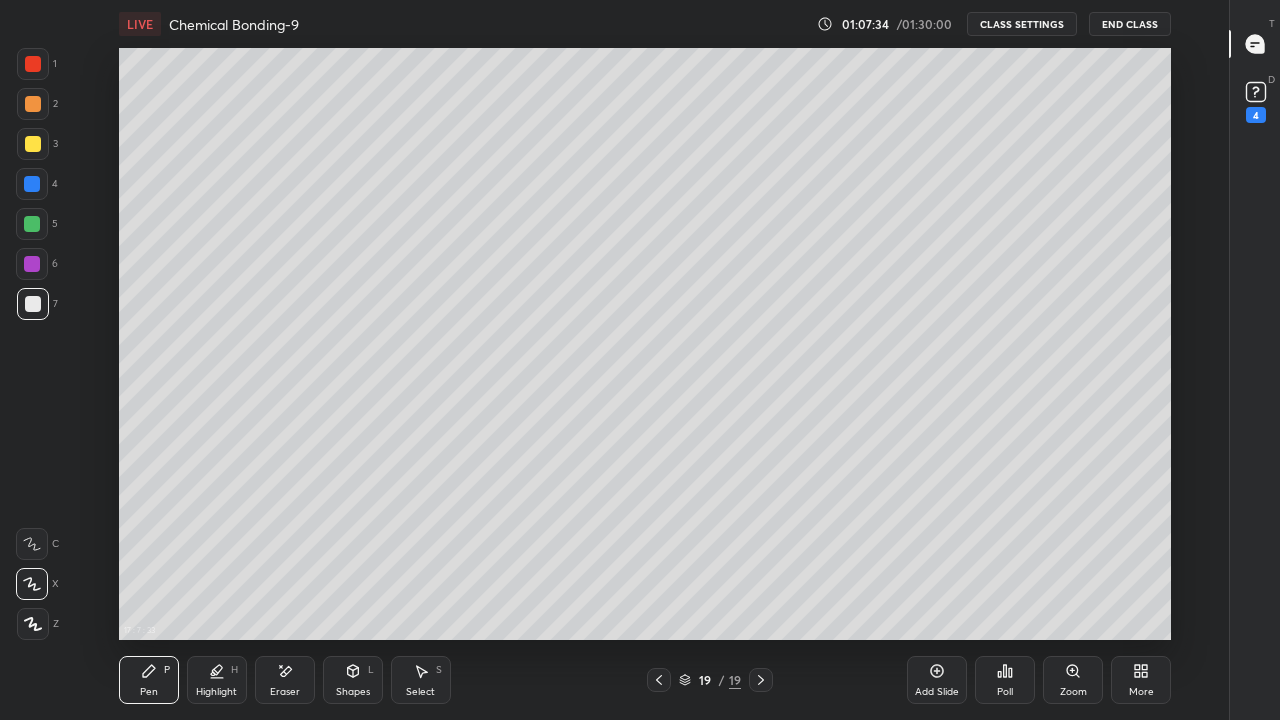 click on "Highlight" at bounding box center (216, 692) 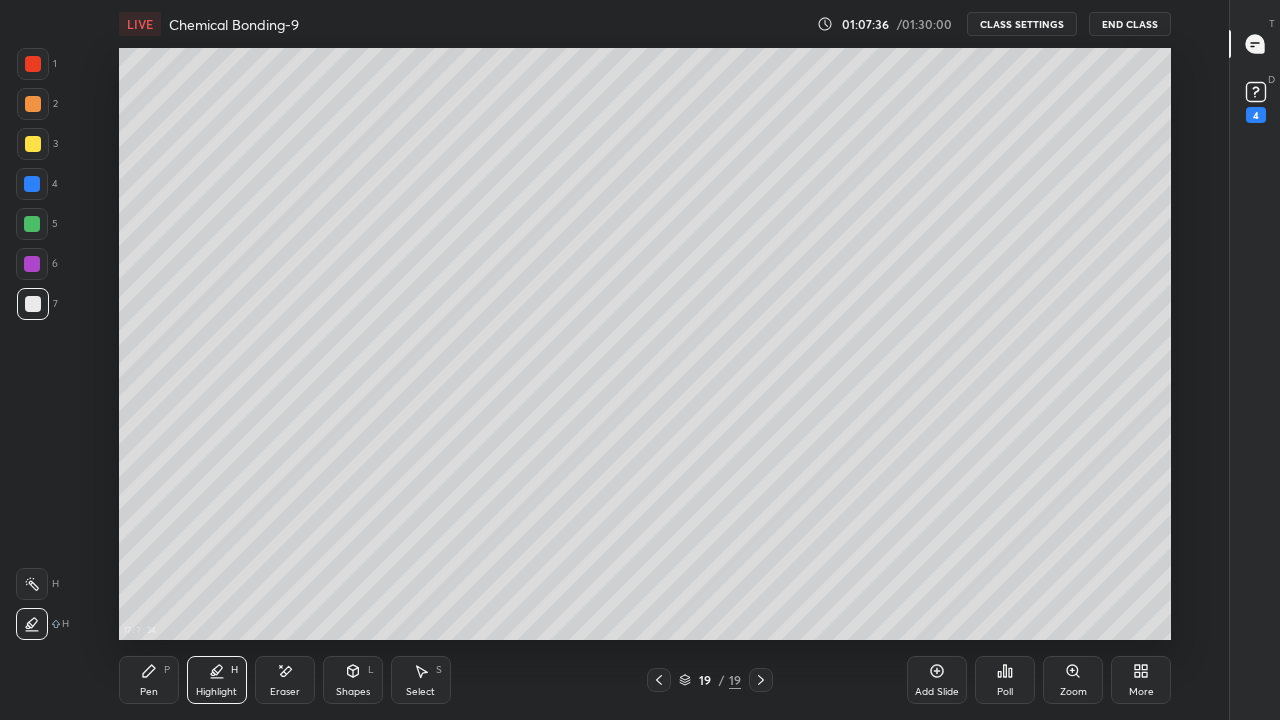 click at bounding box center [32, 264] 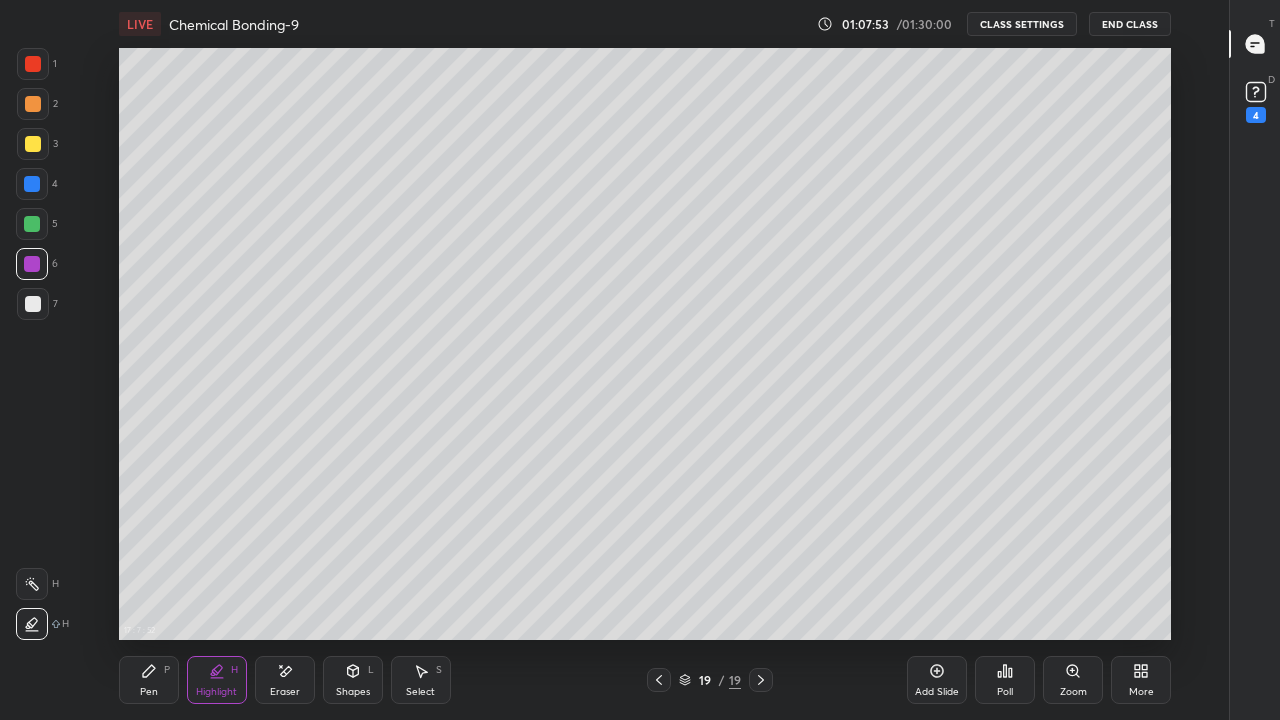 click 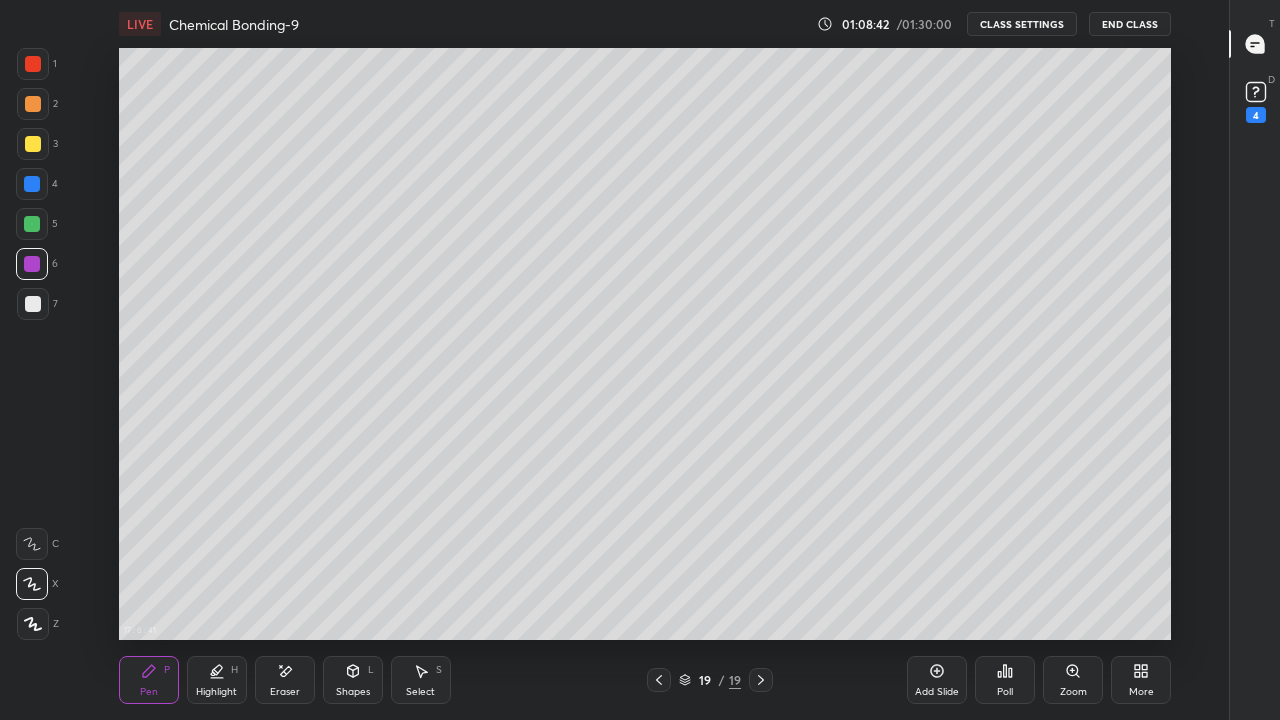 click at bounding box center (33, 144) 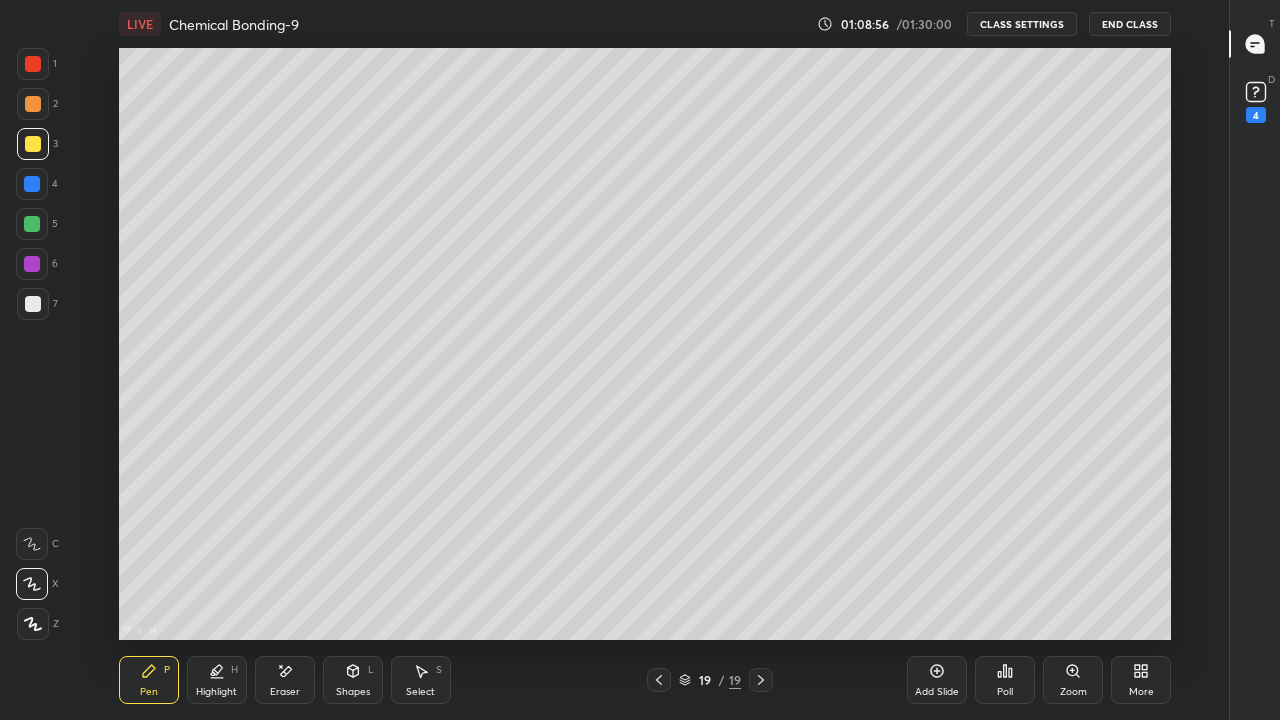 click on "Eraser" at bounding box center (285, 680) 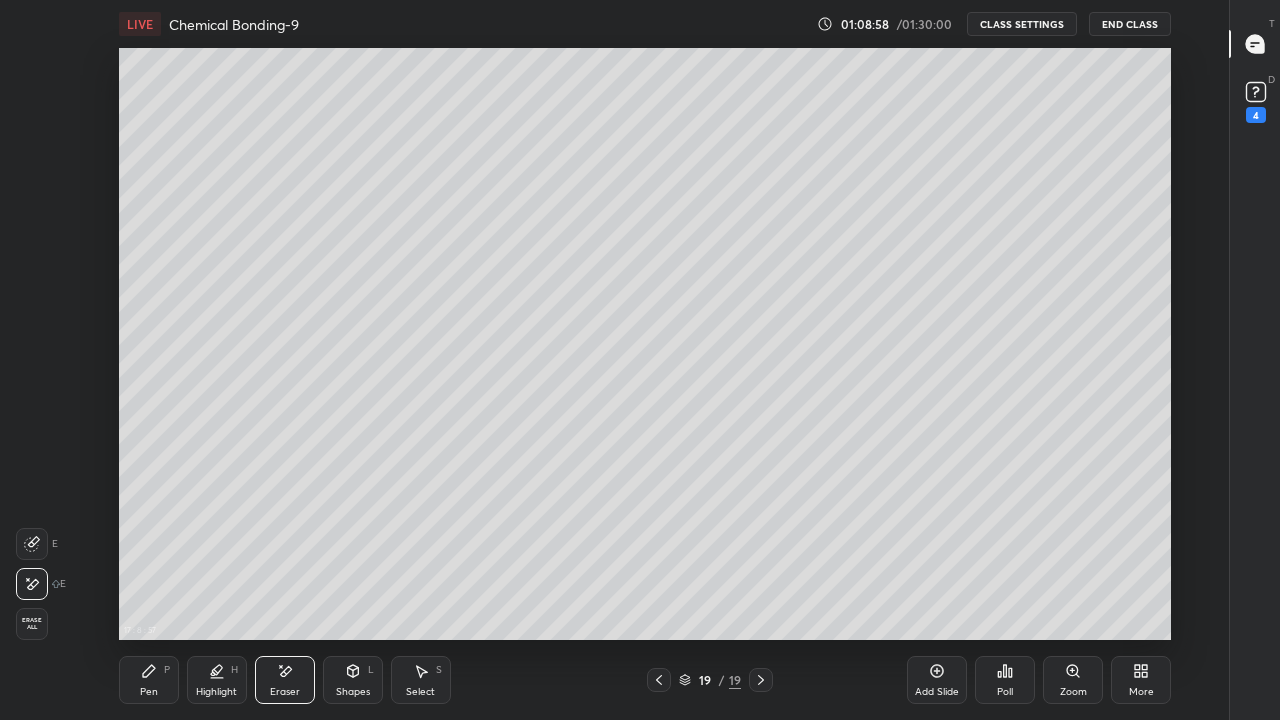 click on "Pen P" at bounding box center (149, 680) 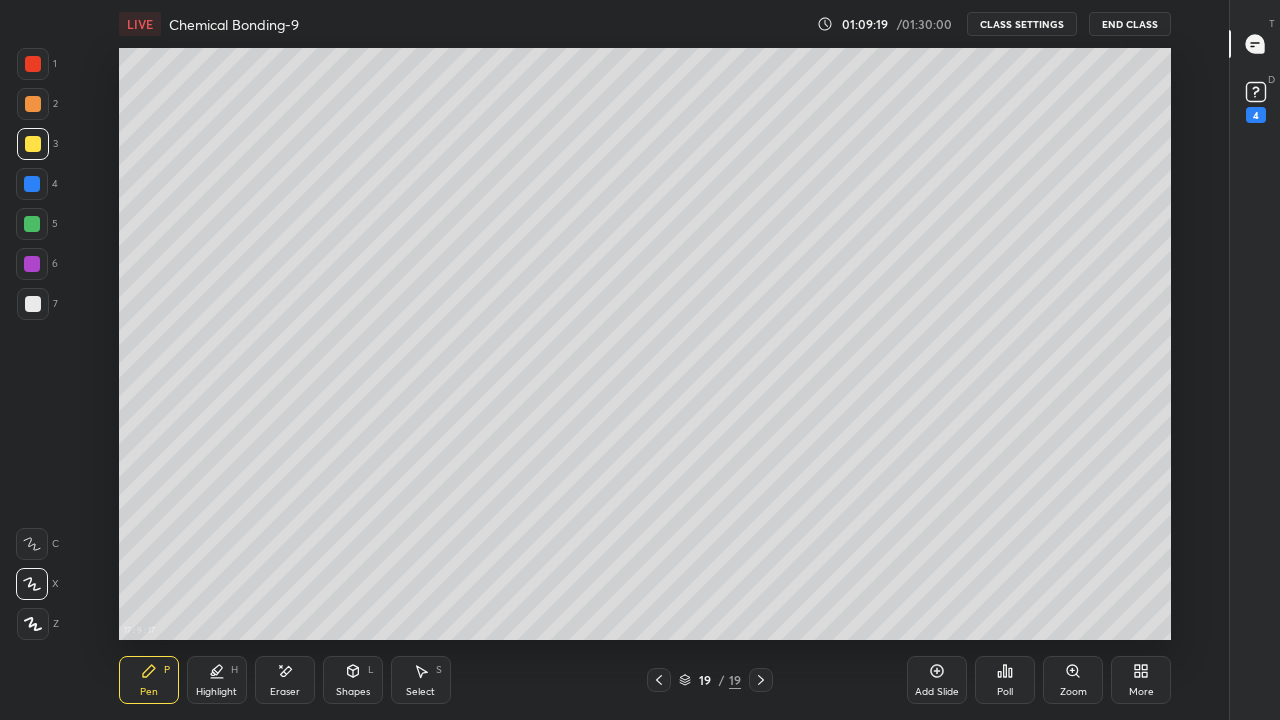 click 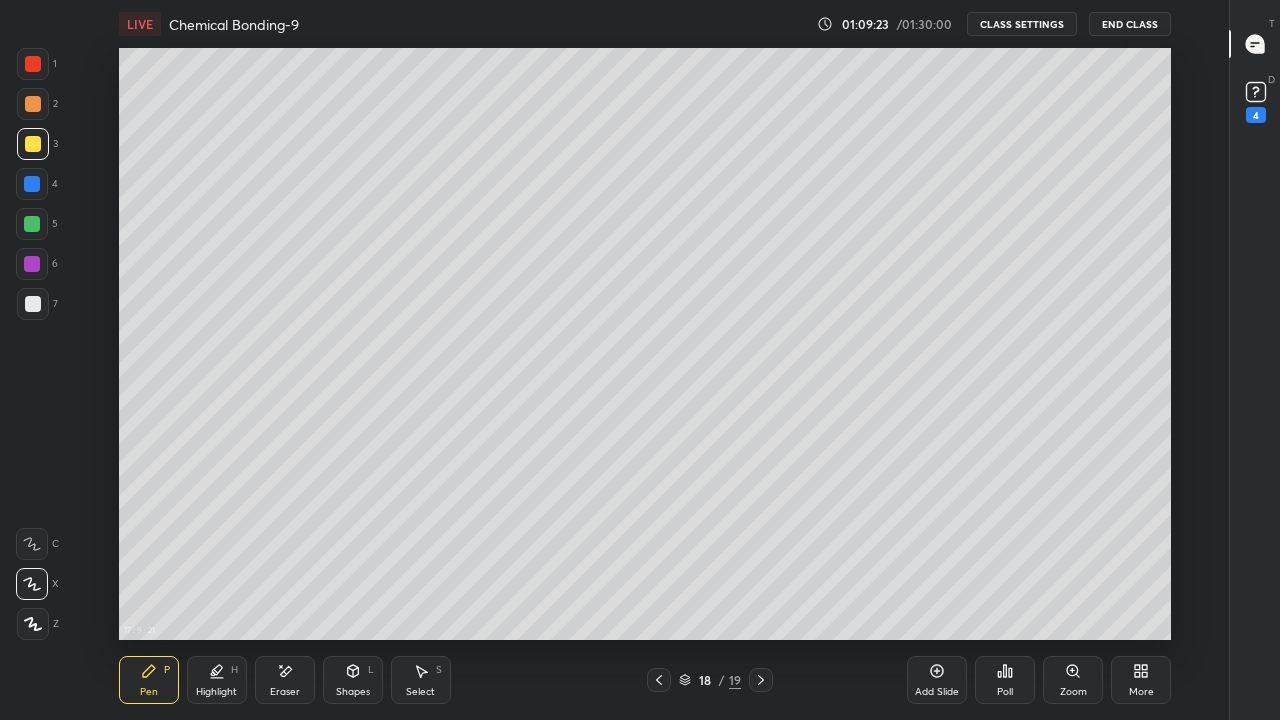 click 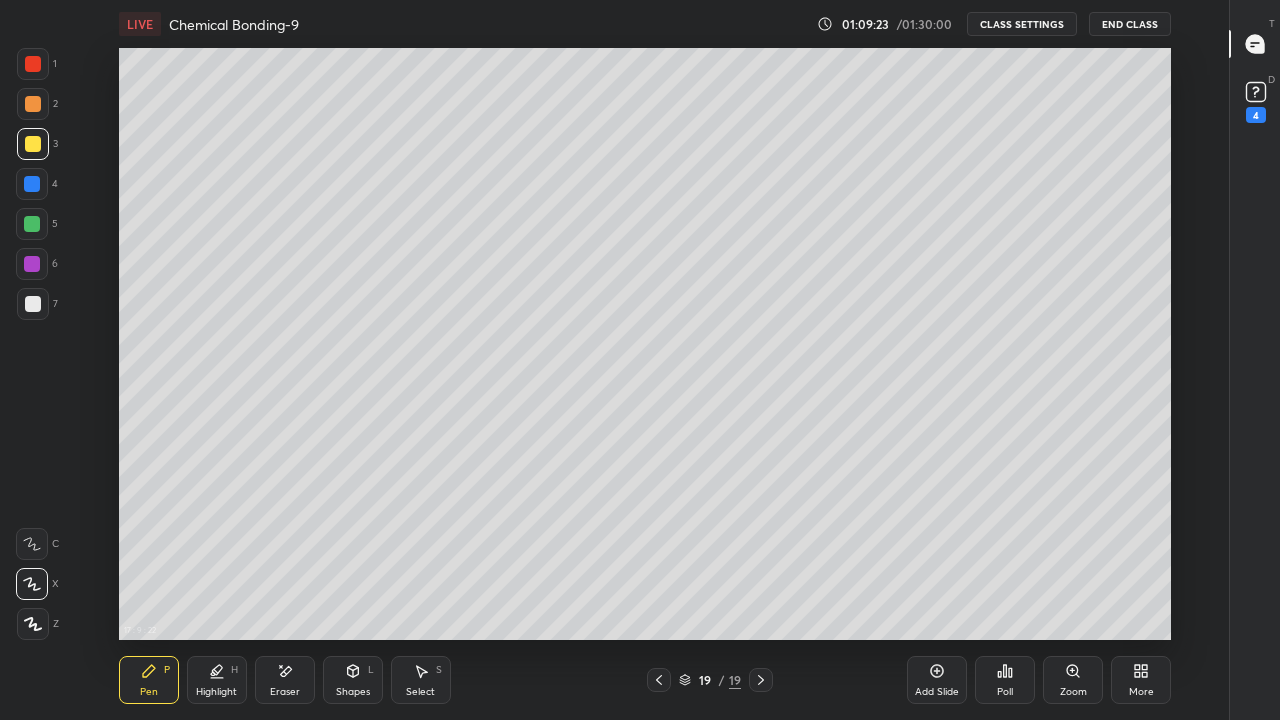 click 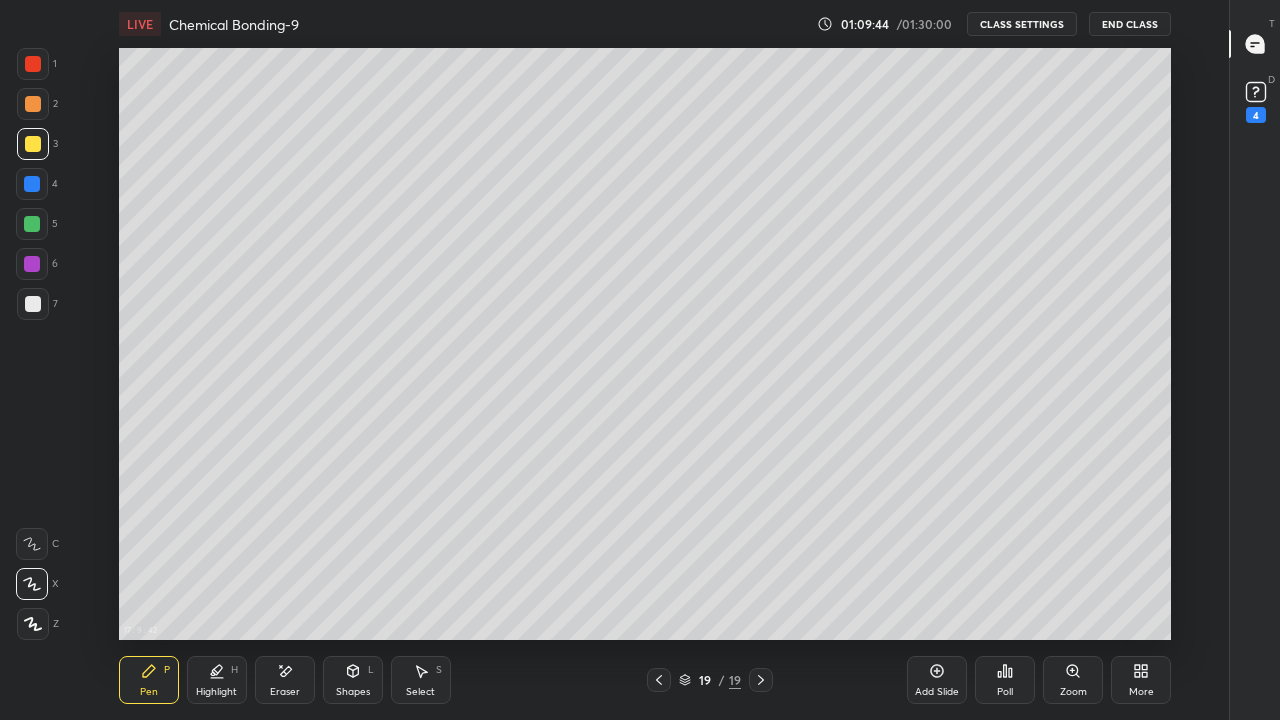 click 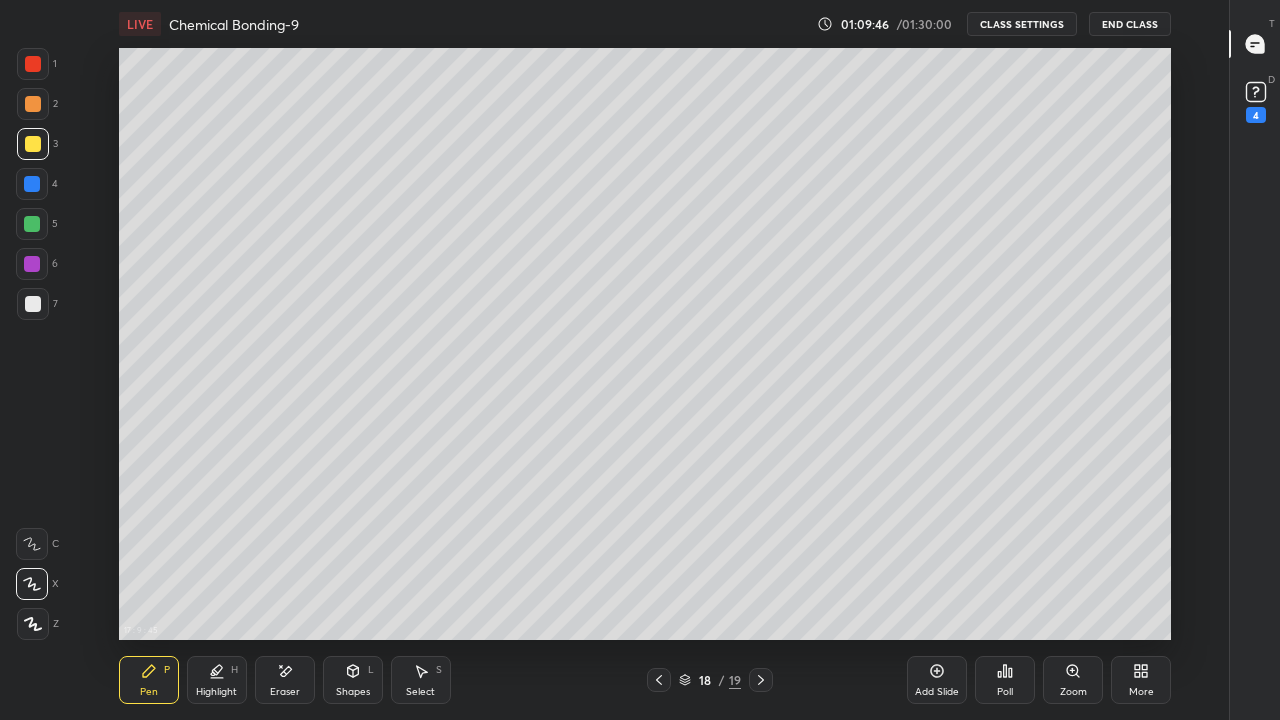 click 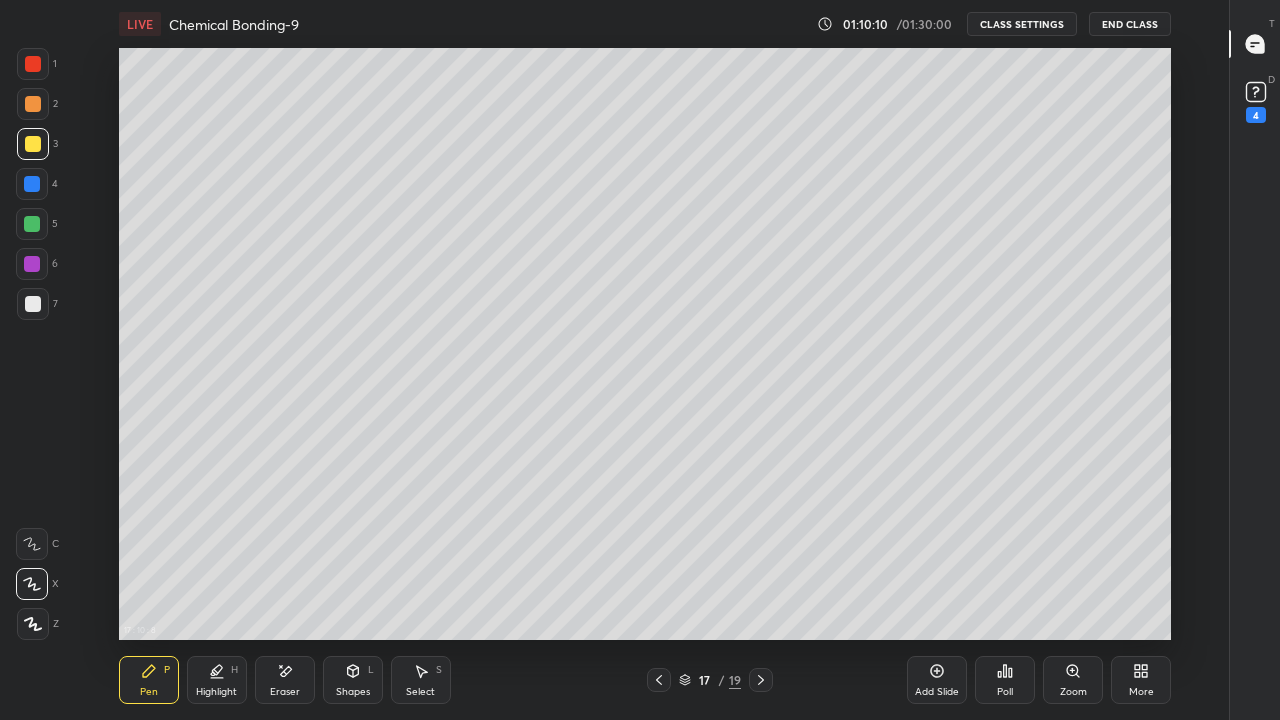 click at bounding box center [761, 680] 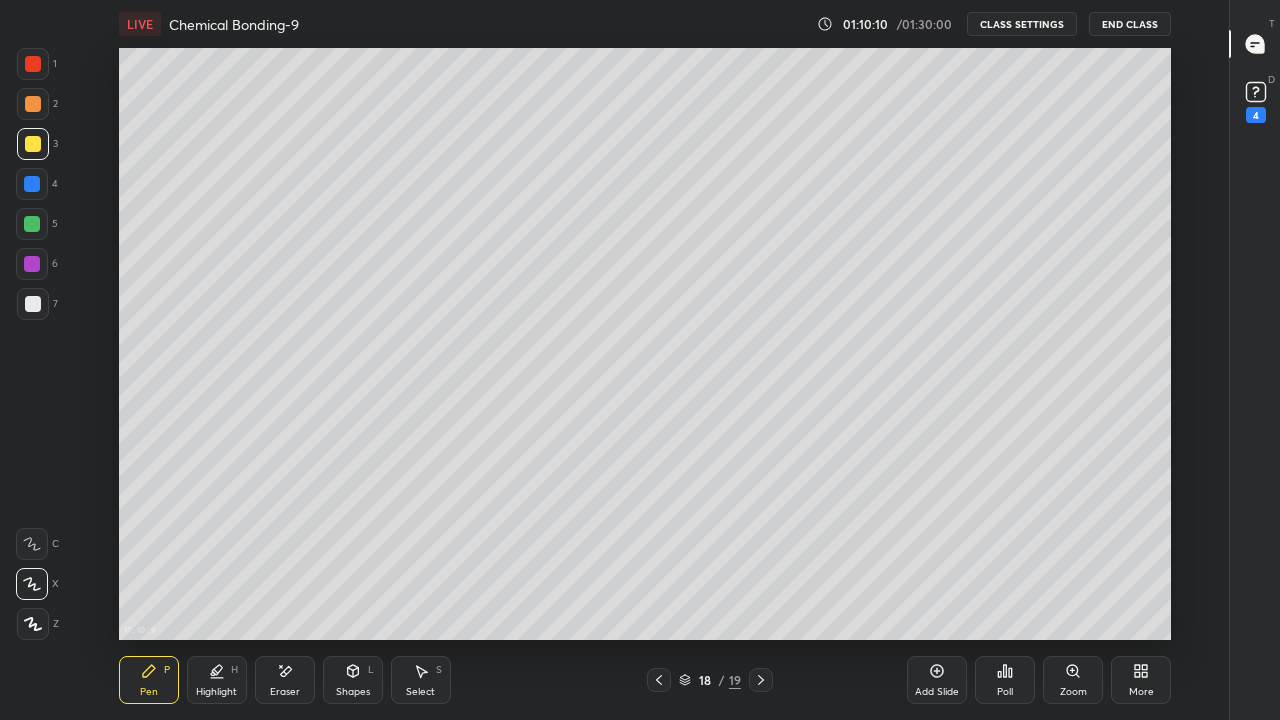 click 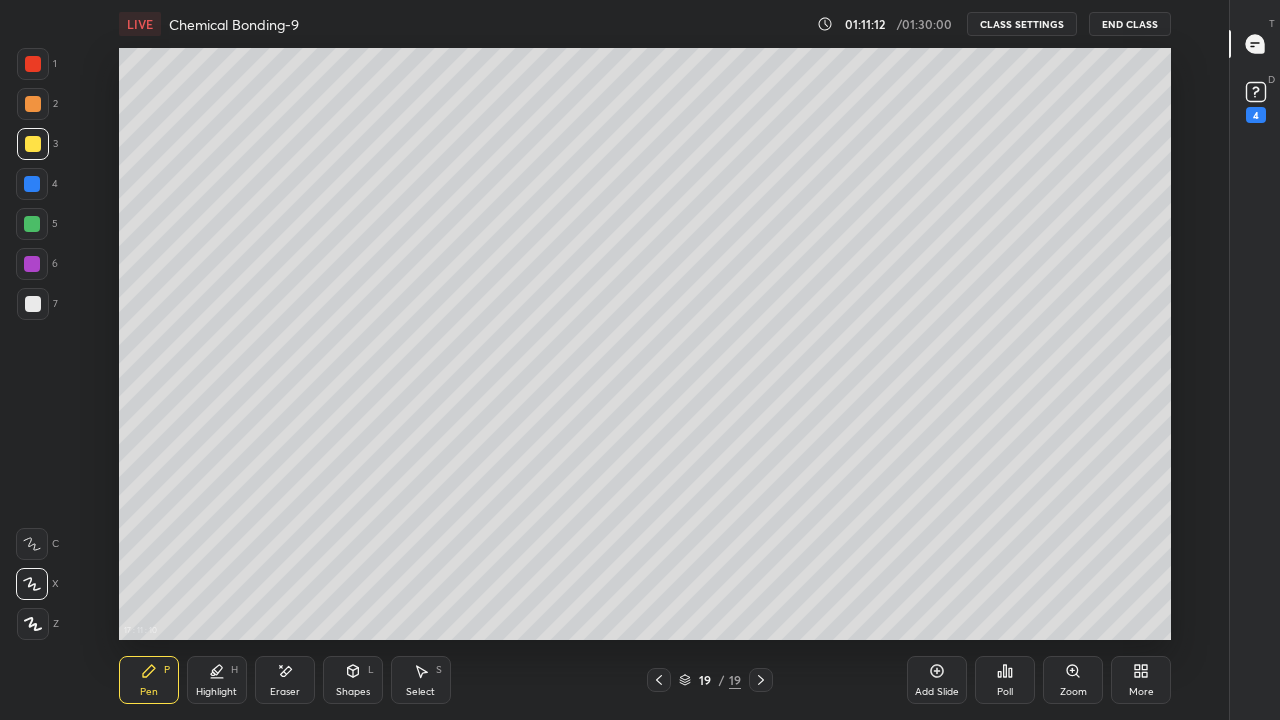 click on "Add Slide" at bounding box center [937, 692] 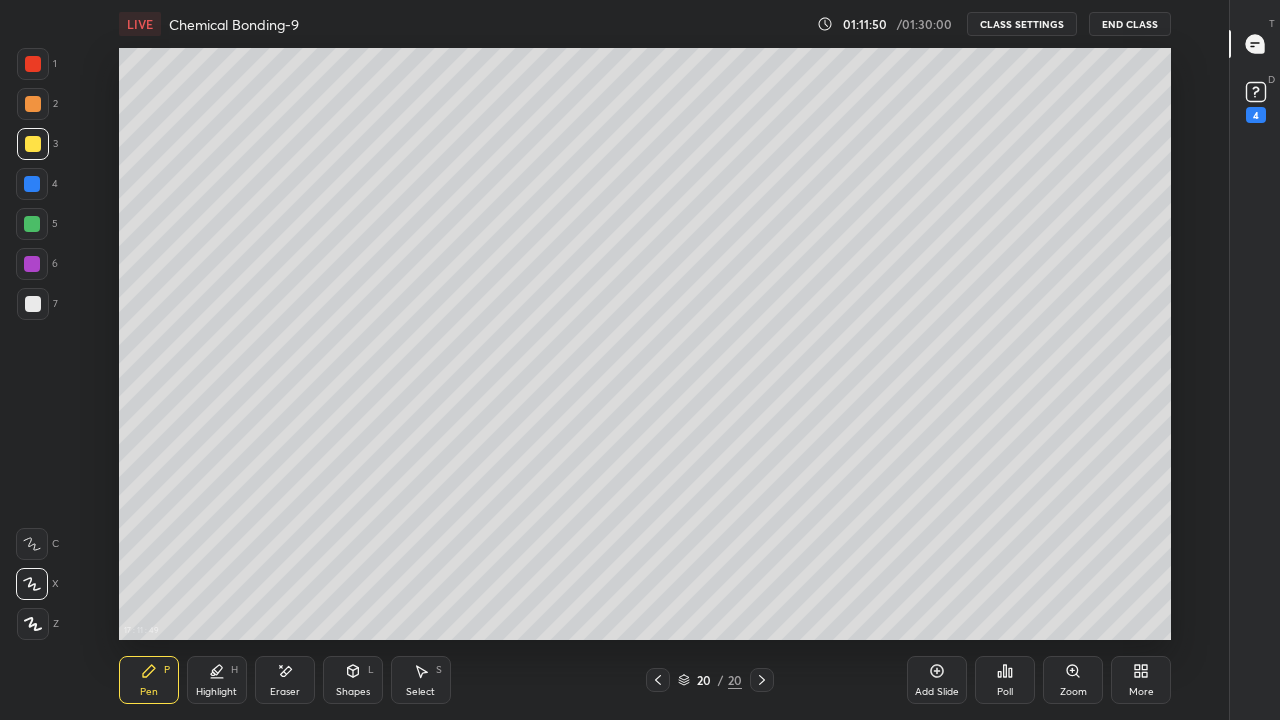 click at bounding box center (32, 224) 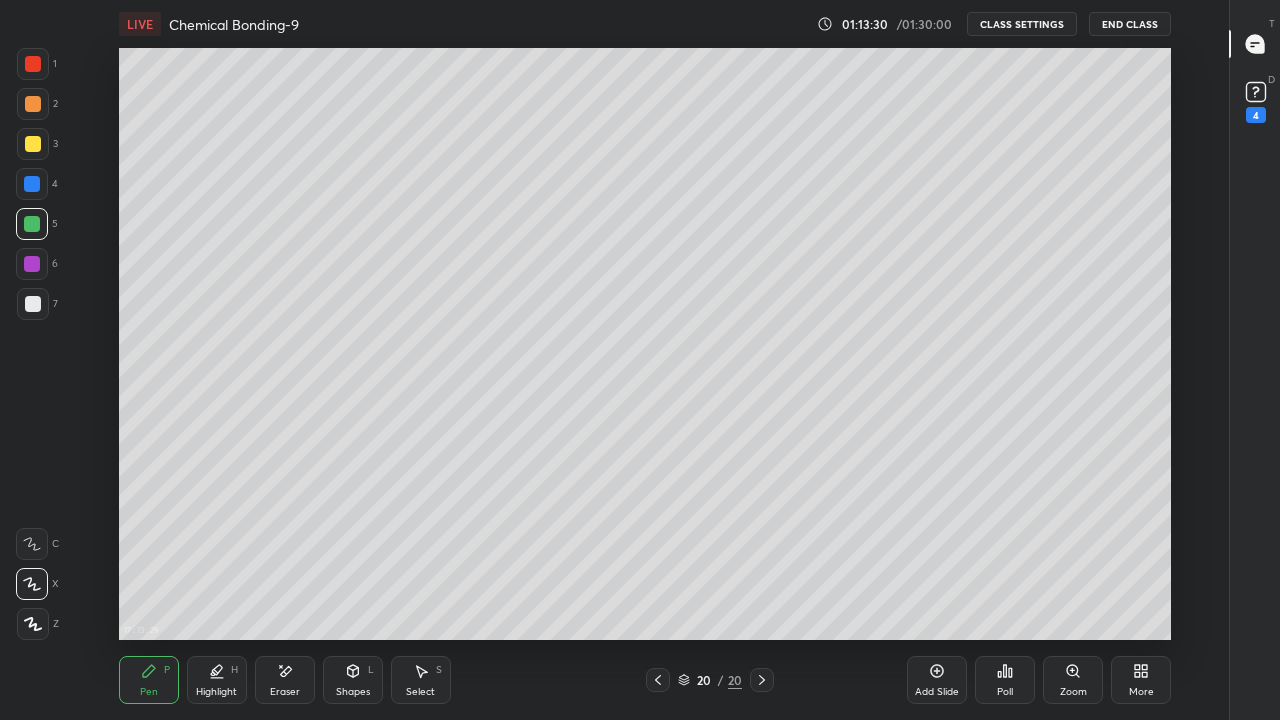click at bounding box center (32, 184) 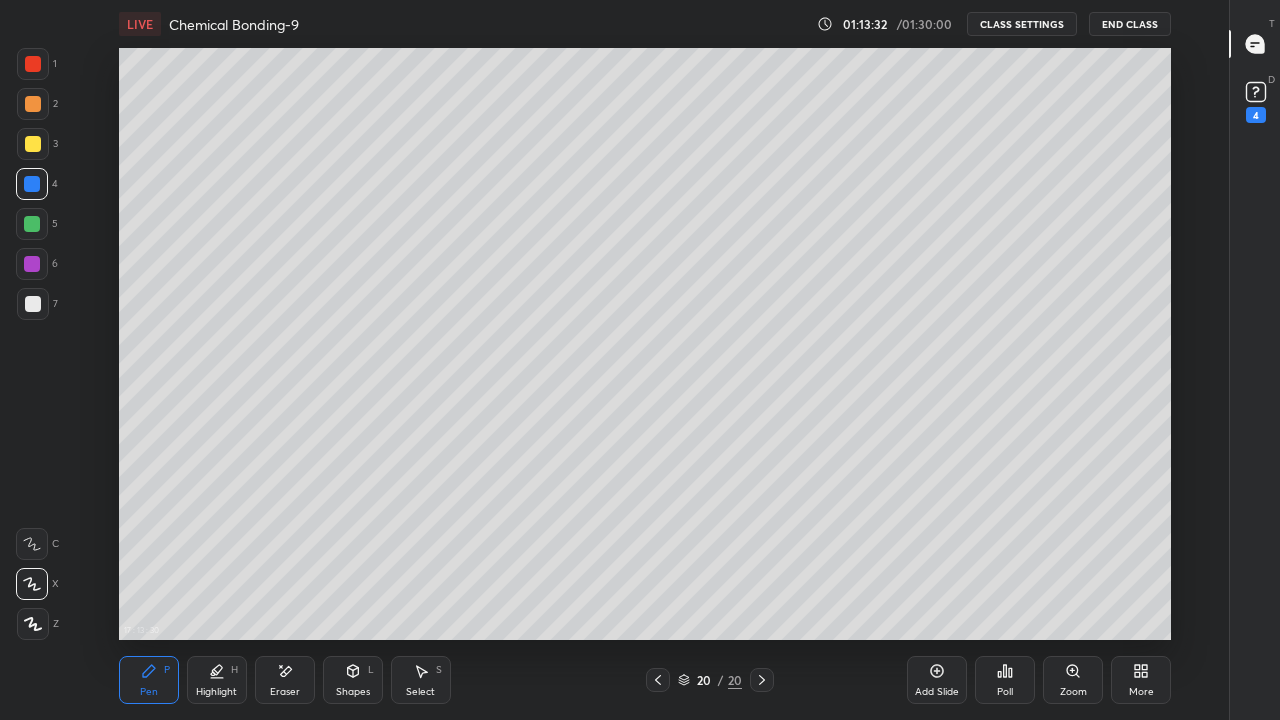 click at bounding box center (33, 144) 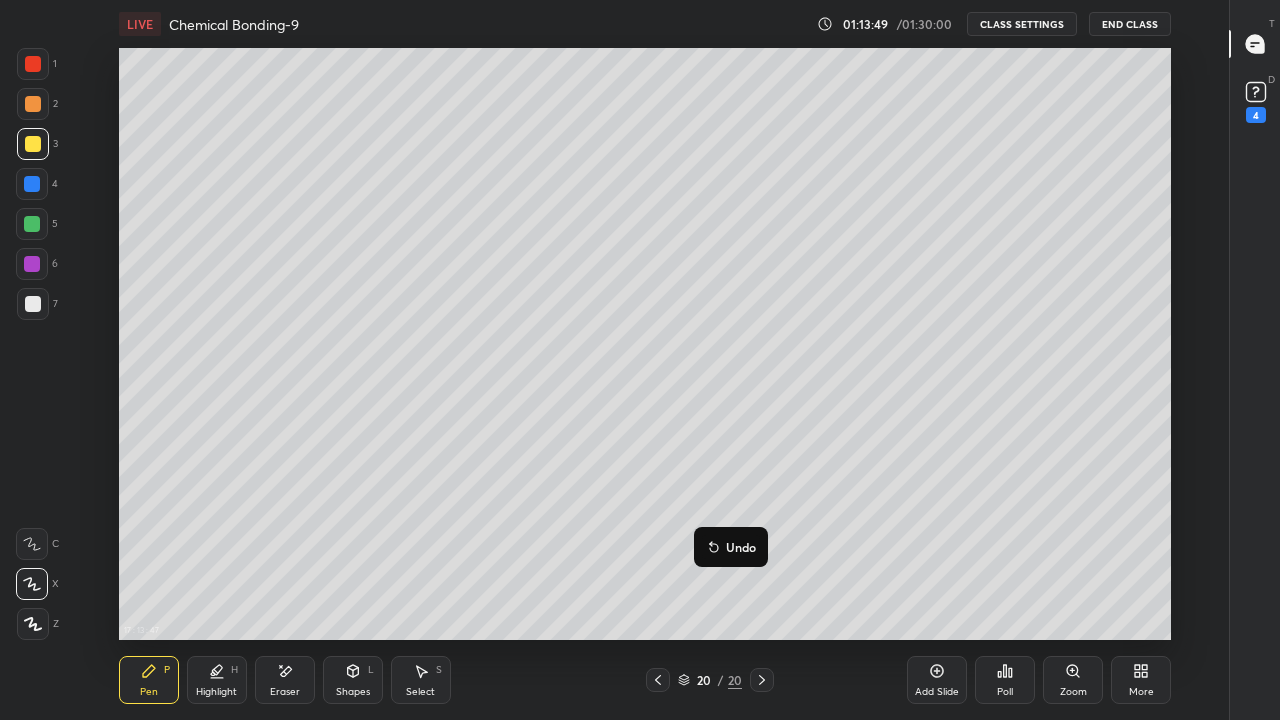 click on "Undo" at bounding box center [741, 547] 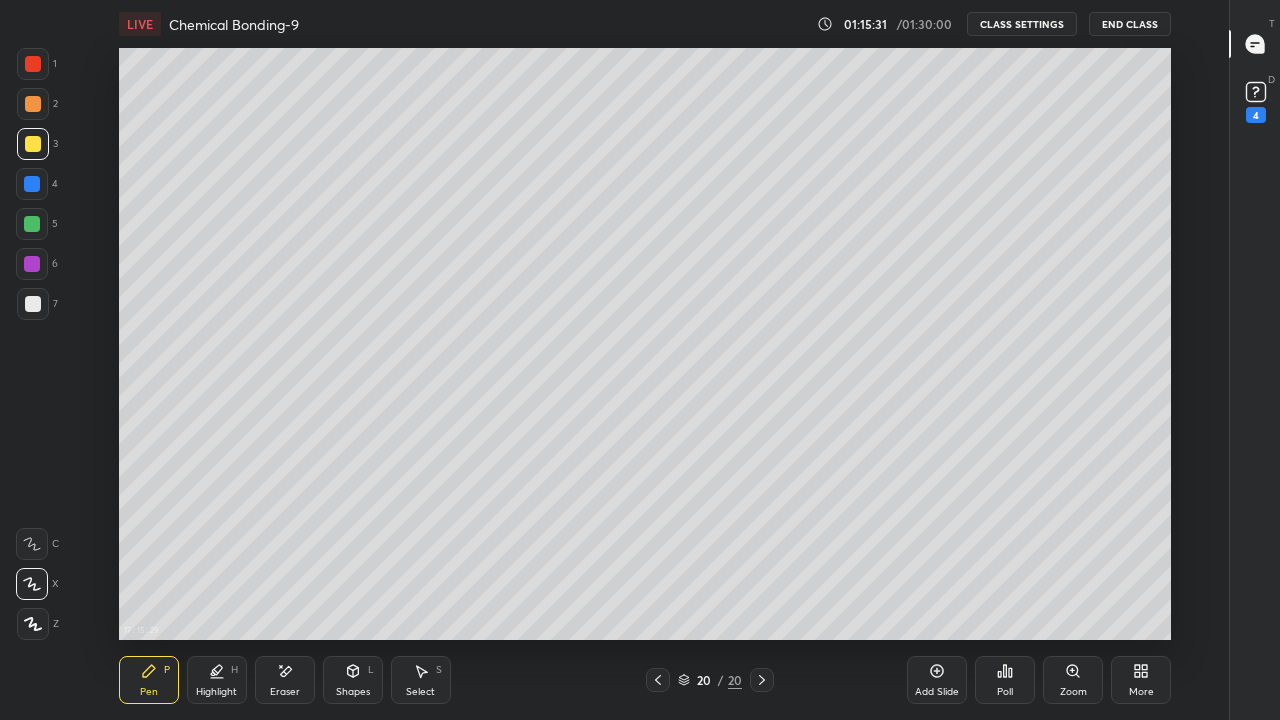 click 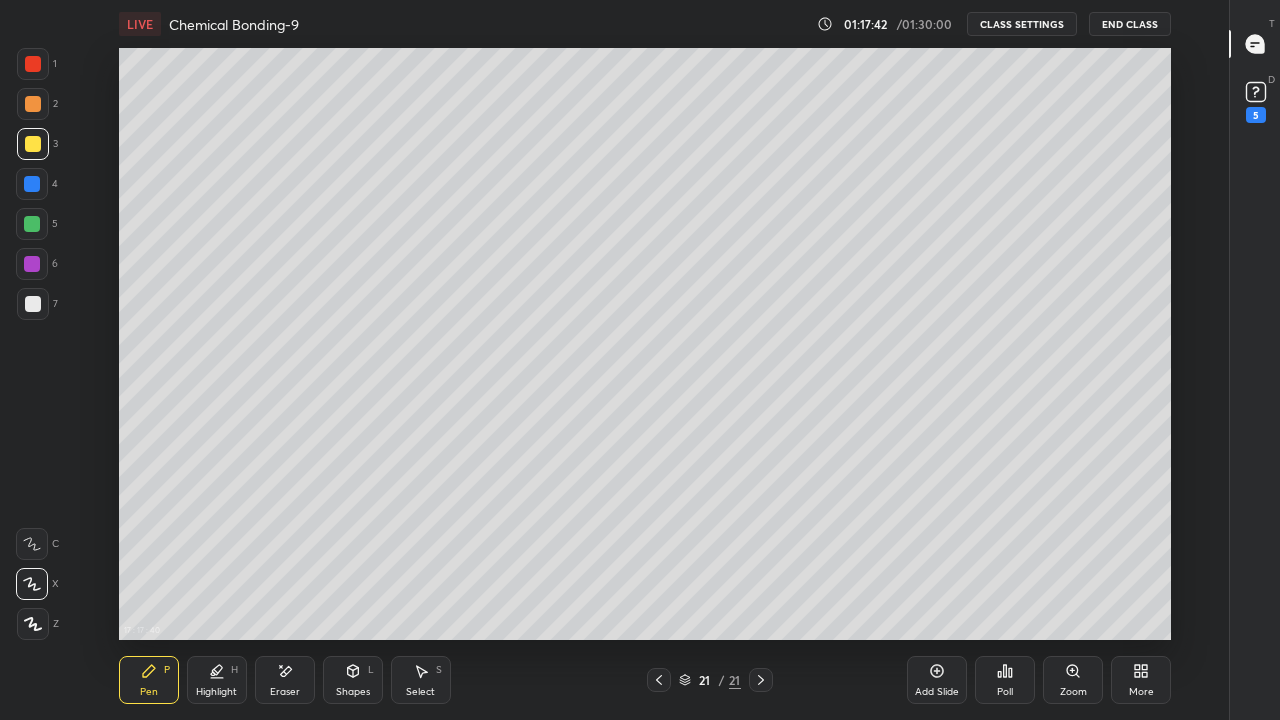 click 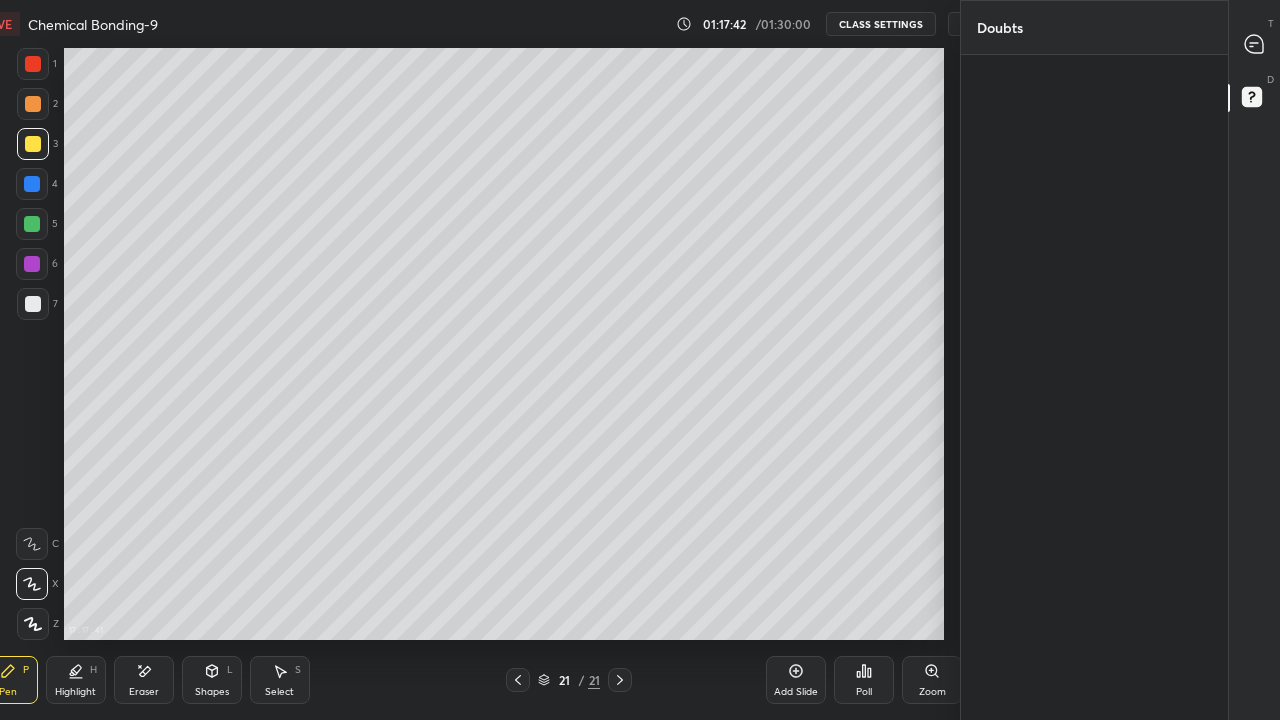 scroll, scrollTop: 592, scrollLeft: 1004, axis: both 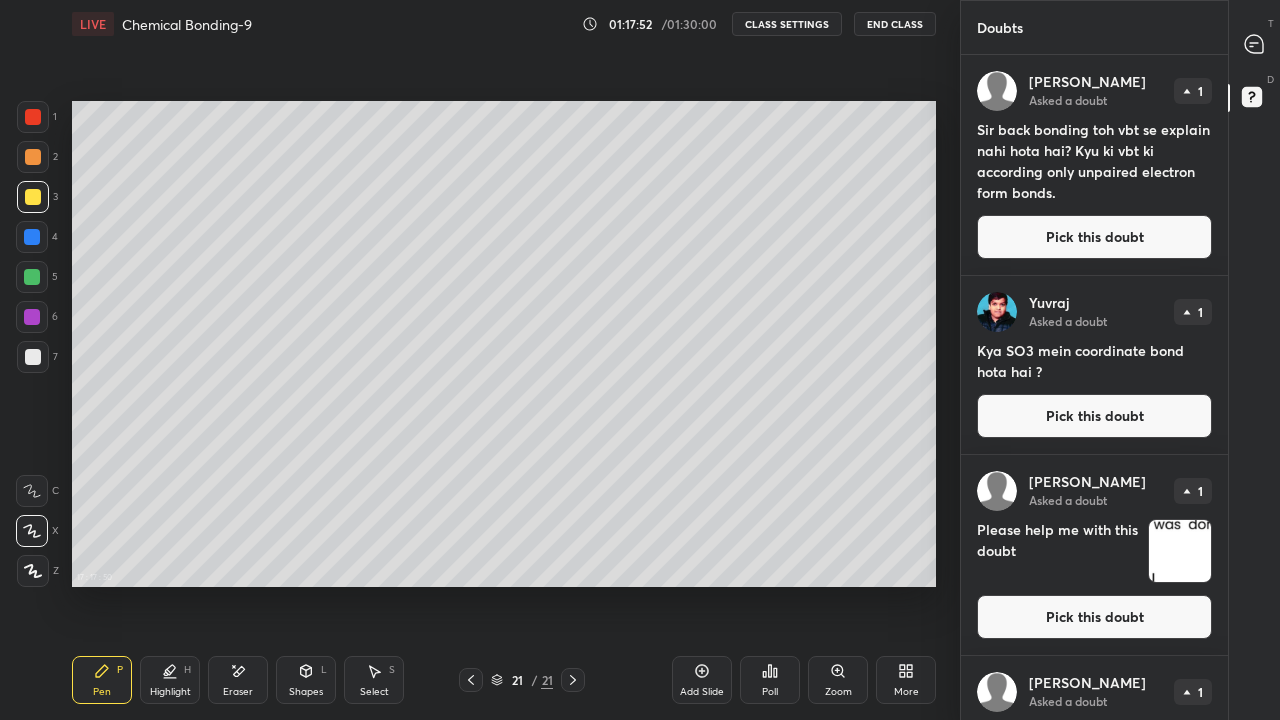 click on "Pick this doubt" at bounding box center [1094, 237] 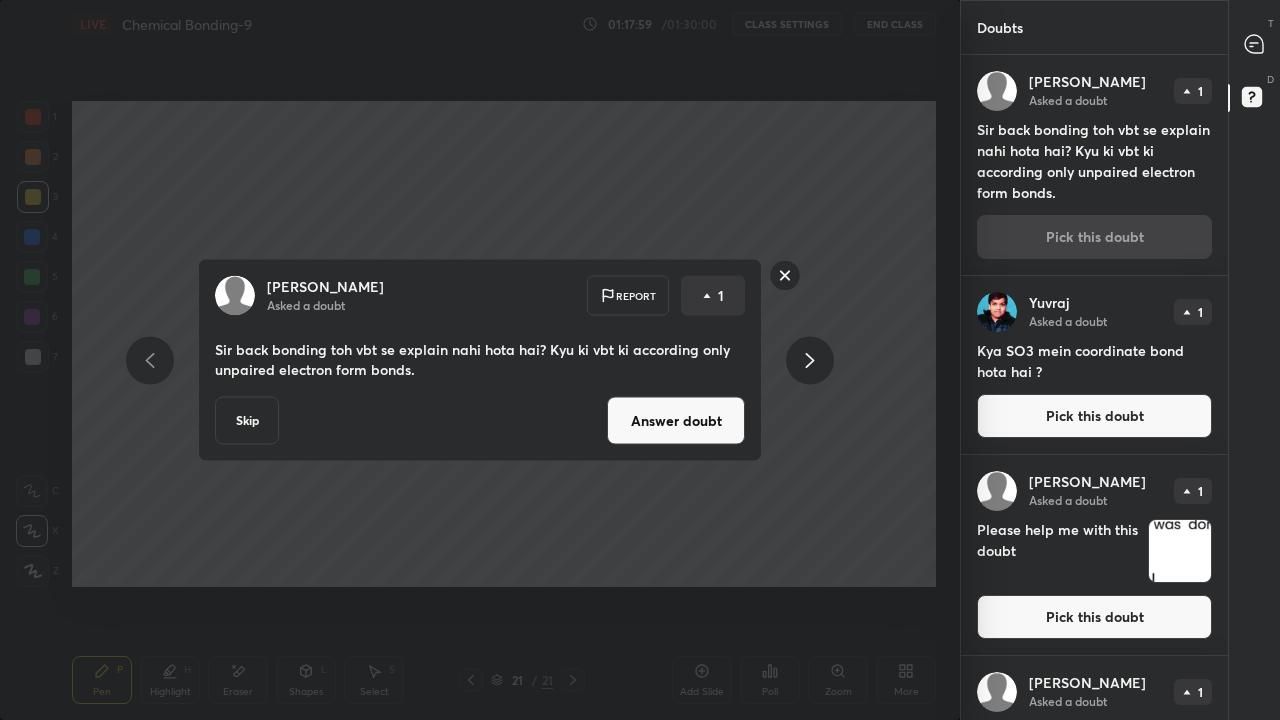 click on "Answer doubt" at bounding box center (676, 421) 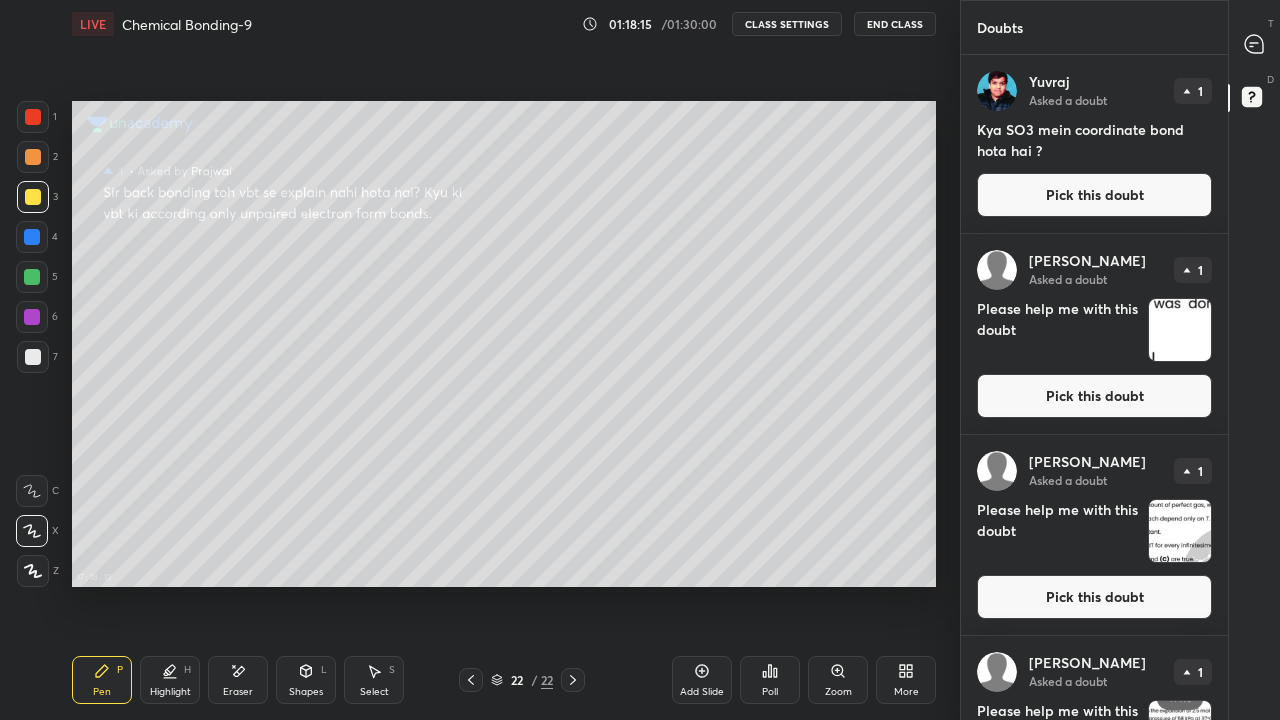 click on "Pick this doubt" at bounding box center [1094, 597] 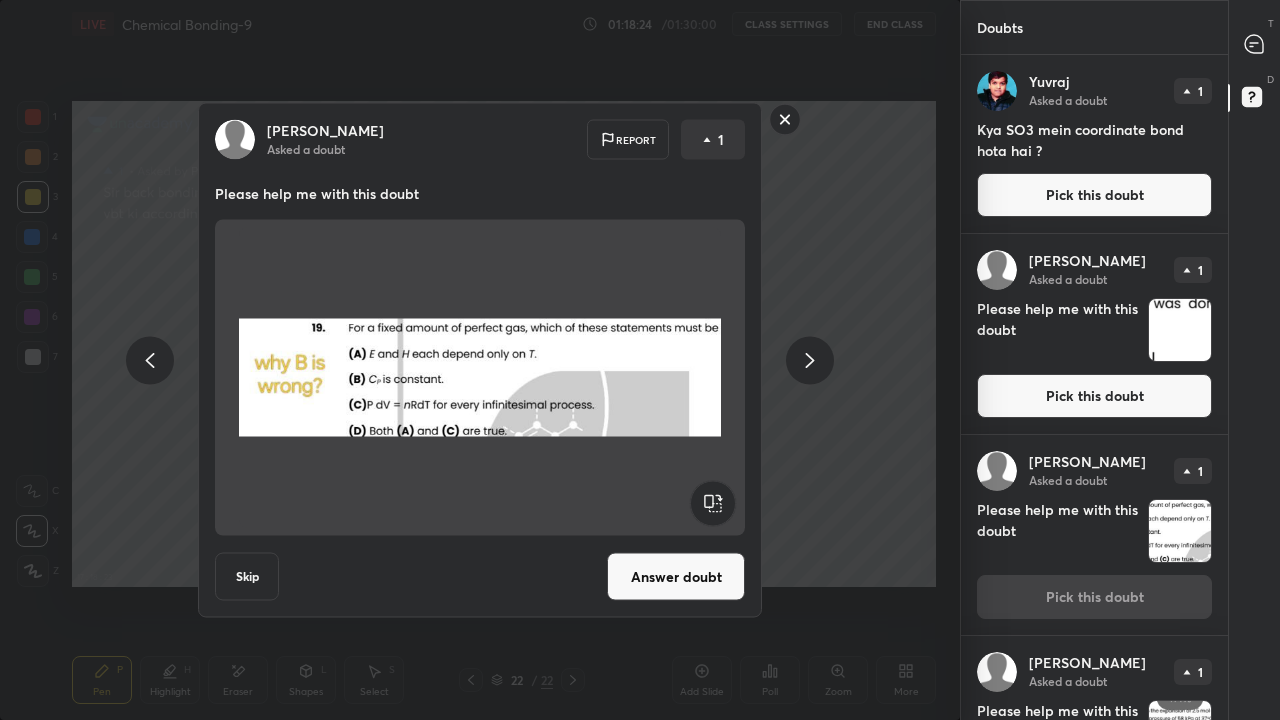 click 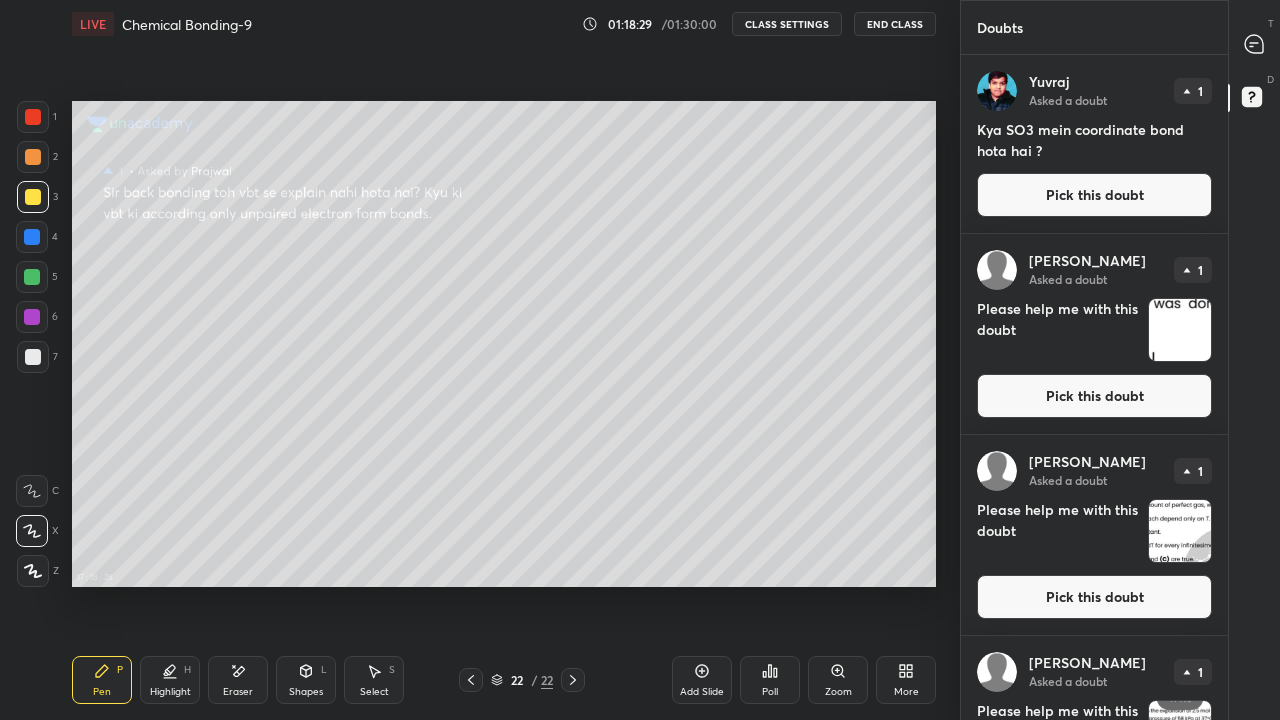click on "Pick this doubt" at bounding box center [1094, 396] 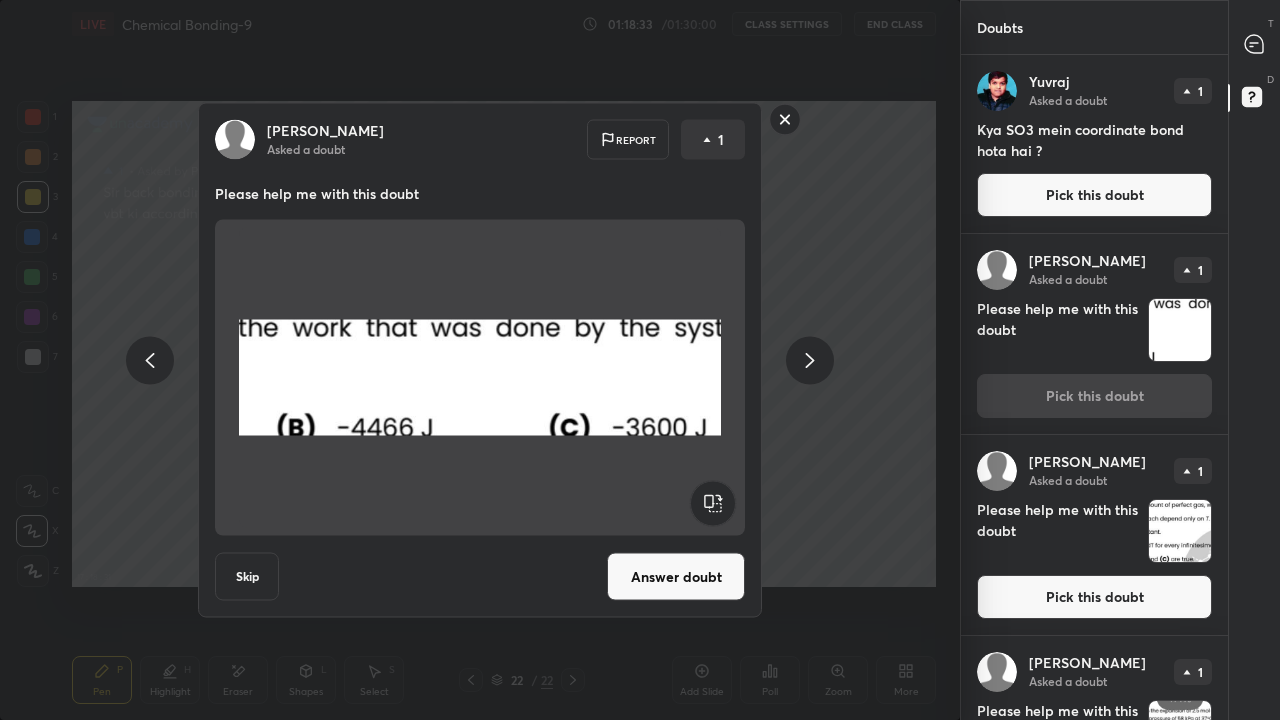 click on "Answer doubt" at bounding box center (676, 577) 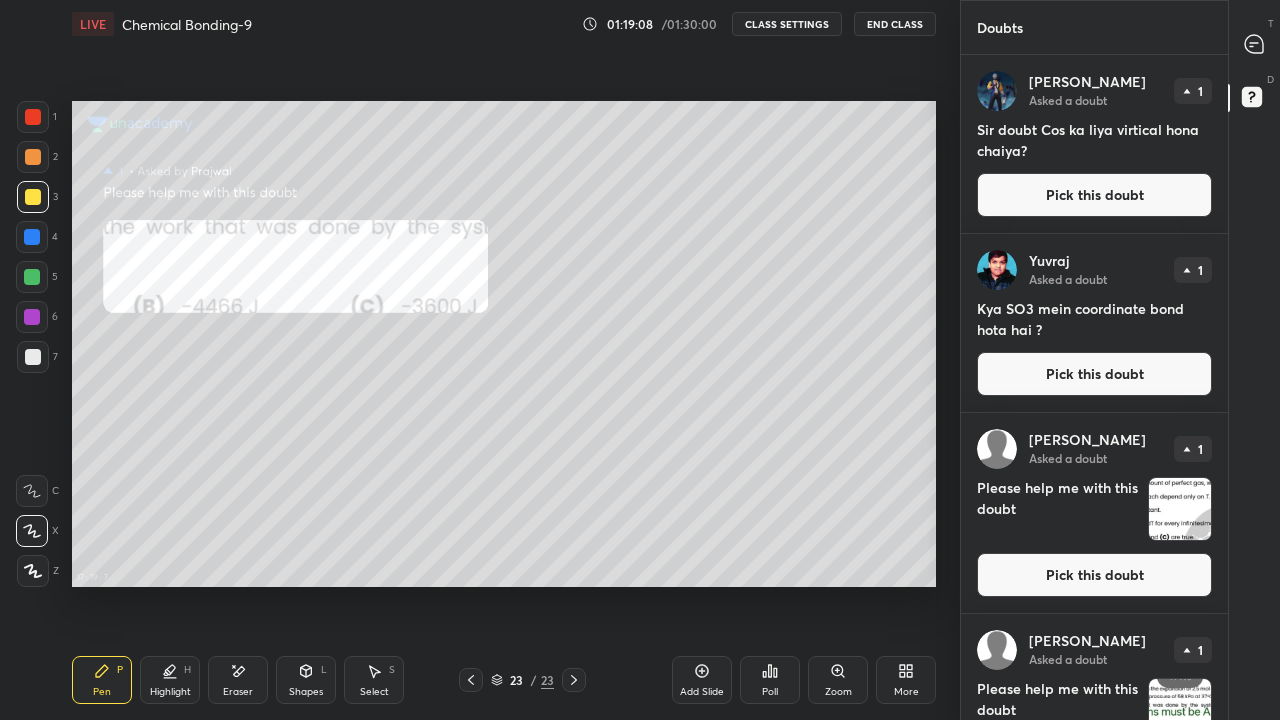 click on "Add Slide" at bounding box center (702, 680) 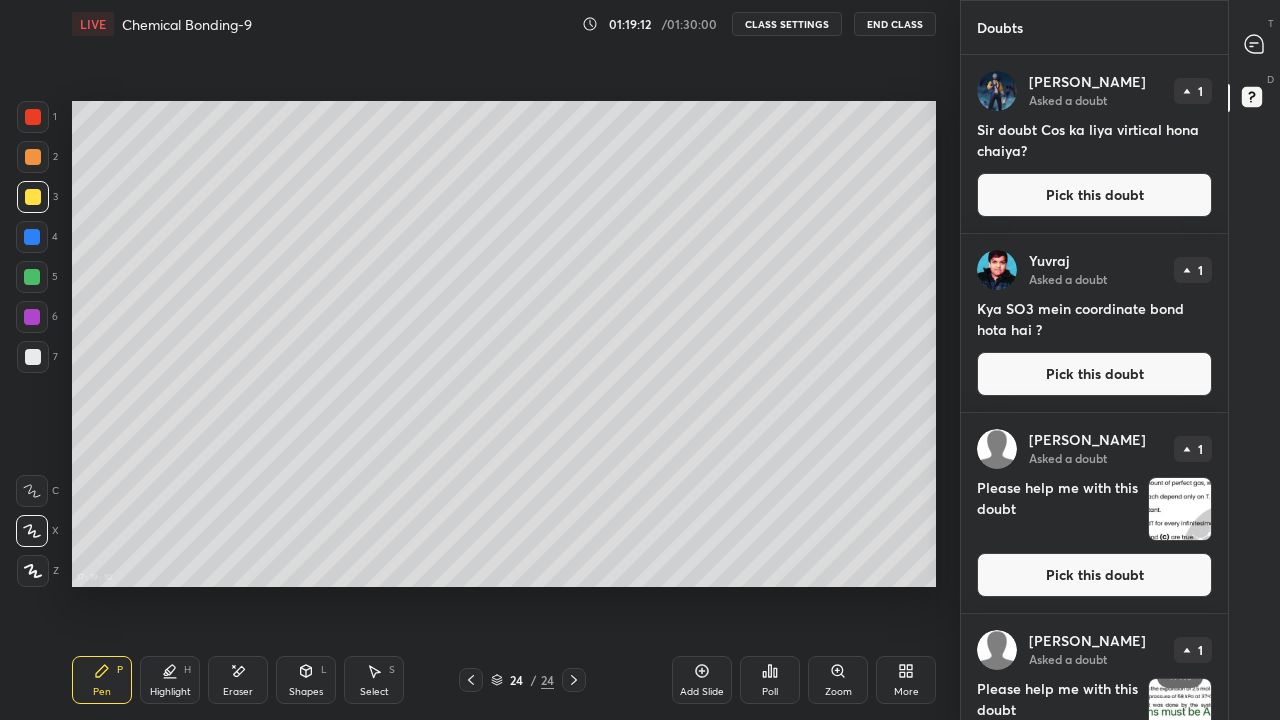 click 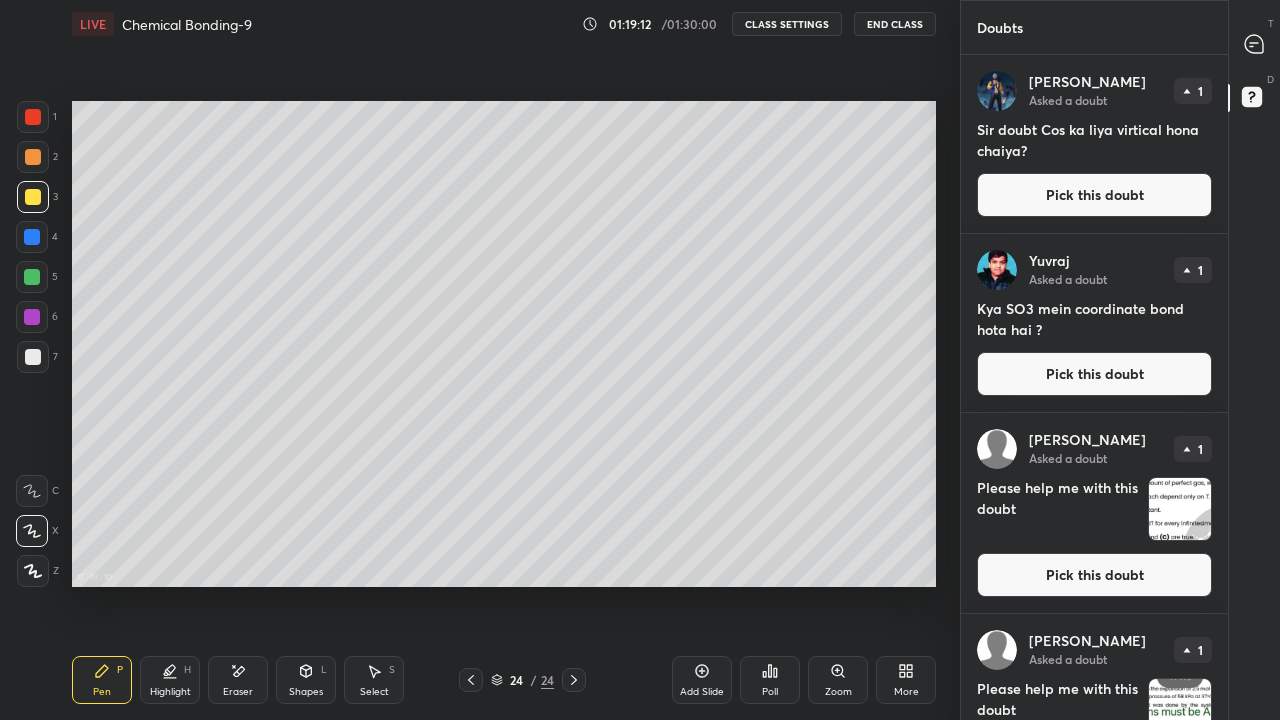 type on "x" 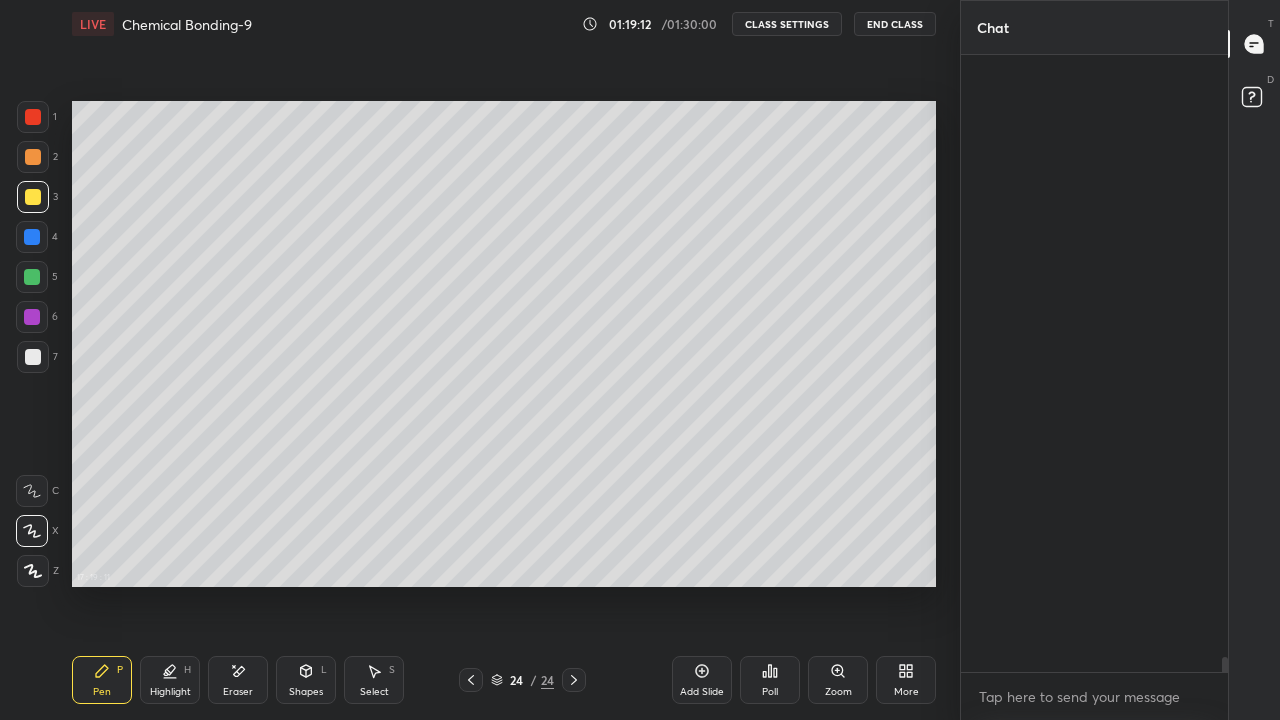 scroll, scrollTop: 36117, scrollLeft: 0, axis: vertical 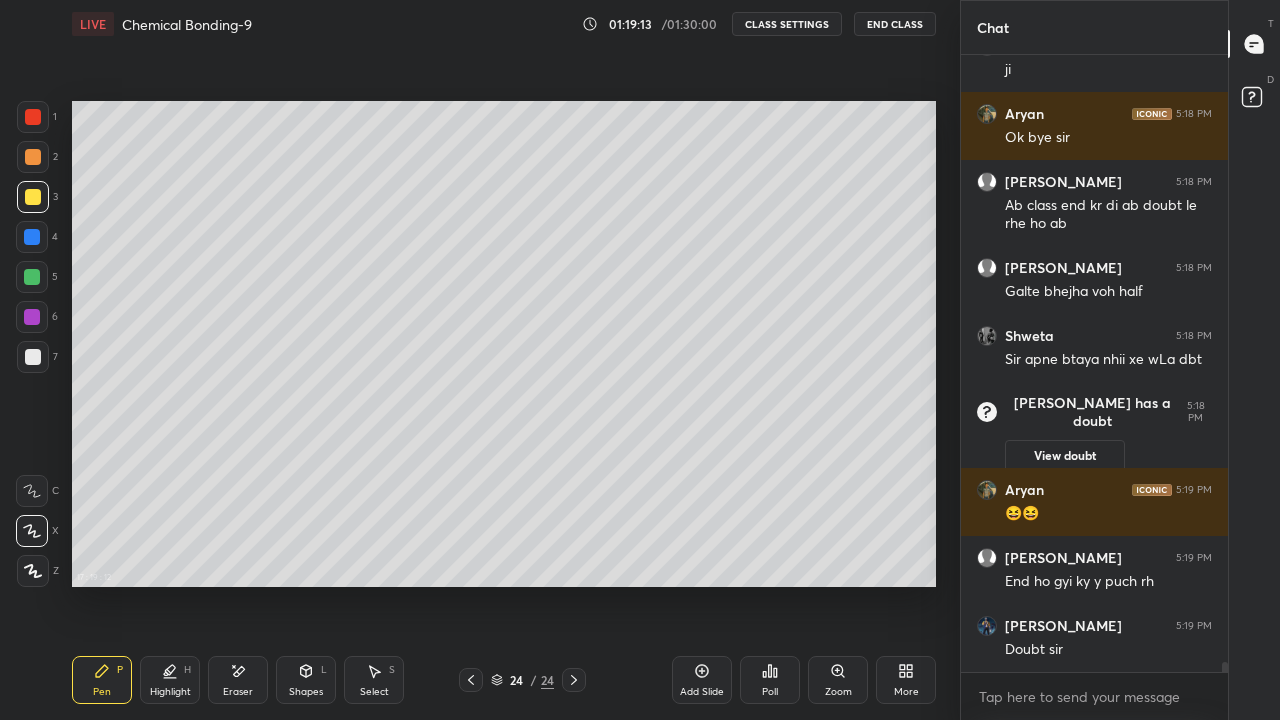 click 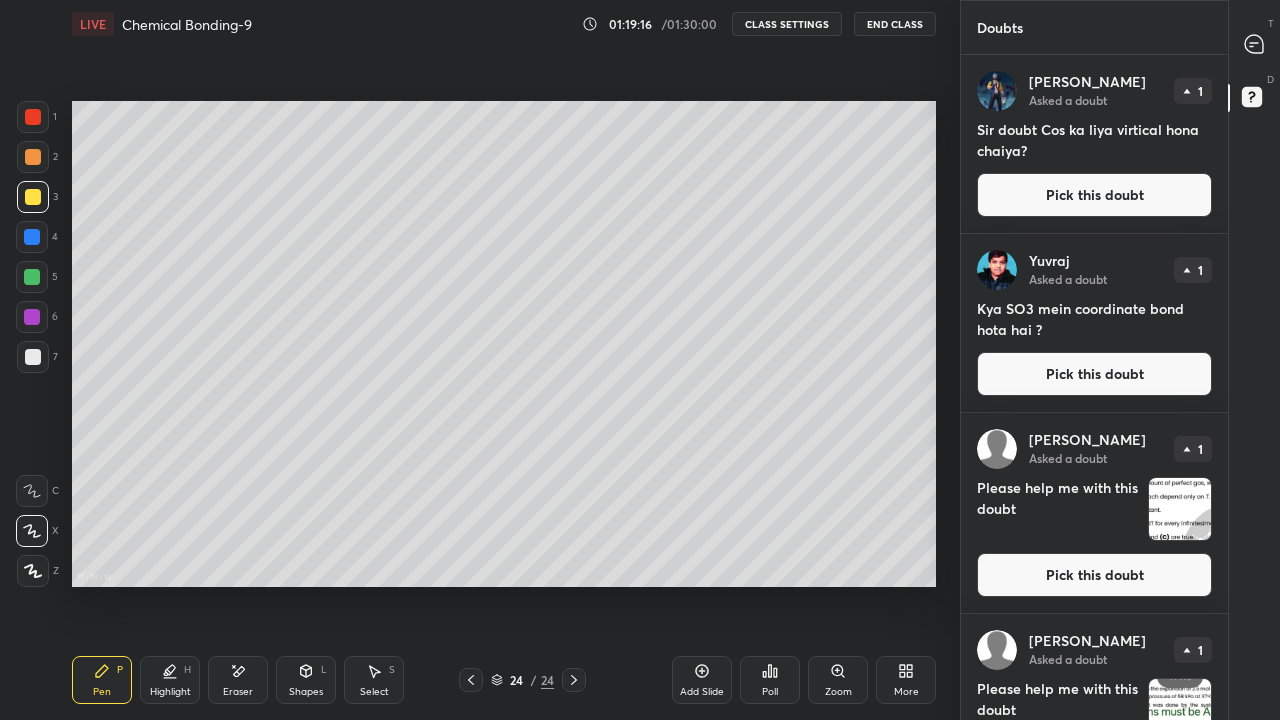 scroll, scrollTop: 95, scrollLeft: 0, axis: vertical 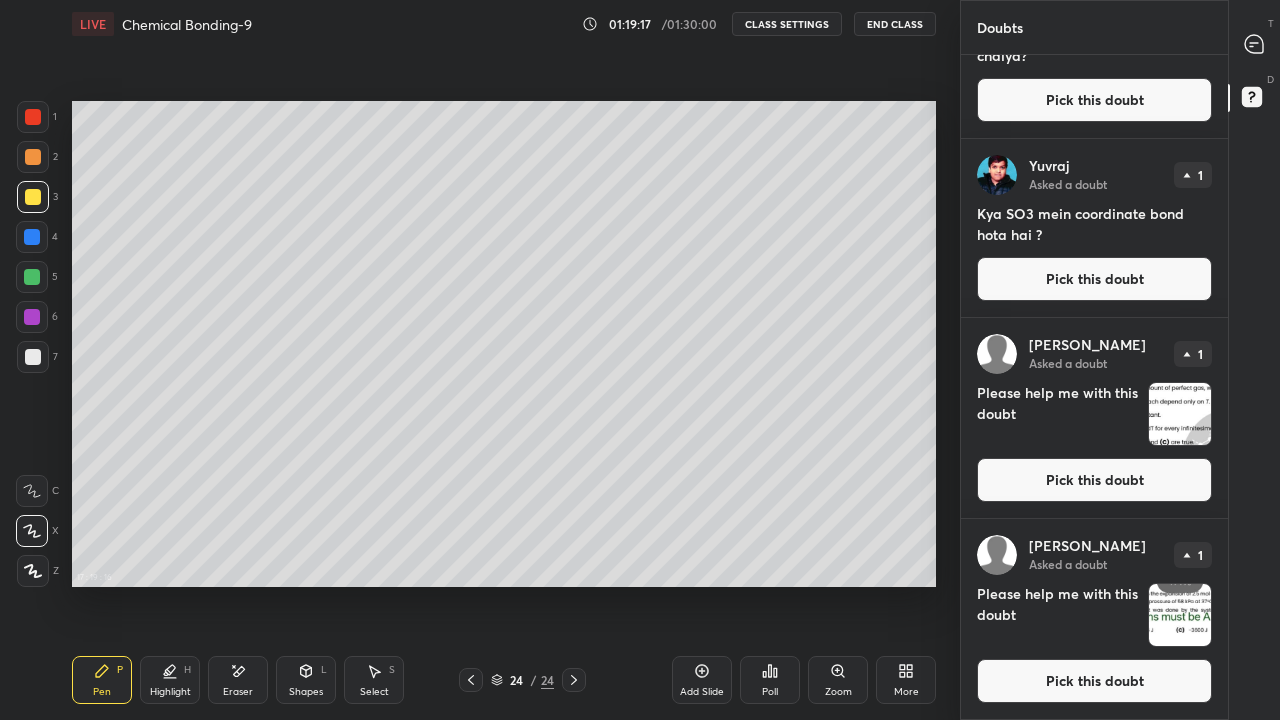 click on "Please help me with this doubt" at bounding box center (1058, 414) 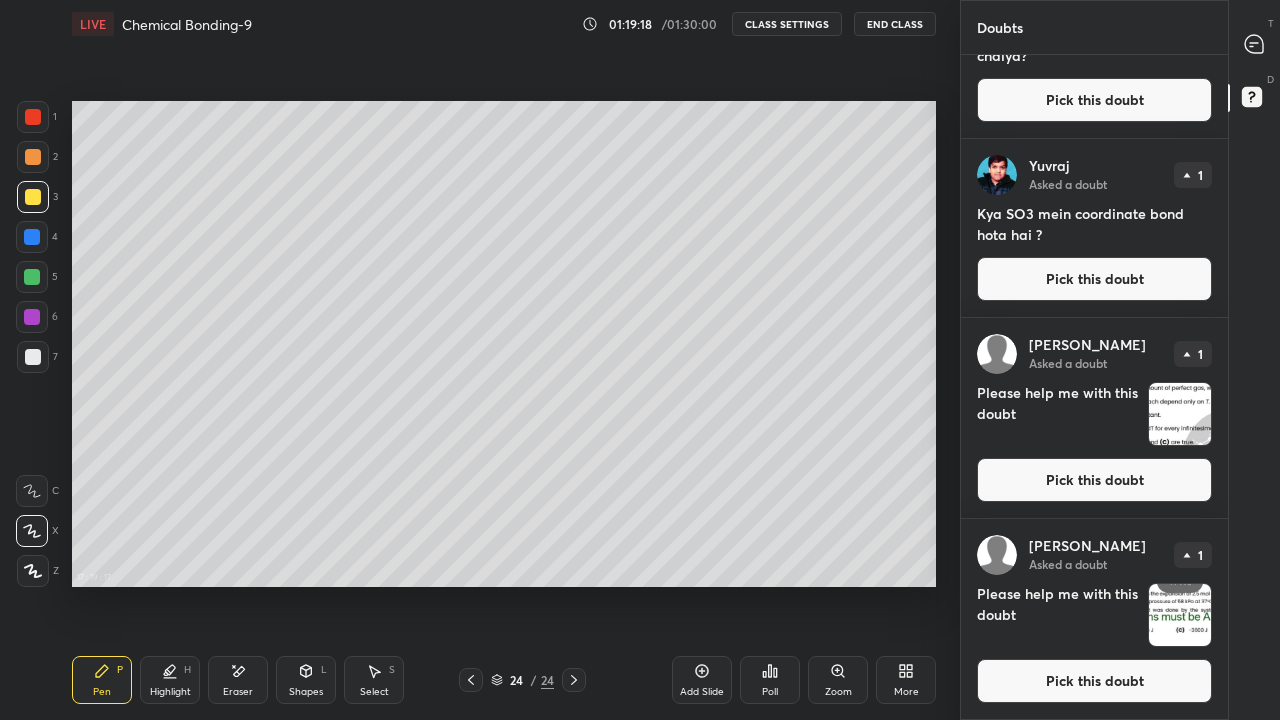 click on "T Messages (T) D Doubts (D)" at bounding box center (1254, 360) 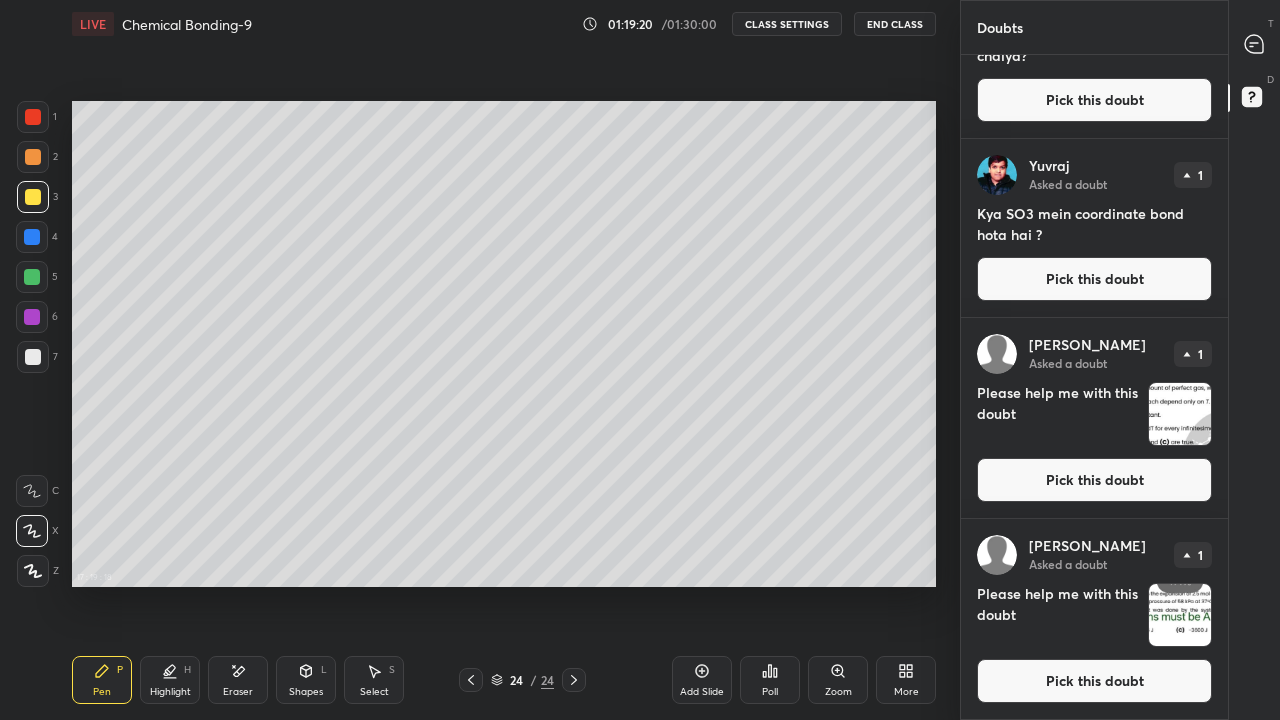 click on "[PERSON_NAME] Asked a doubt 1 Sir doubt Cos ka liya virtical hona chaiya? Pick this doubt" at bounding box center [1094, 49] 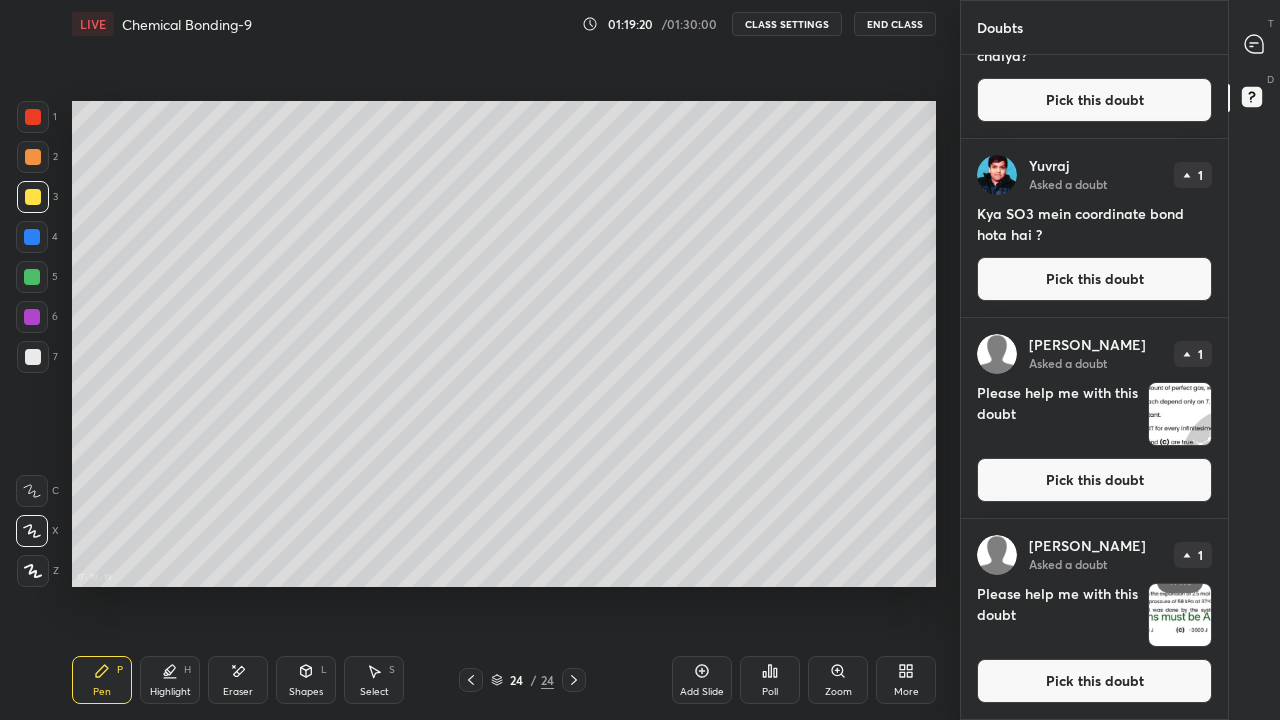 click on "[PERSON_NAME] Asked a doubt 1 Sir doubt Cos ka liya virtical hona chaiya? Pick this doubt" at bounding box center (1094, 49) 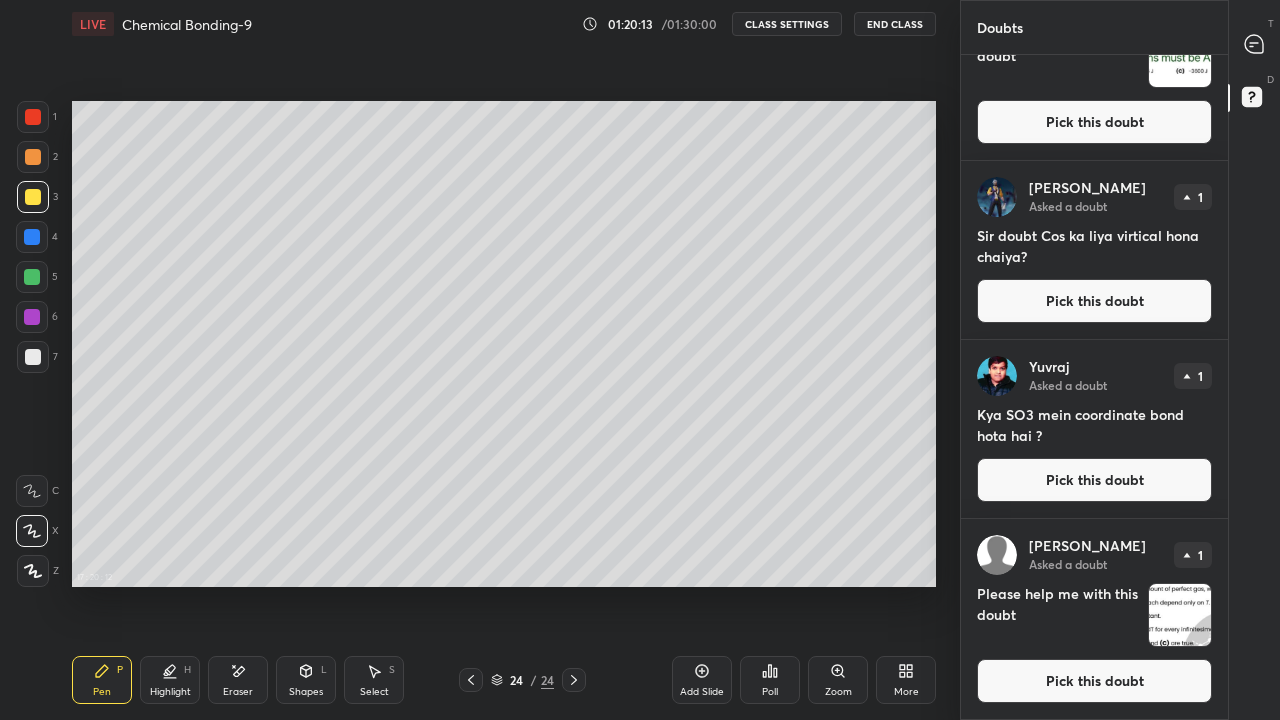click on "More" at bounding box center (906, 680) 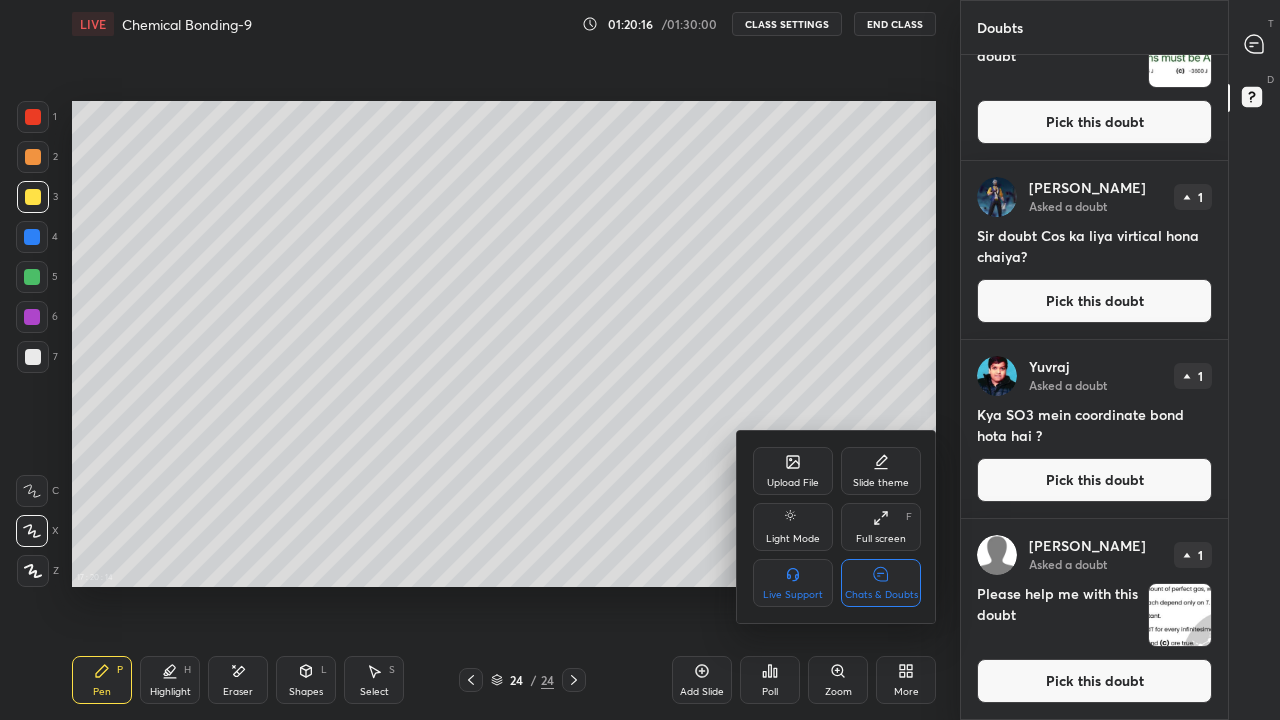 click on "Chats & Doubts" at bounding box center [881, 583] 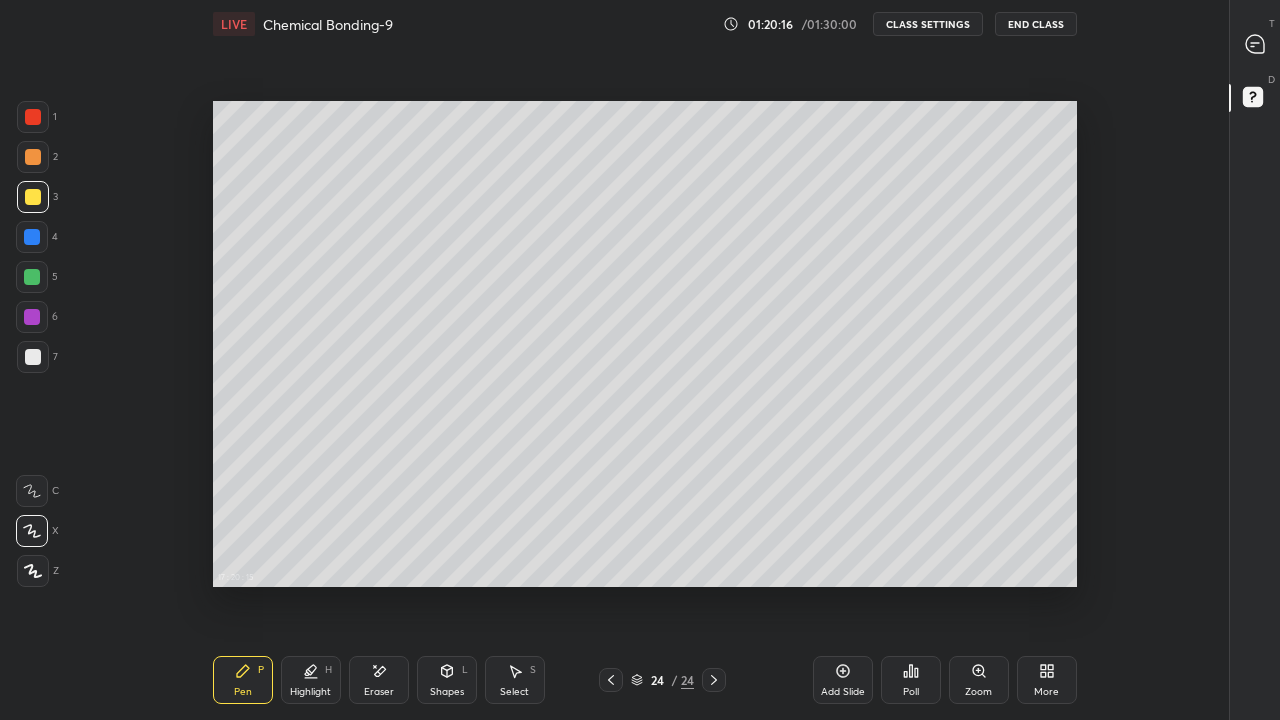 scroll, scrollTop: 7, scrollLeft: 6, axis: both 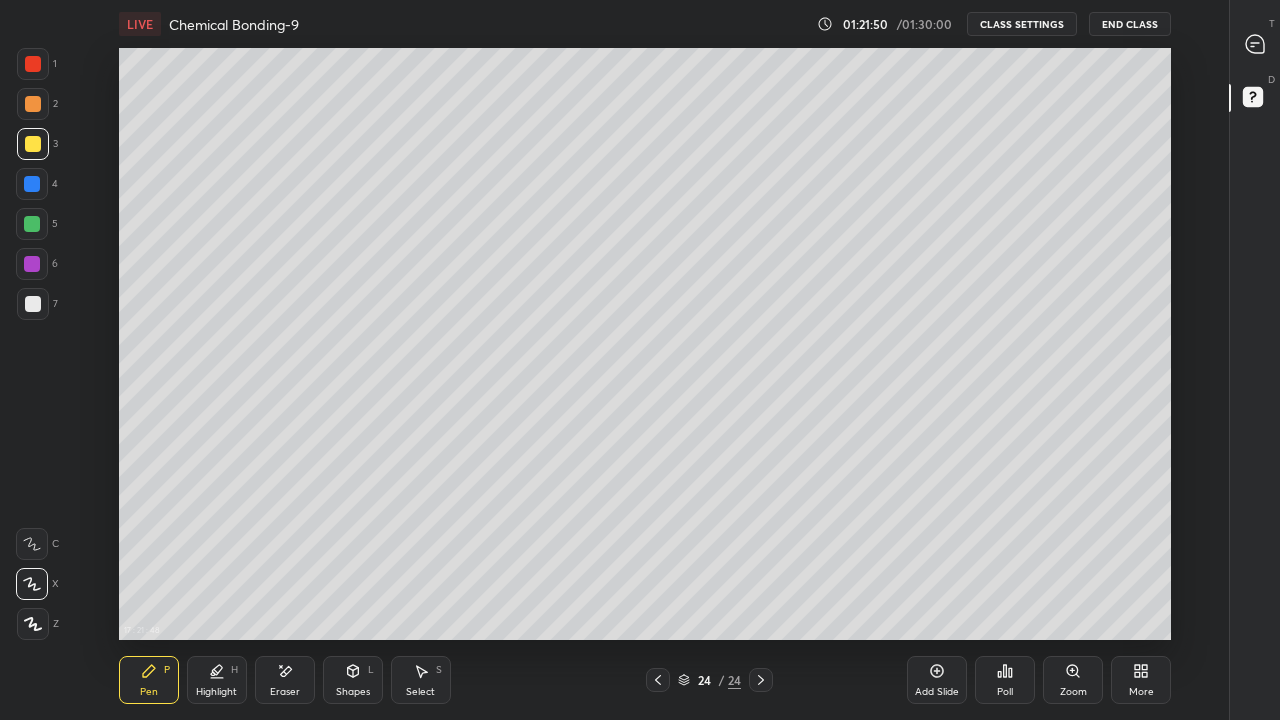 click 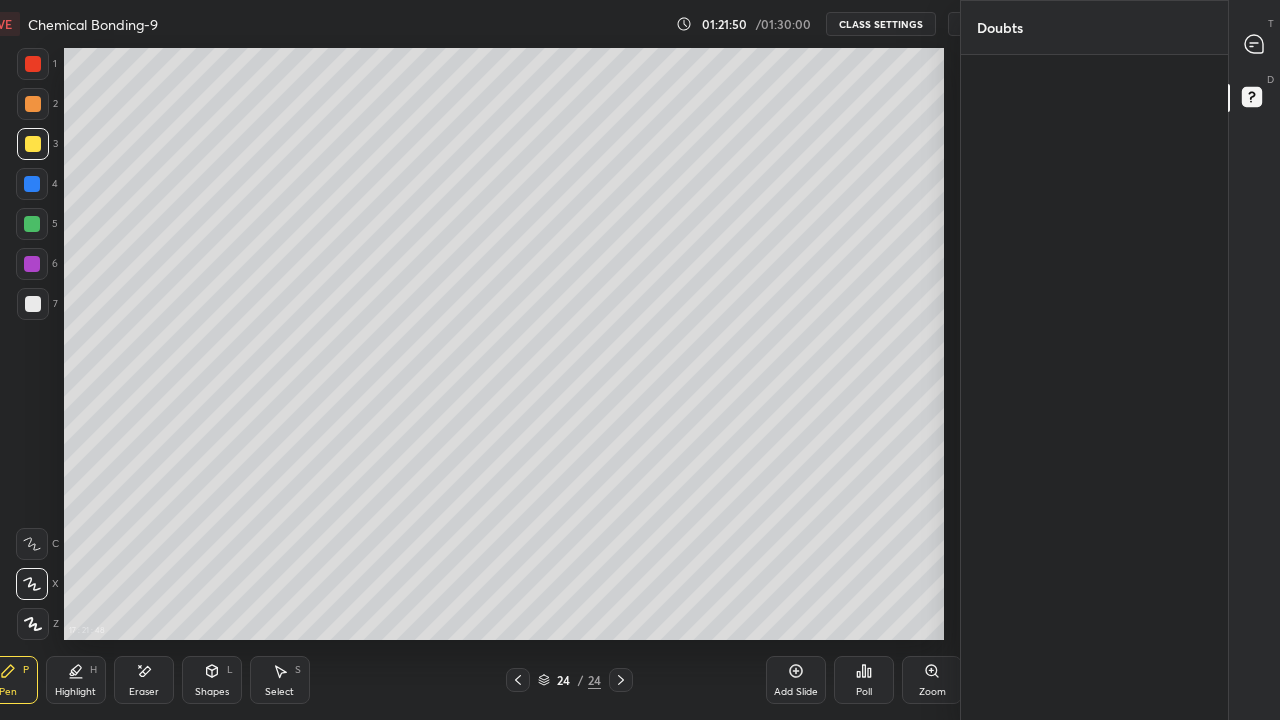 scroll, scrollTop: 592, scrollLeft: 1052, axis: both 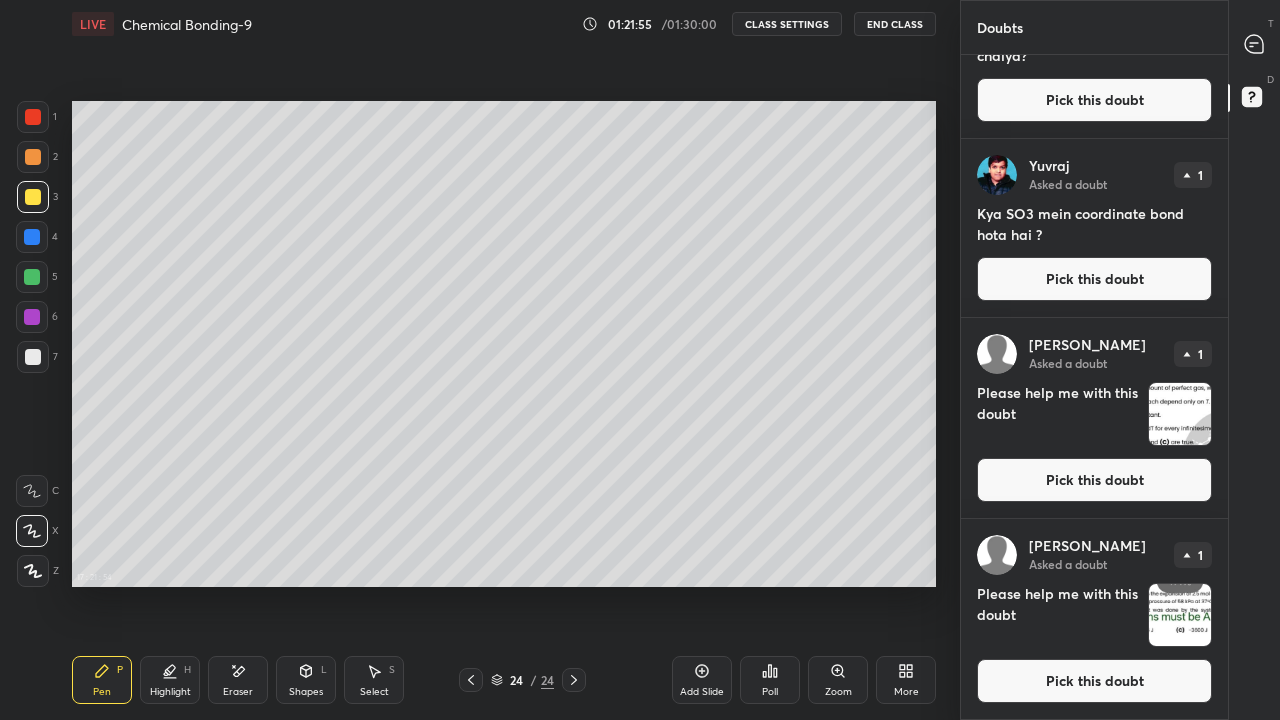 click on "Pick this doubt" at bounding box center [1094, 480] 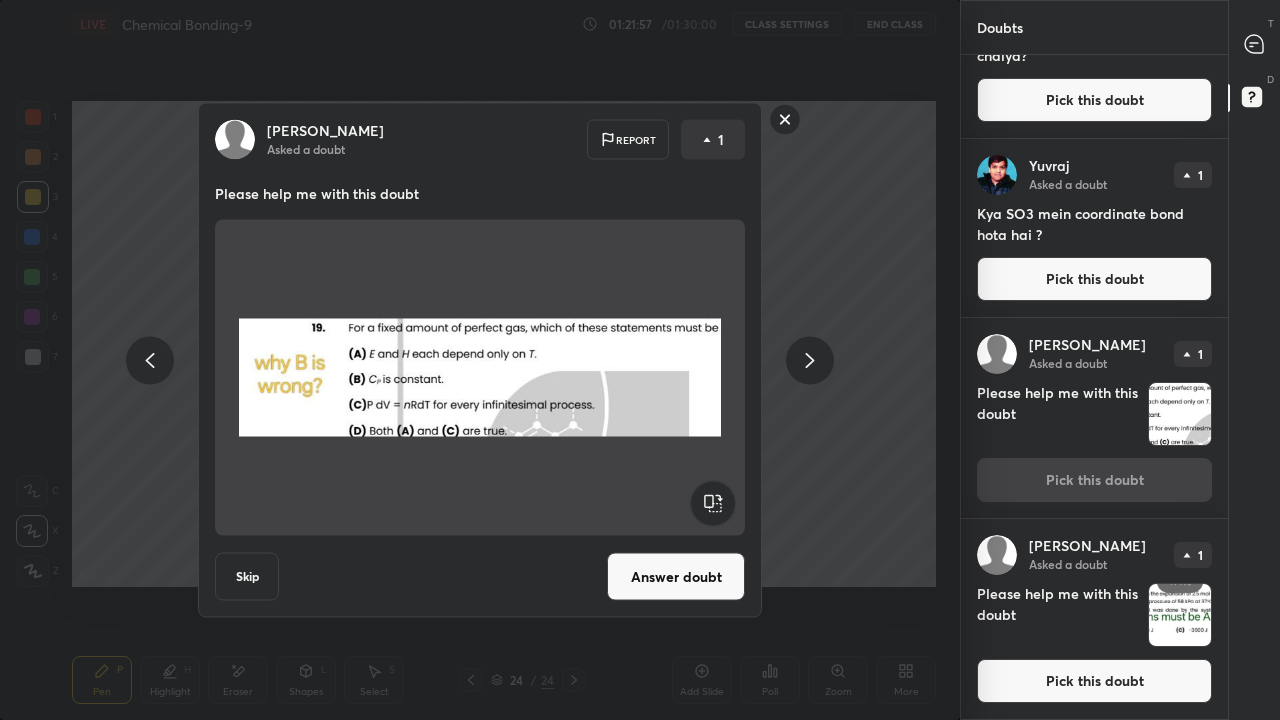 click on "Answer doubt" at bounding box center (676, 577) 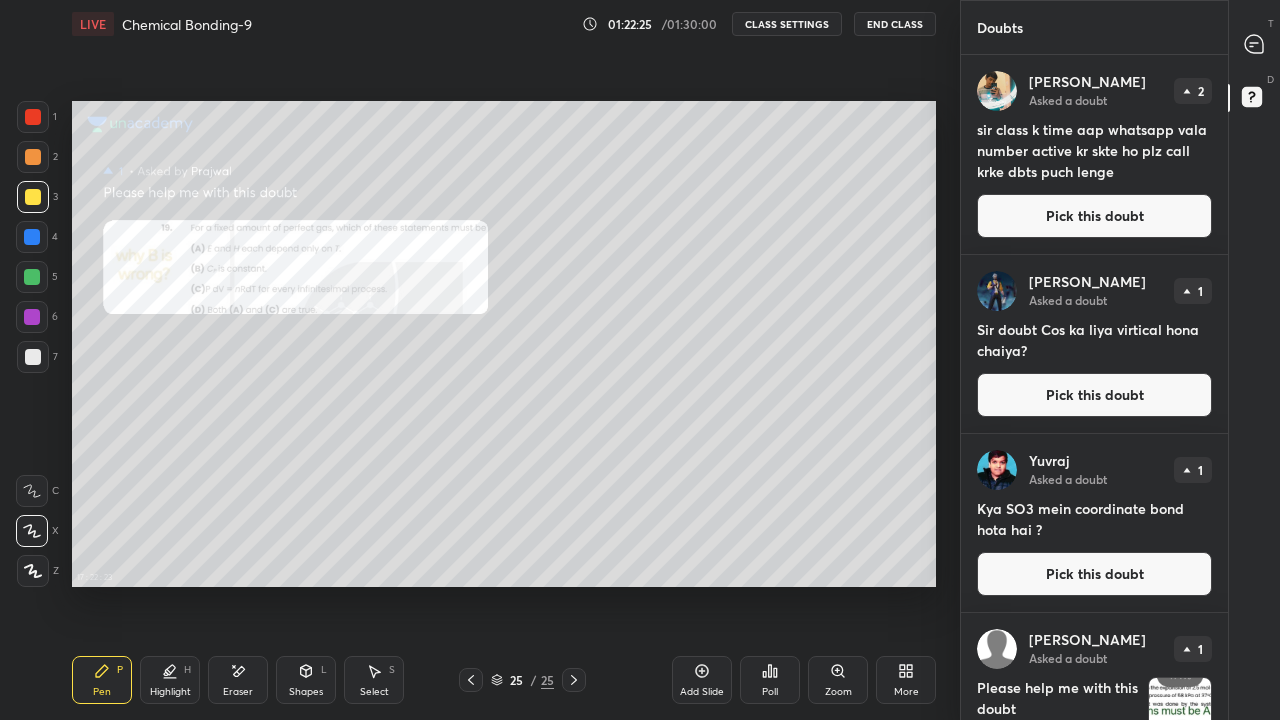 click at bounding box center (33, 357) 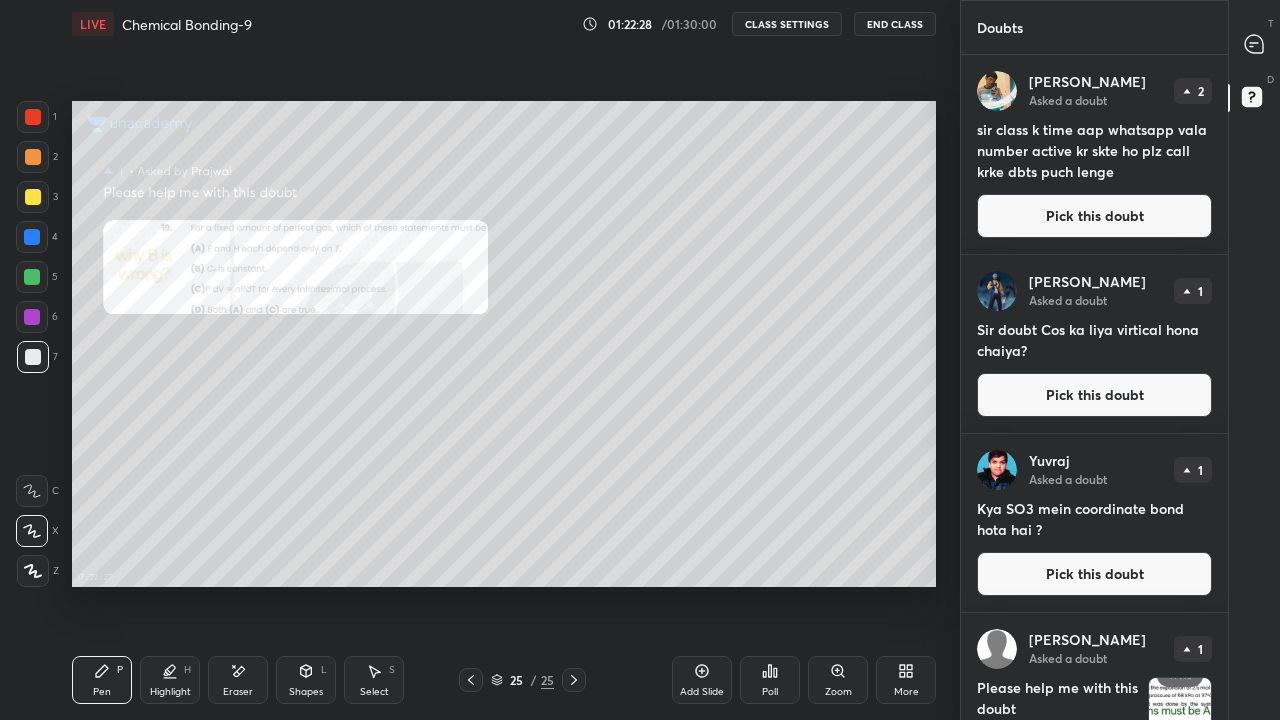 click at bounding box center [32, 317] 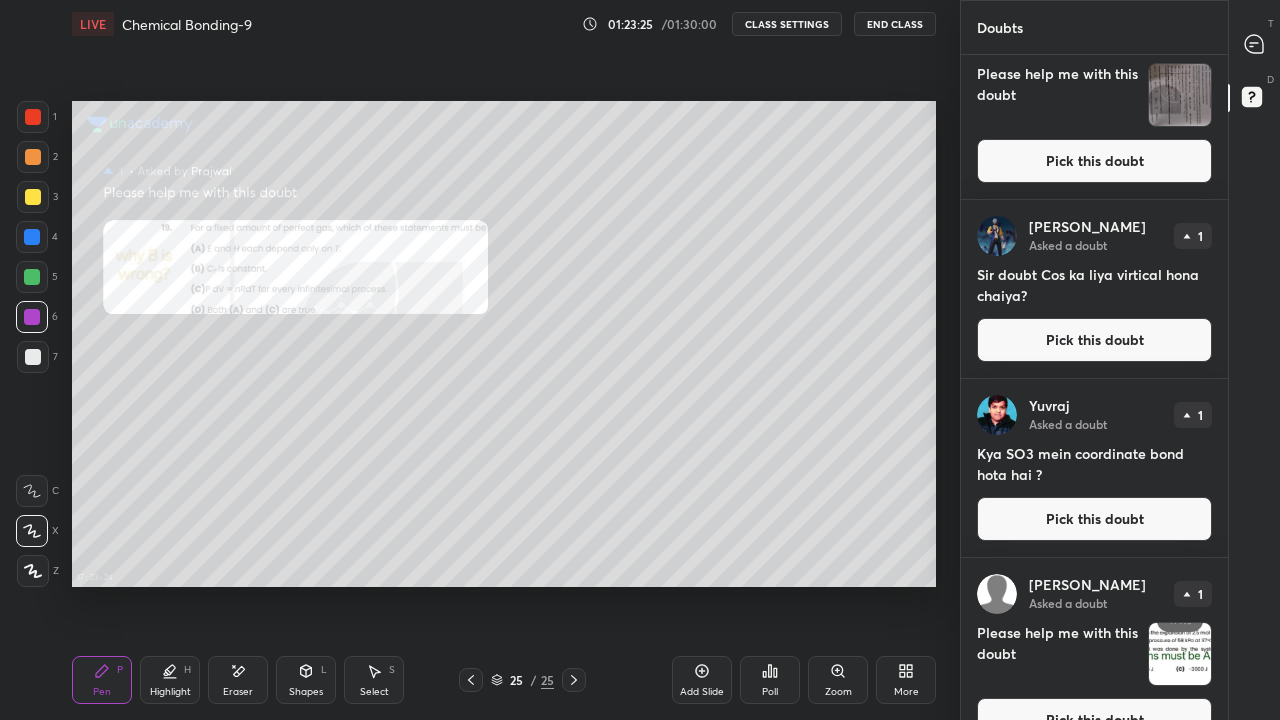 scroll, scrollTop: 295, scrollLeft: 0, axis: vertical 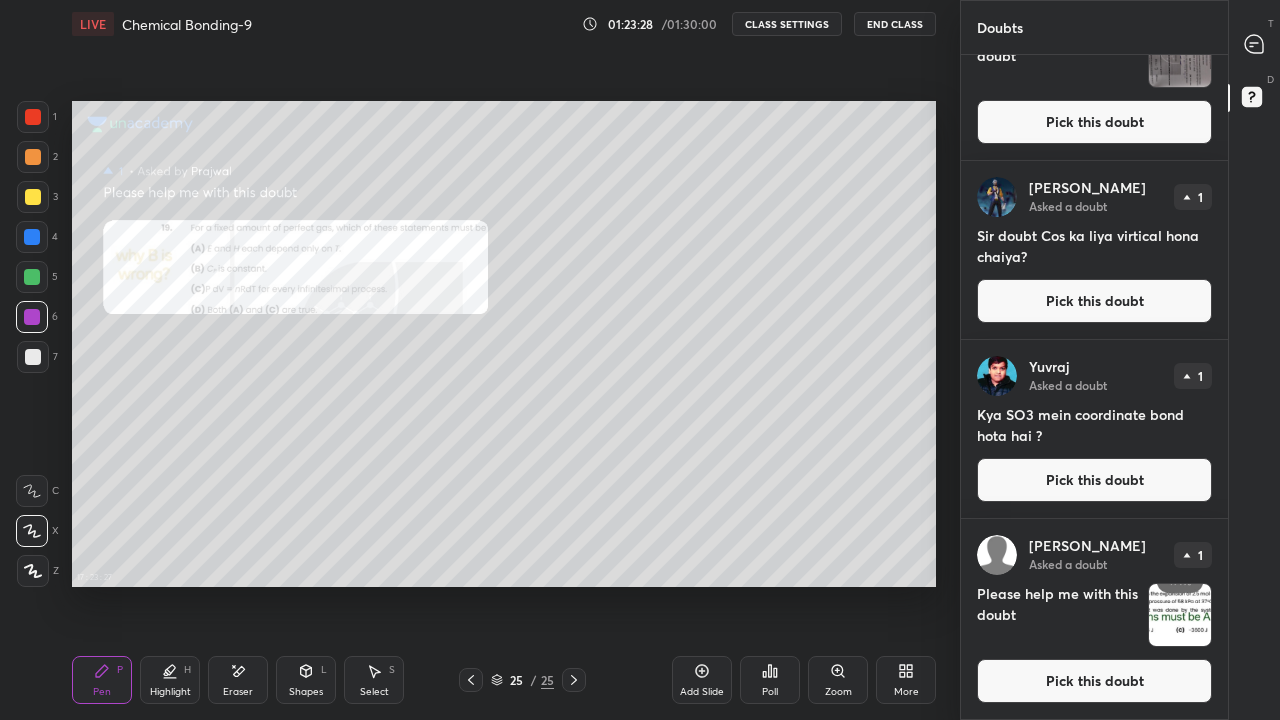 click at bounding box center (1180, 615) 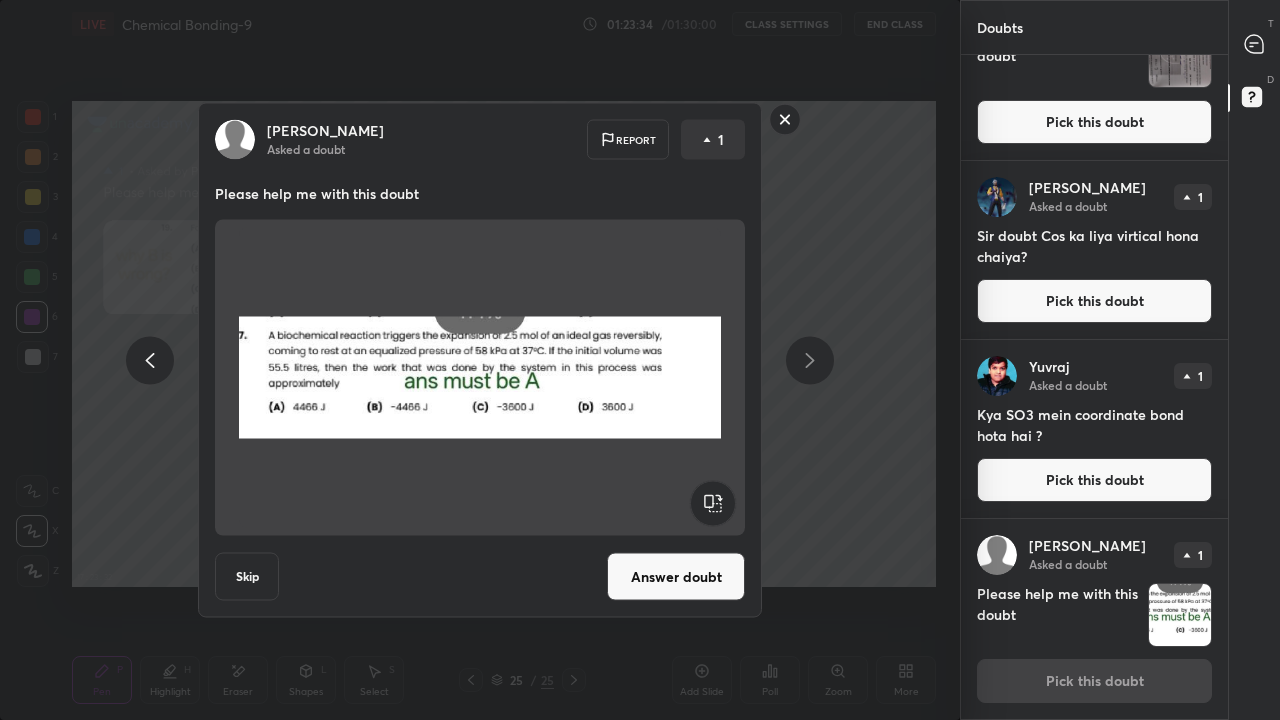 click 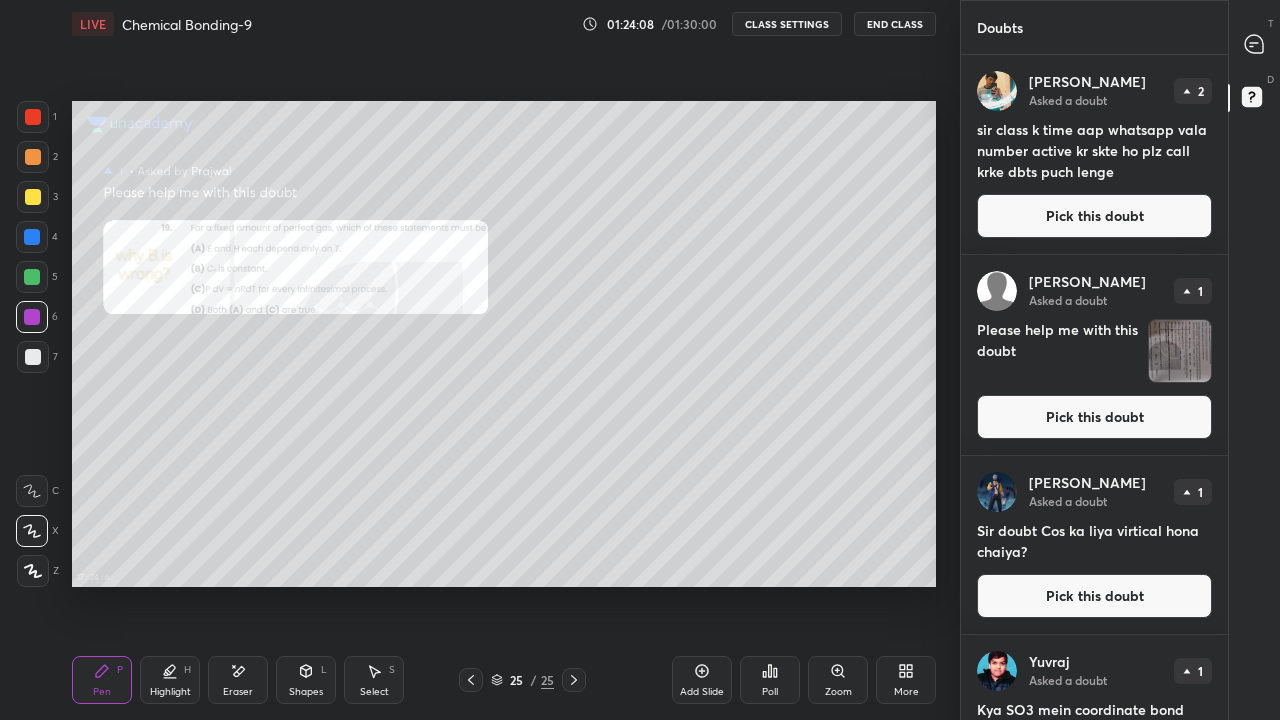 click on "More" at bounding box center [906, 692] 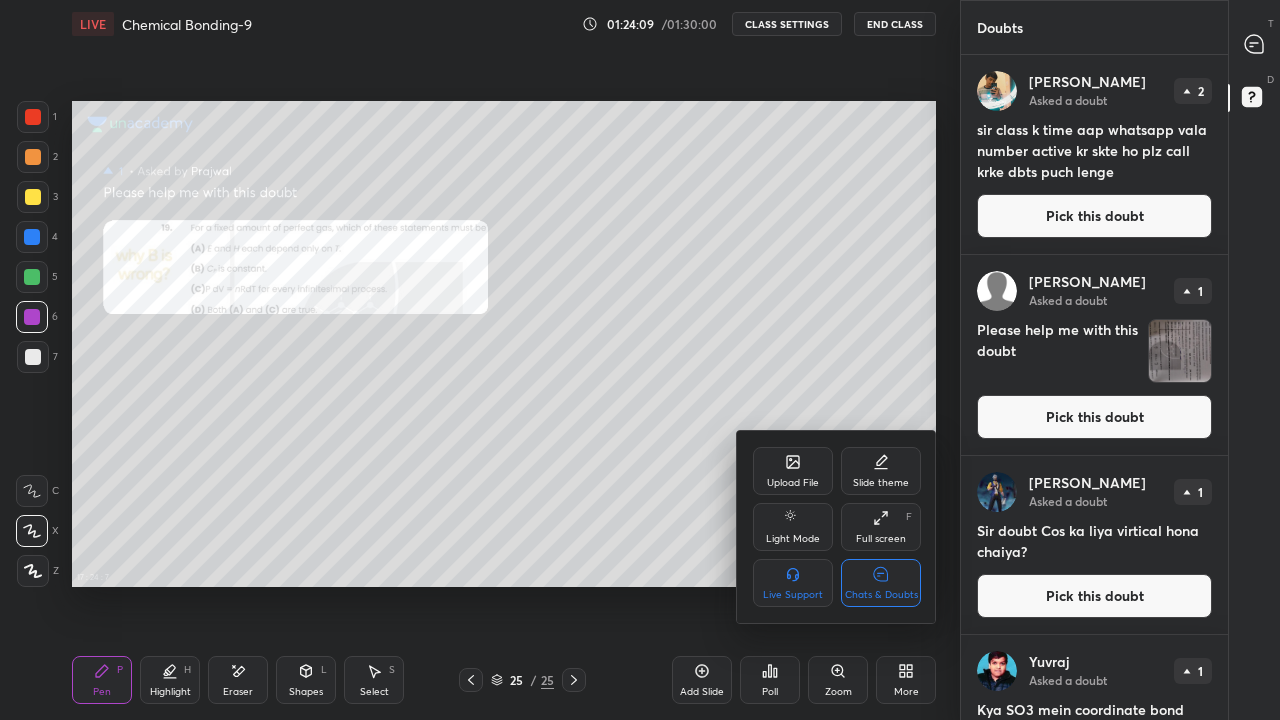 click 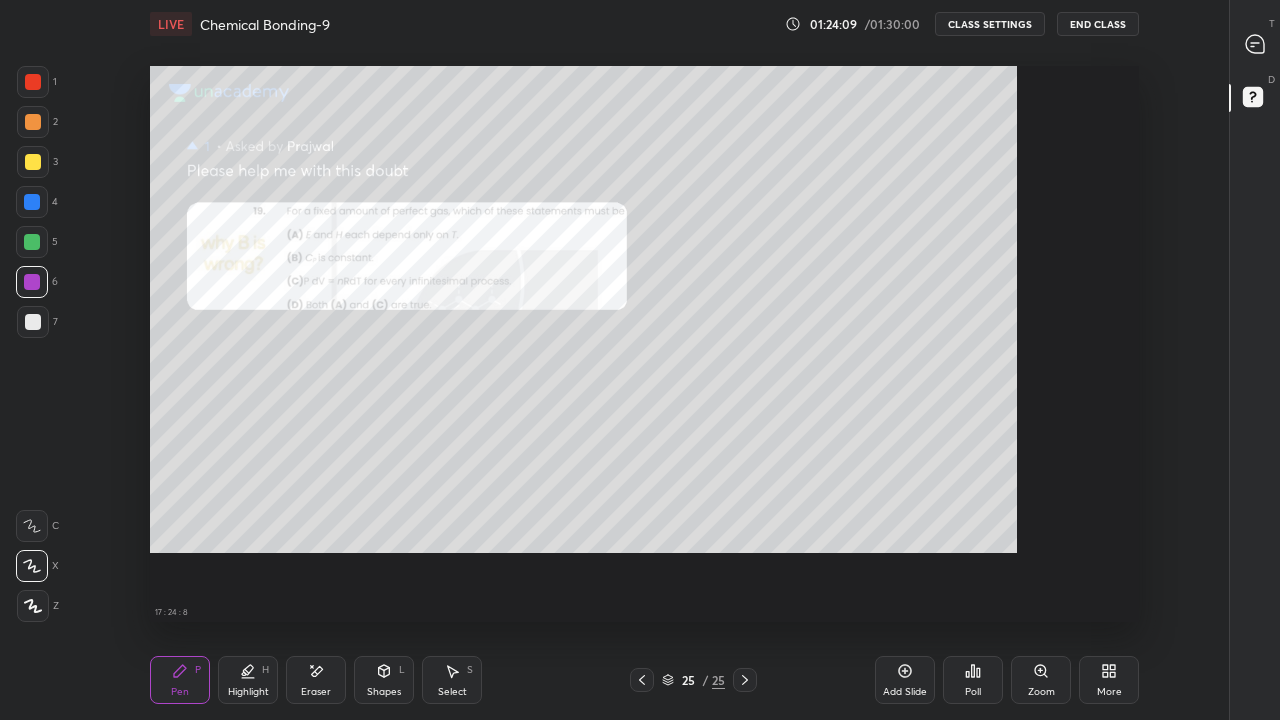 scroll, scrollTop: 7, scrollLeft: 1, axis: both 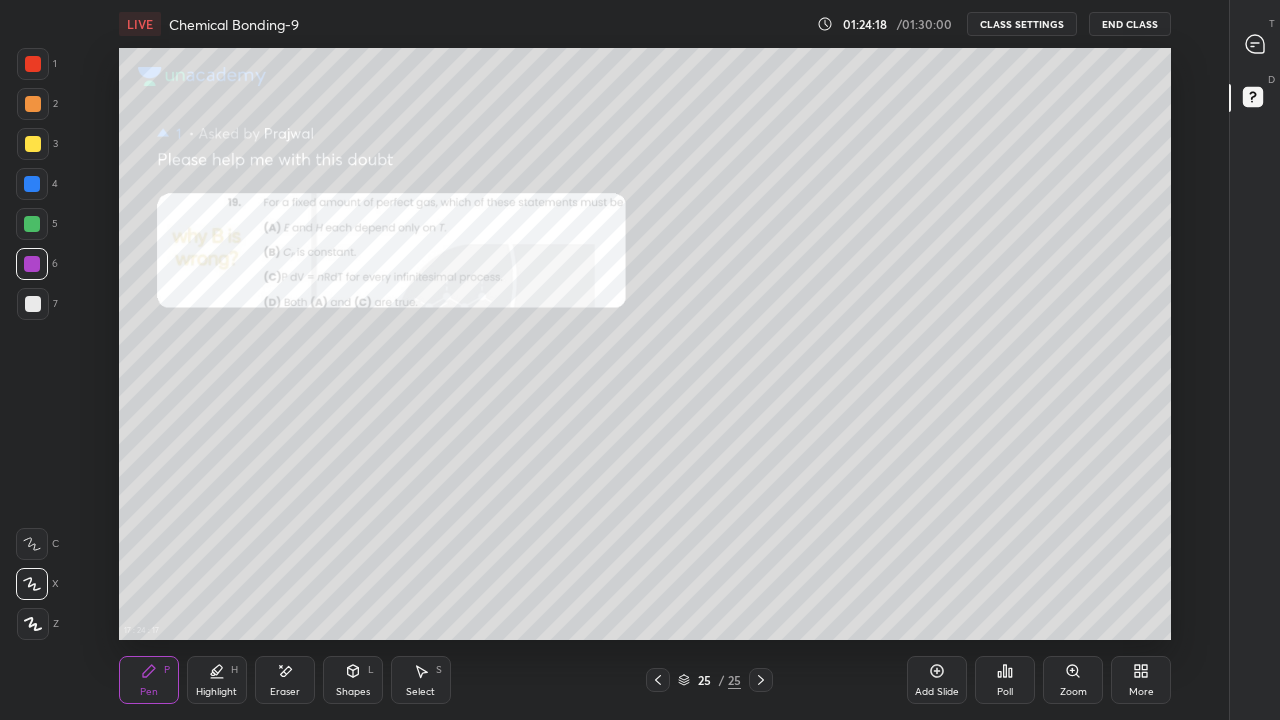 click on "End Class" at bounding box center (1130, 24) 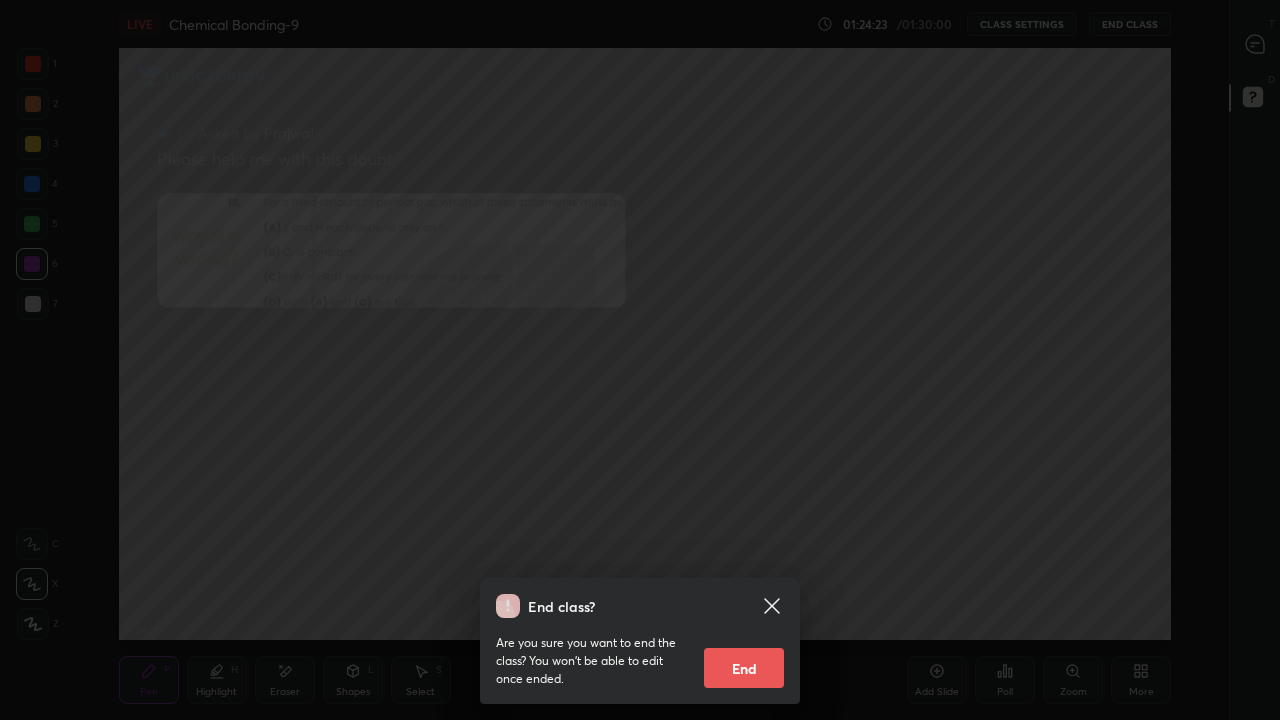 click on "End" at bounding box center (744, 668) 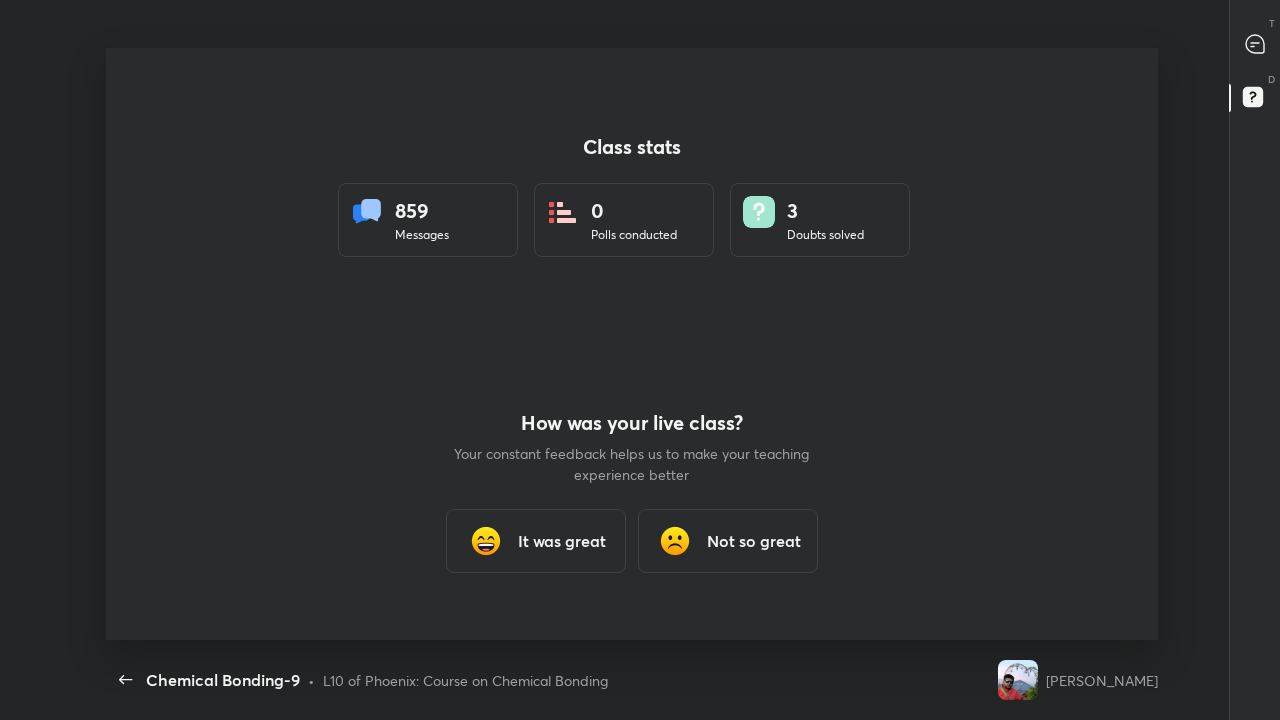 scroll, scrollTop: 99408, scrollLeft: 98748, axis: both 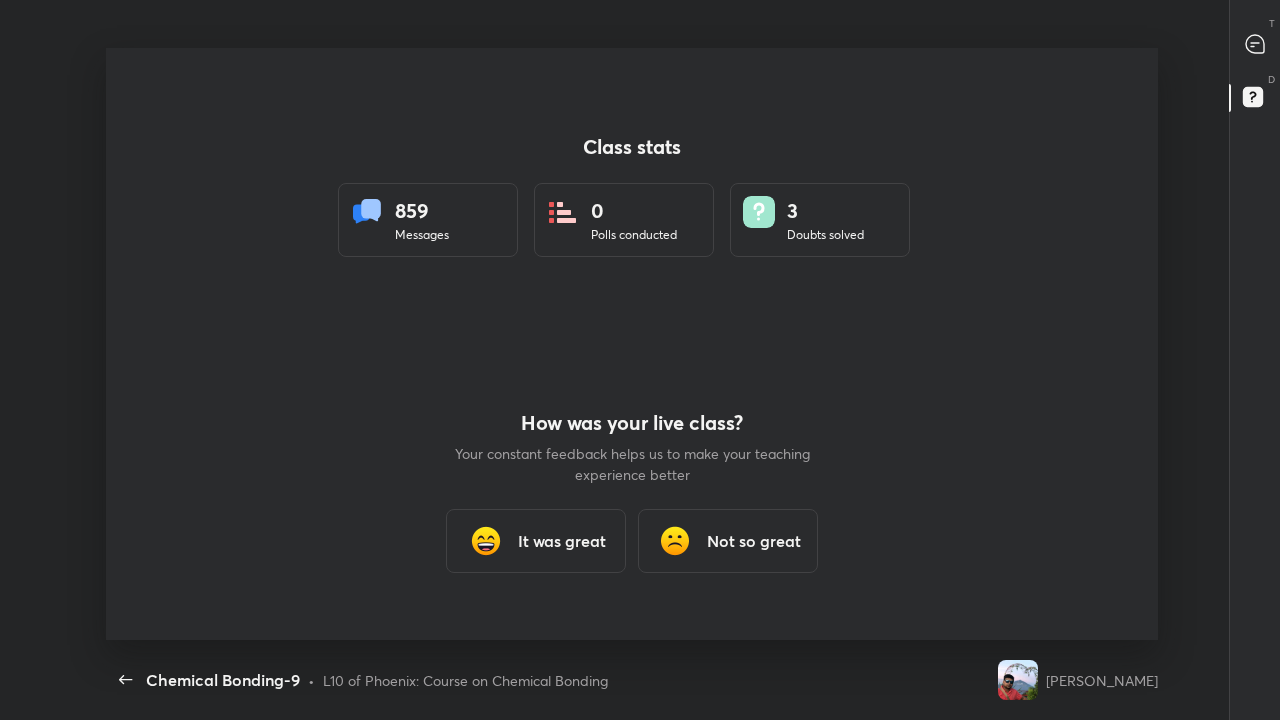 click on "It was great" at bounding box center (536, 541) 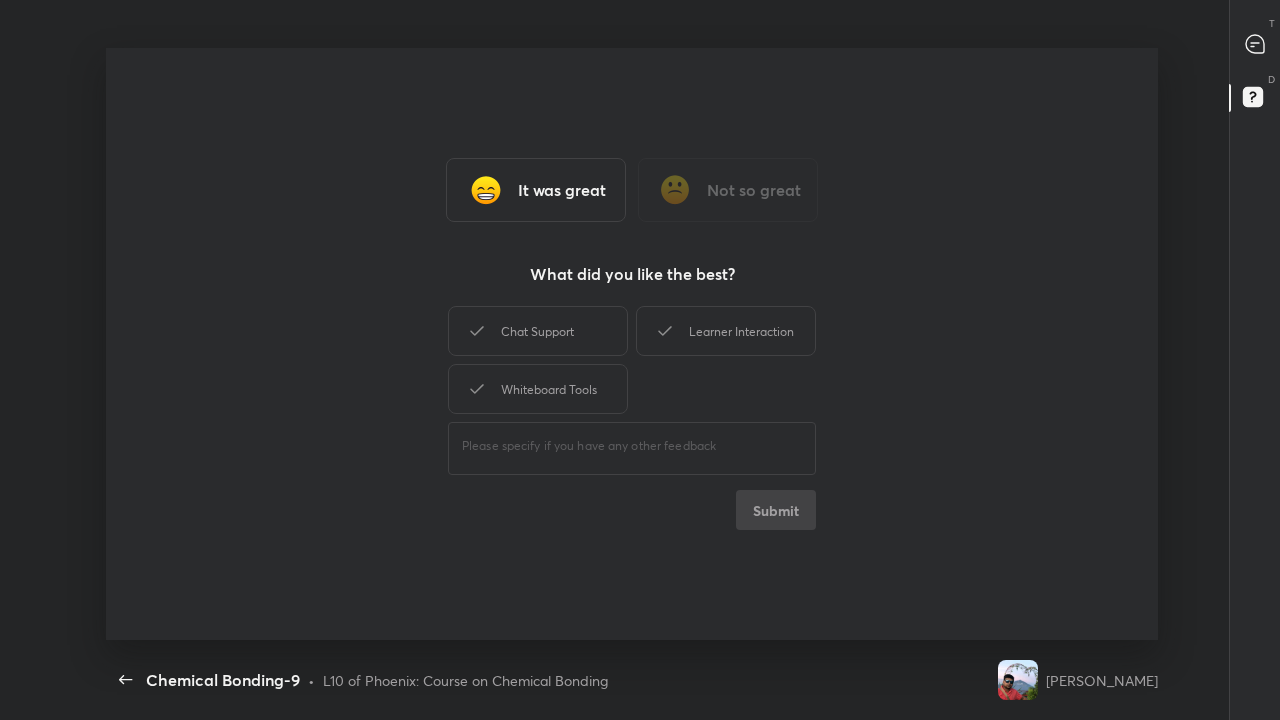 click on "Chat Support" at bounding box center [538, 331] 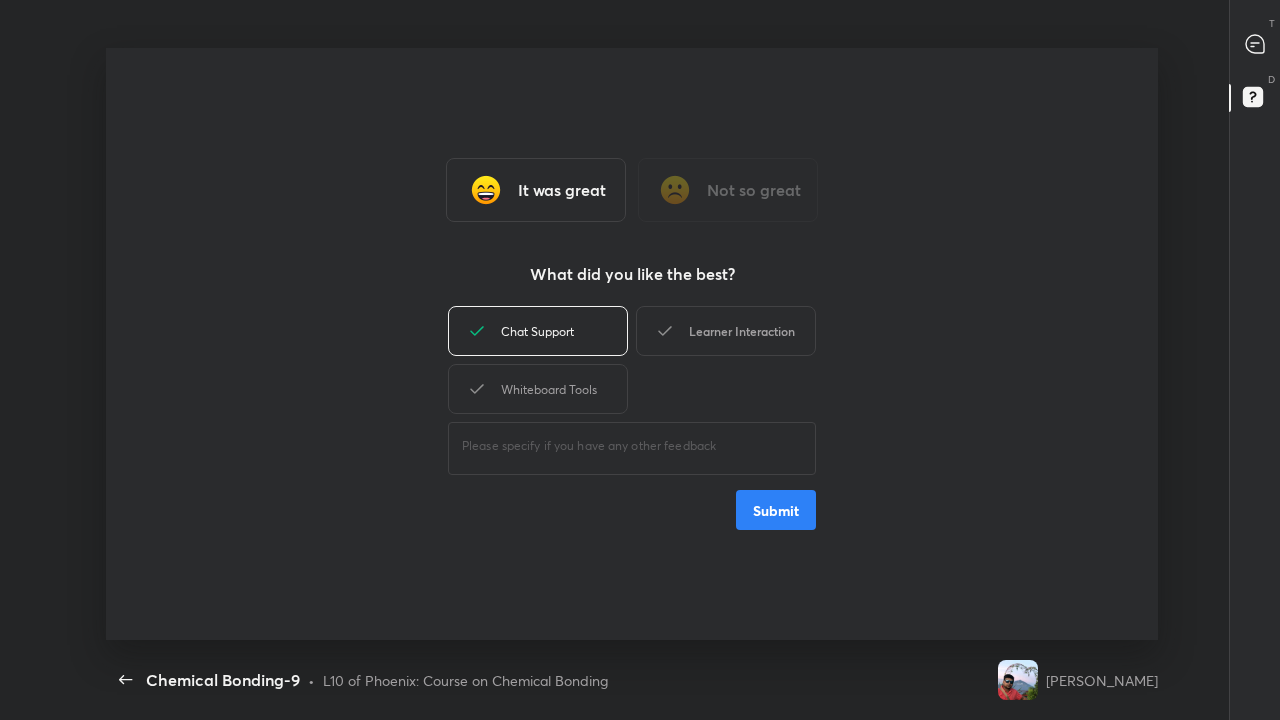 click on "Learner Interaction" at bounding box center [726, 331] 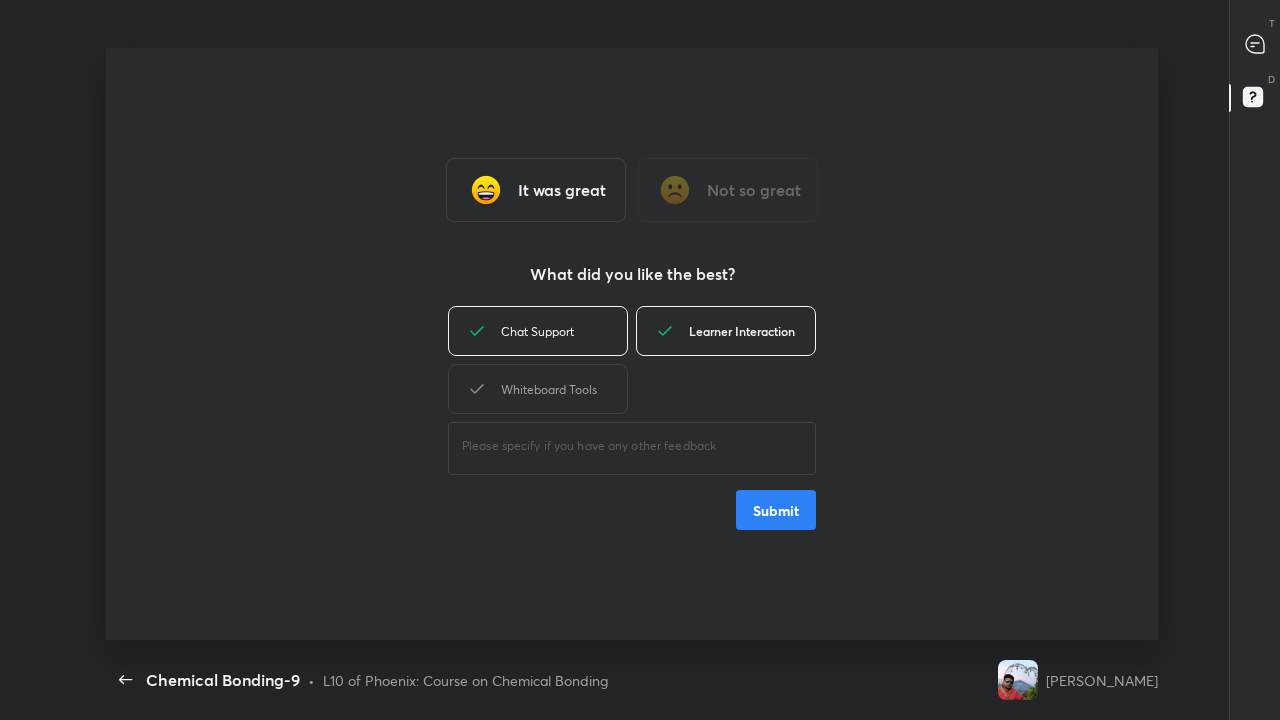 click on "Whiteboard Tools" at bounding box center [538, 389] 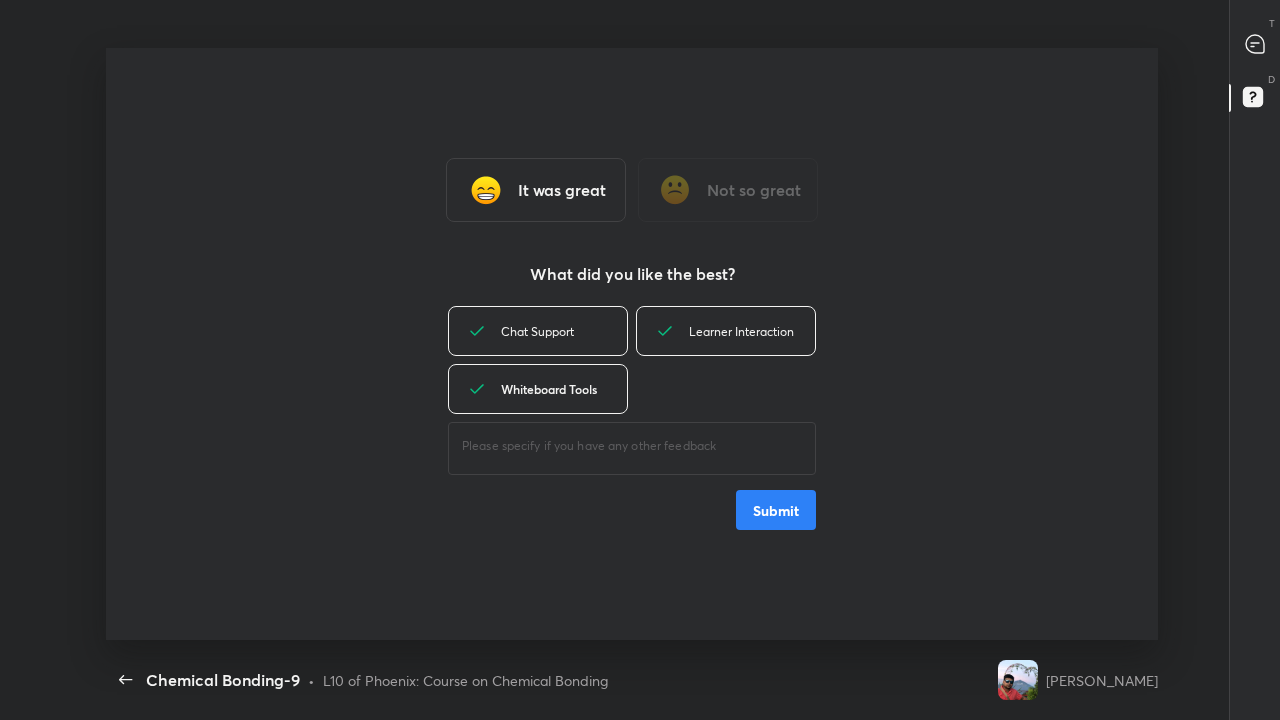 click 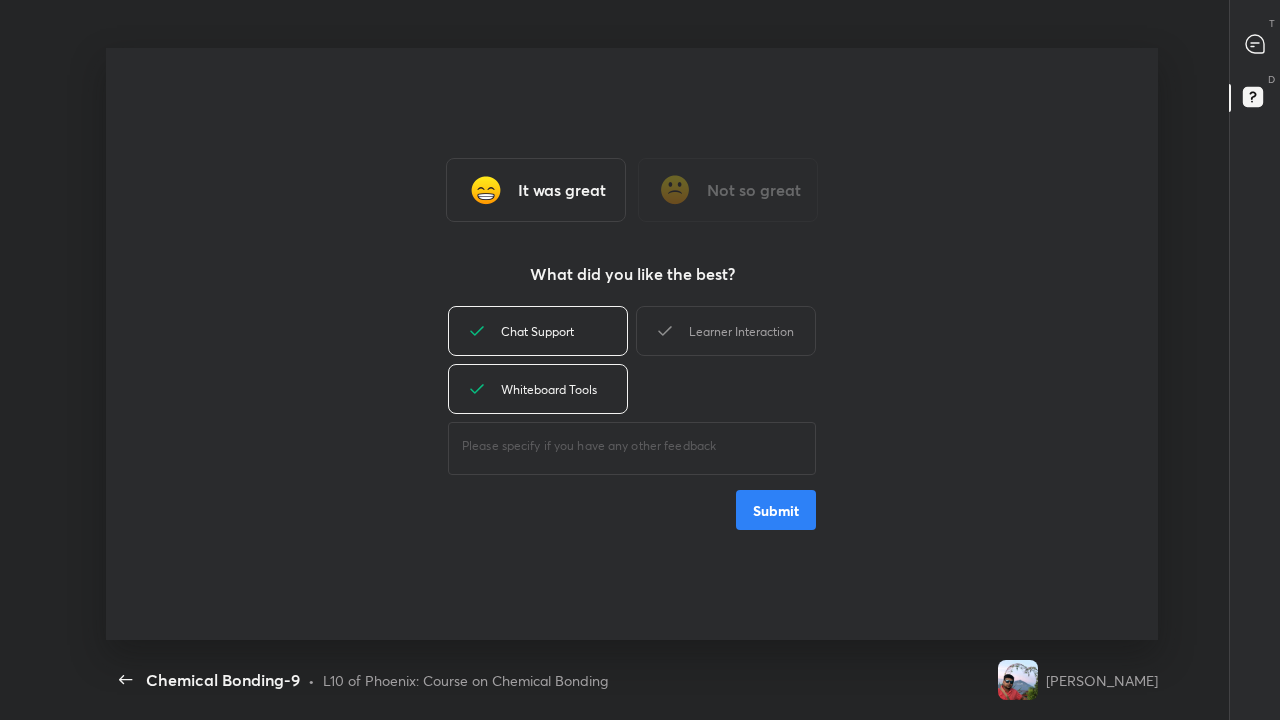 click on "Submit" at bounding box center [776, 510] 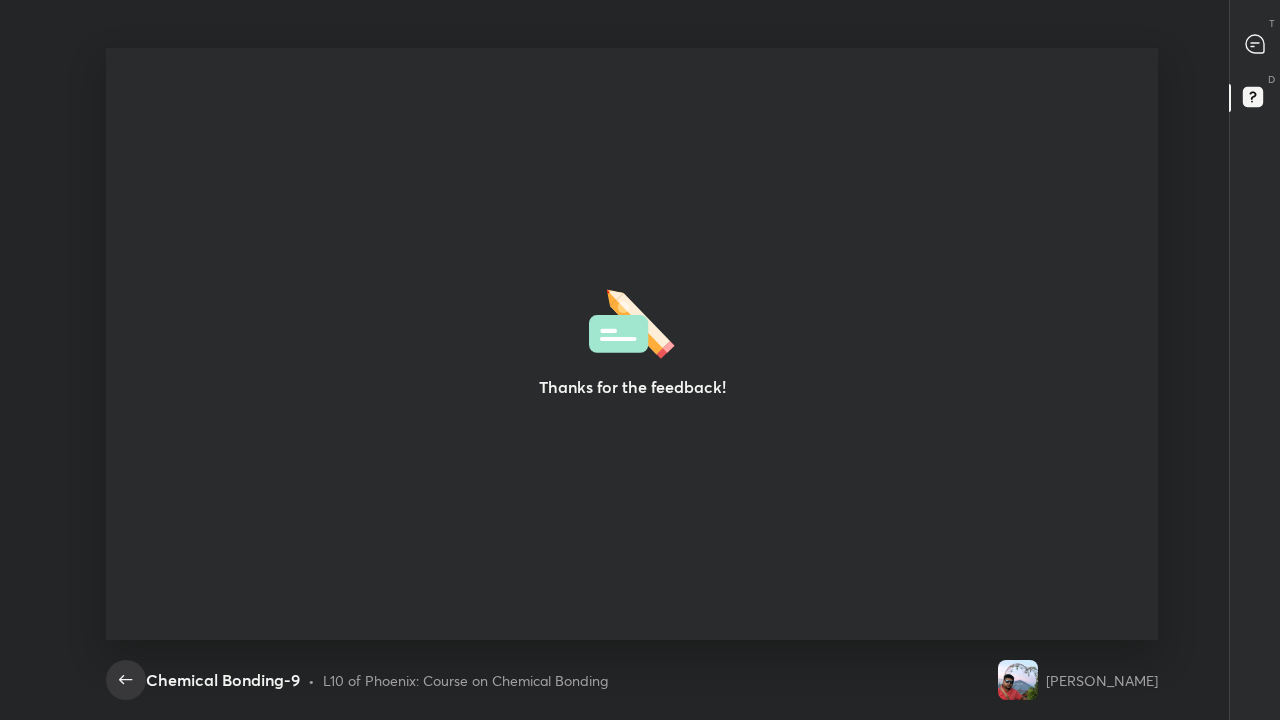click 